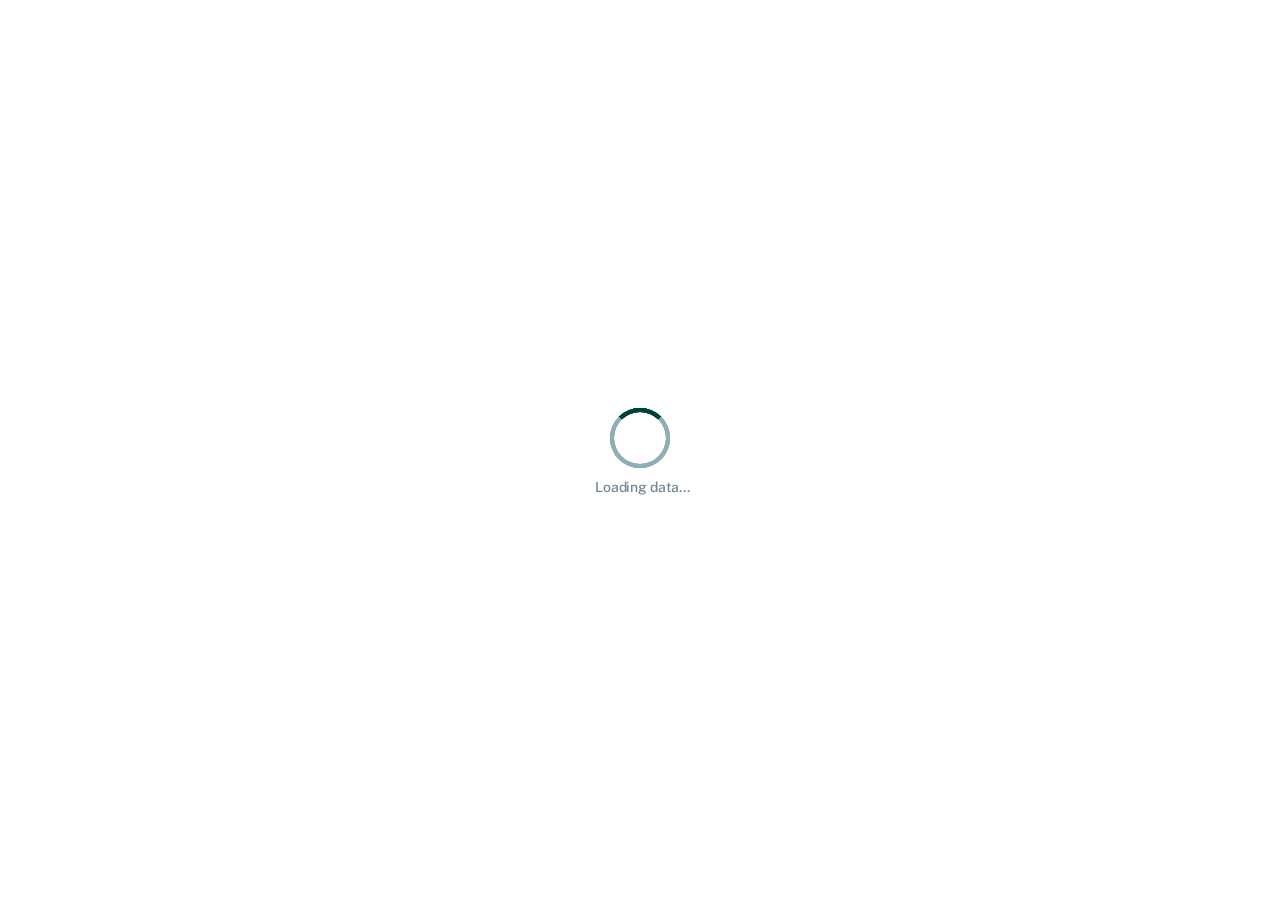 scroll, scrollTop: 0, scrollLeft: 0, axis: both 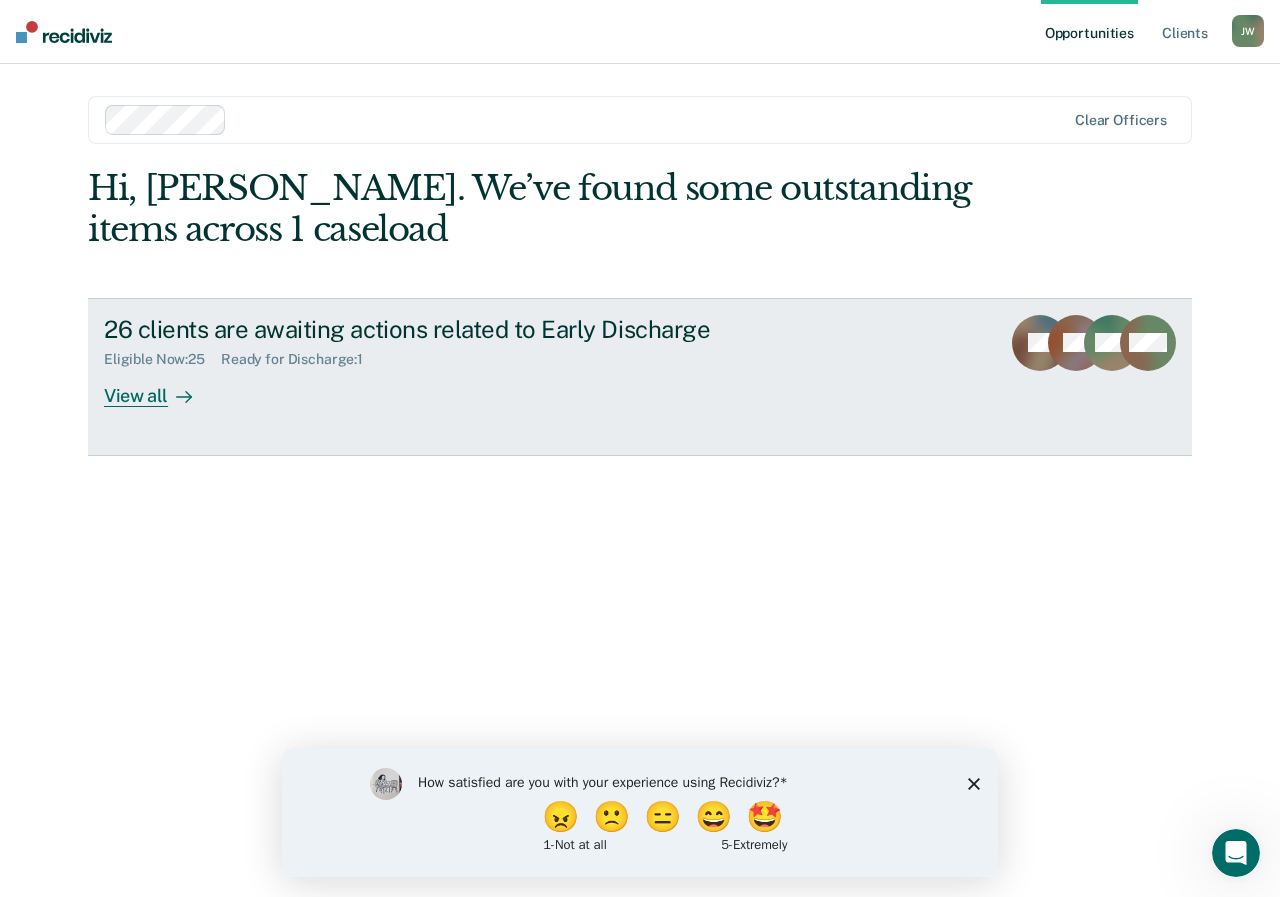 click on "26 clients are awaiting actions related to Early Discharge" at bounding box center (455, 329) 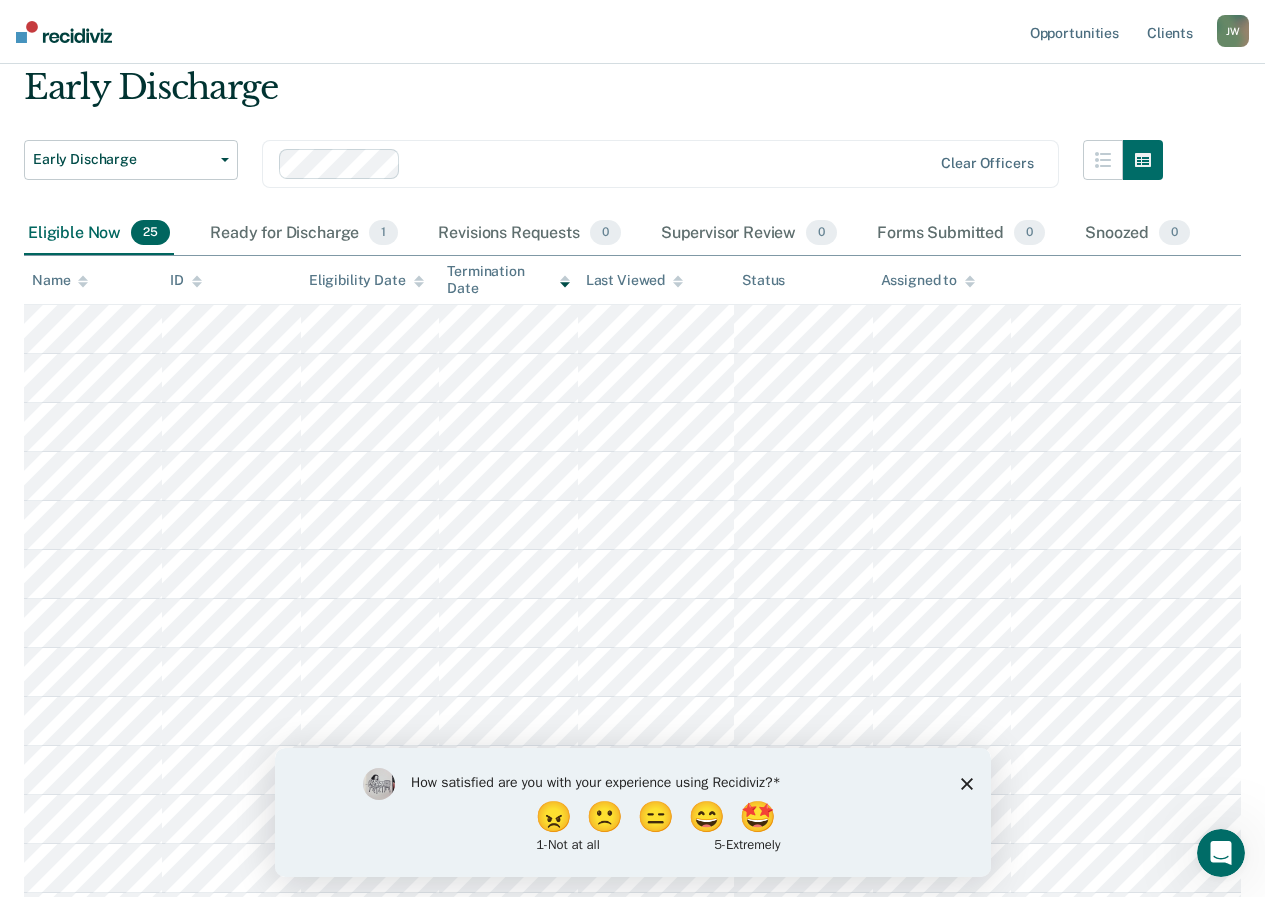 scroll, scrollTop: 0, scrollLeft: 0, axis: both 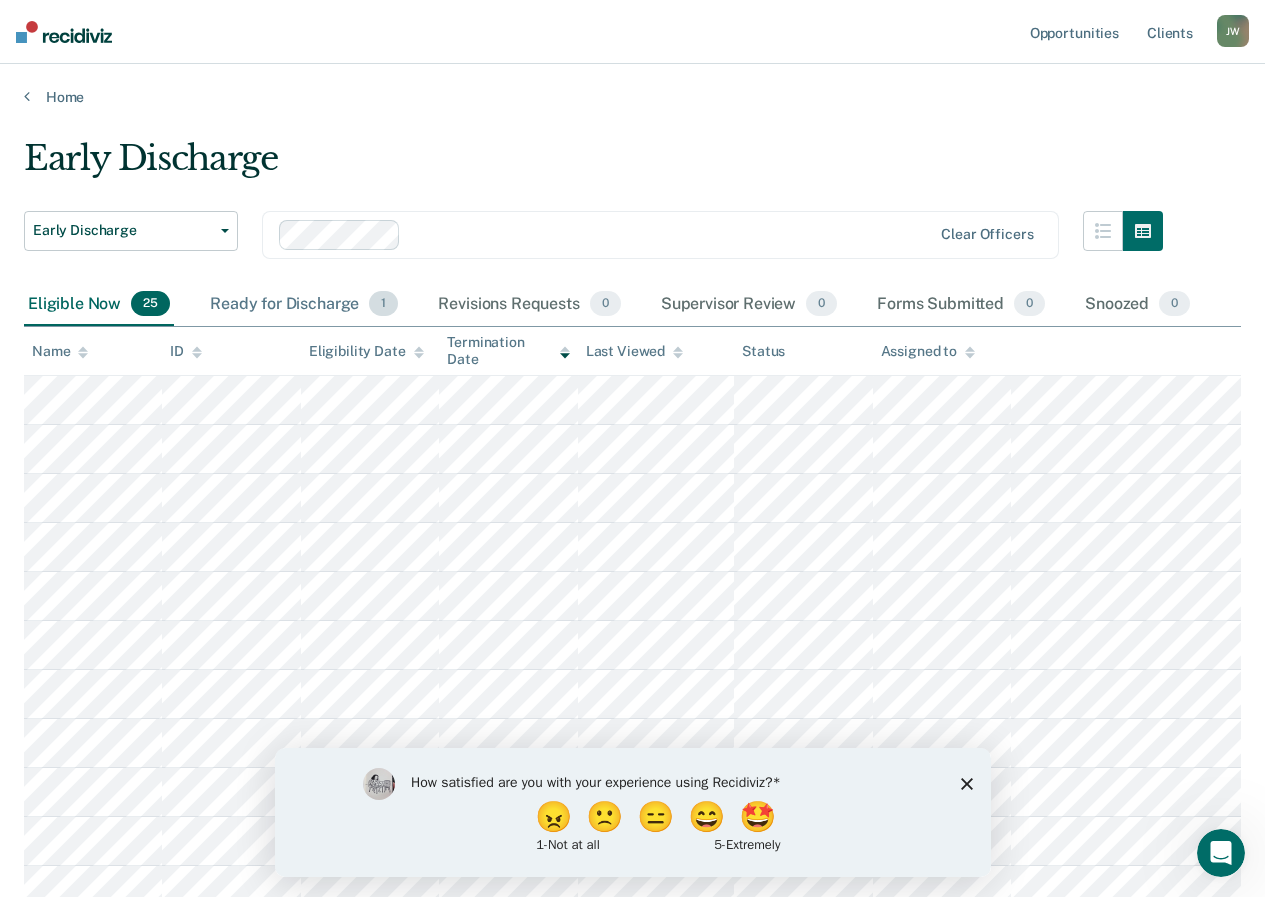 click on "Ready for Discharge 1" at bounding box center (304, 305) 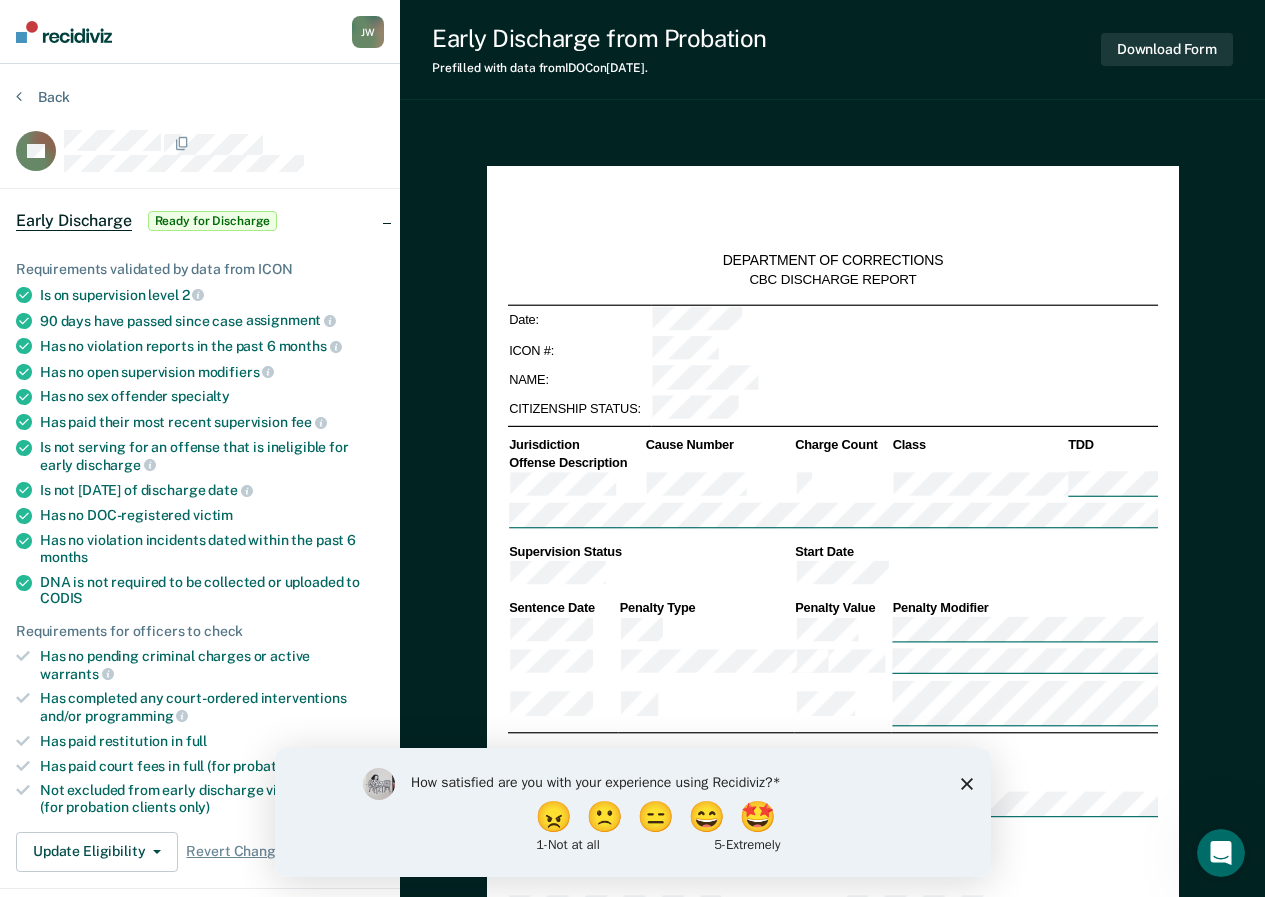 type on "x" 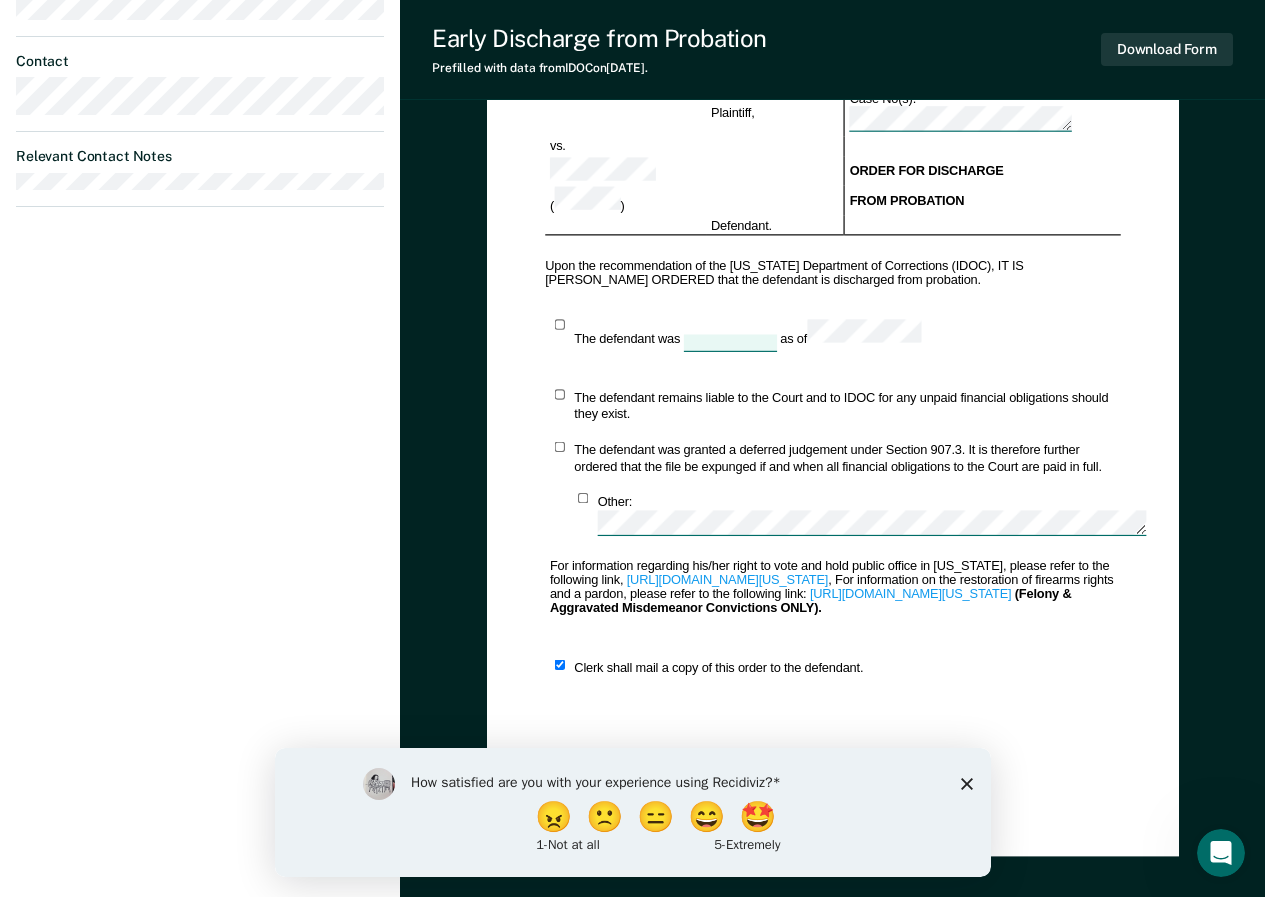 scroll, scrollTop: 1145, scrollLeft: 0, axis: vertical 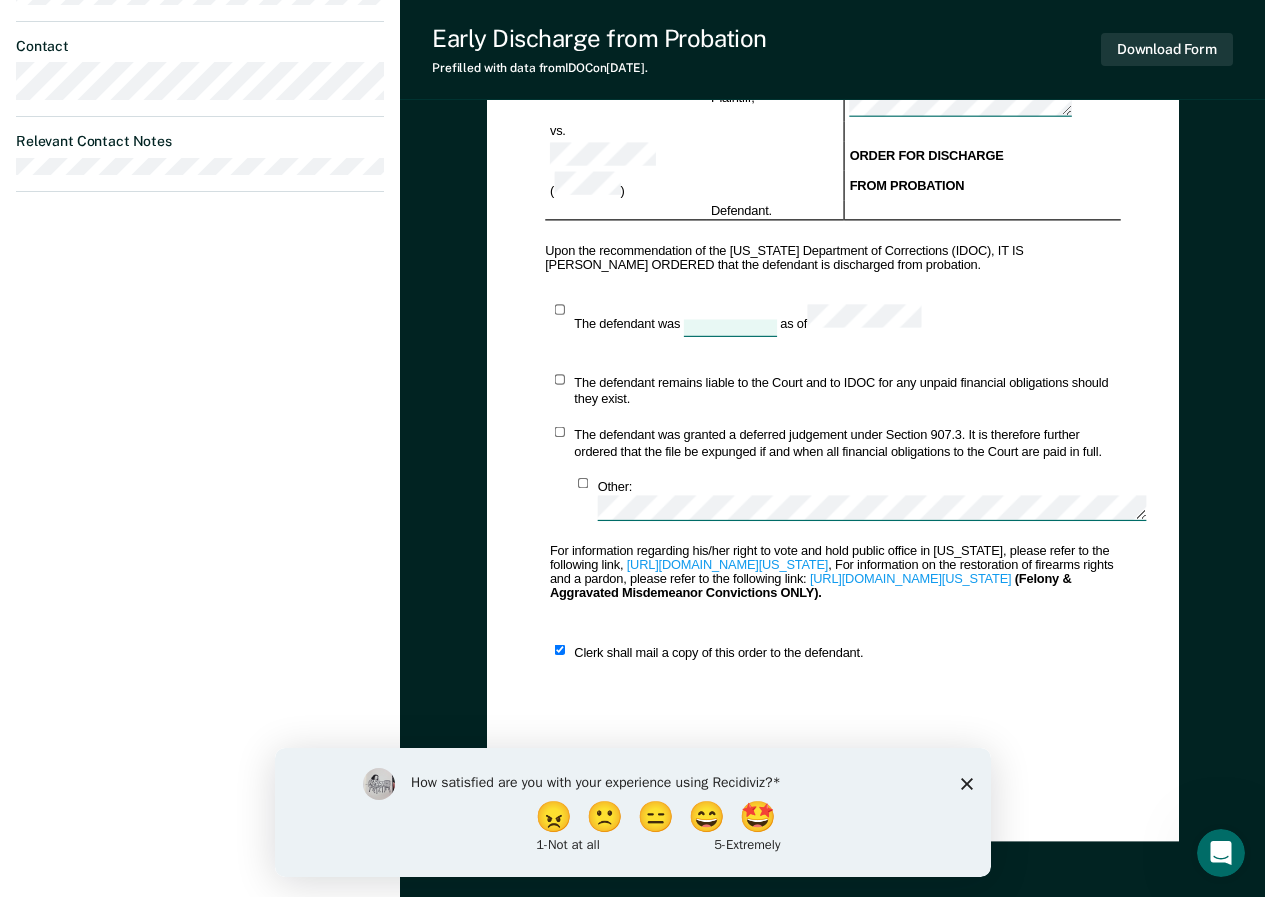 click 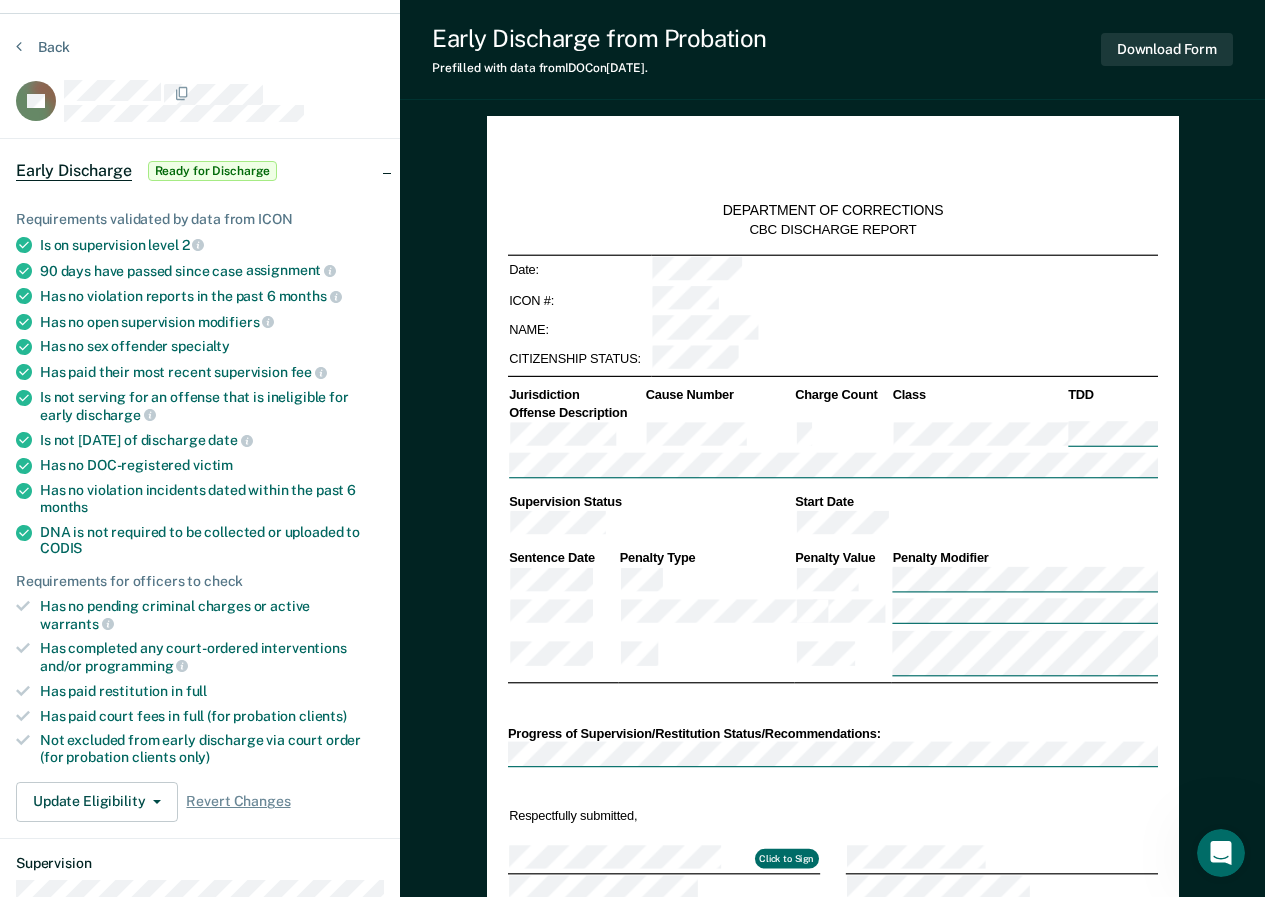 scroll, scrollTop: 20, scrollLeft: 0, axis: vertical 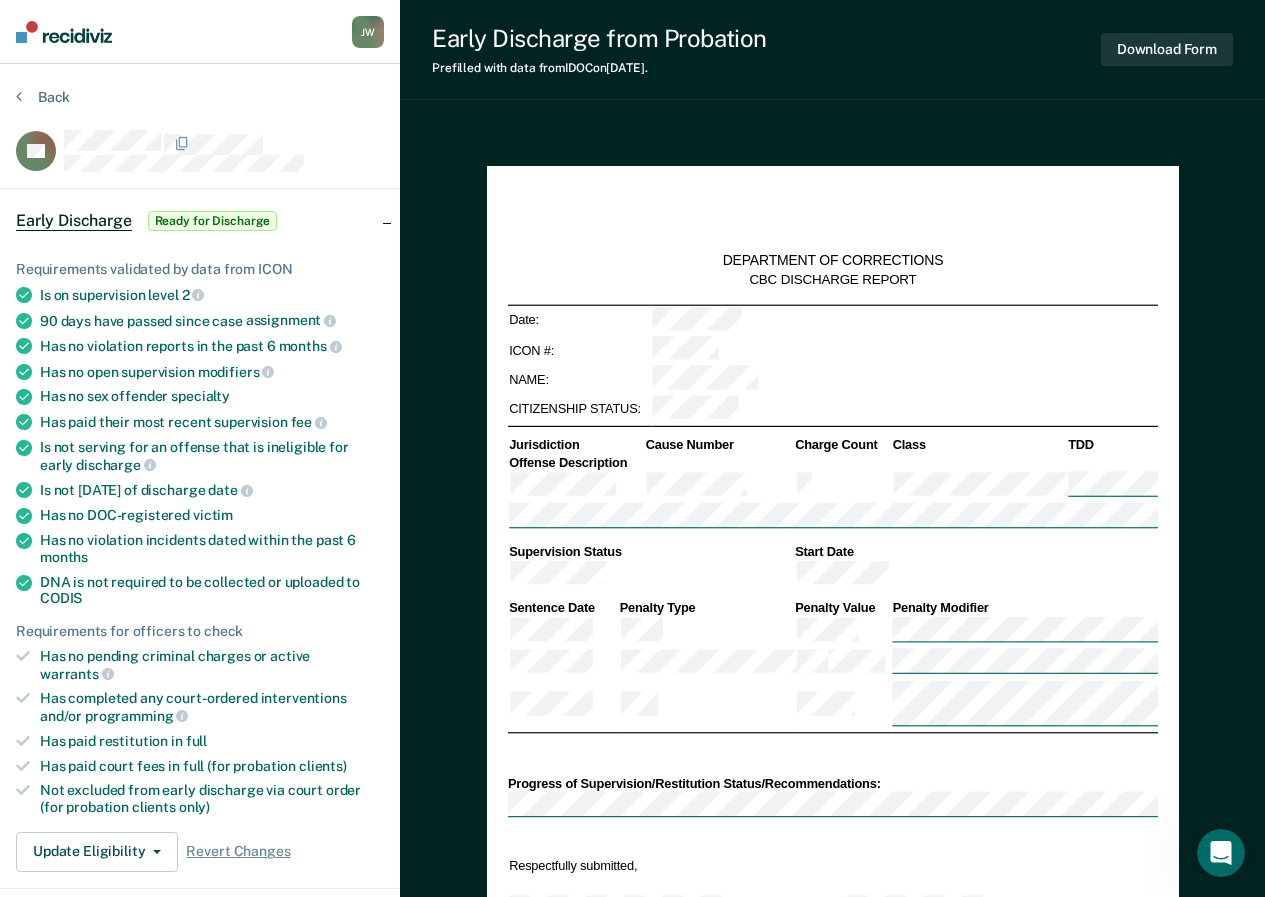 click on "Back TR   Early Discharge Ready for Discharge Requirements validated by data from ICON Is on supervision level   2   90 days have passed since case   assignment   Has no violation reports in the past 6   months   Has no open supervision   modifiers   Has no sex offender   specialty Has paid their most recent supervision   fee   Is not serving for an offense that is ineligible for early   discharge   Is not [DATE] of discharge   date   Has no DOC-registered   victim Has no violation incidents dated within the past 6   months DNA is not required to be collected or uploaded to   CODIS Requirements for officers to check Has no pending criminal charges or active   warrants   Has completed any court-ordered interventions and/or   programming   Has paid restitution in   full Has paid court fees in full (for probation   clients) Not excluded from early discharge via court order (for probation clients   only) Update Eligibility Mark Submitted Mark as Ineligible Revert Changes Supervision Contact" at bounding box center [200, 720] 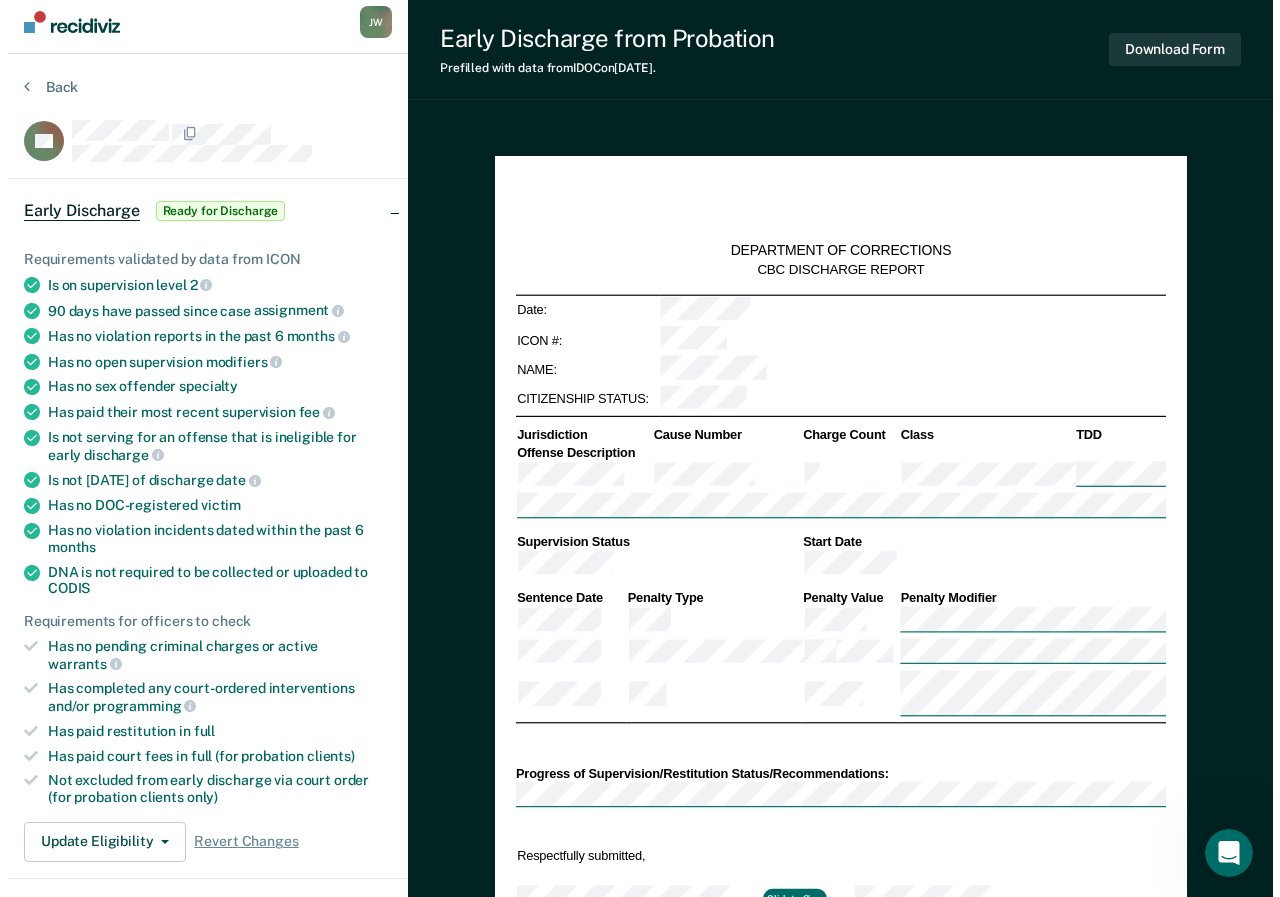scroll, scrollTop: 0, scrollLeft: 0, axis: both 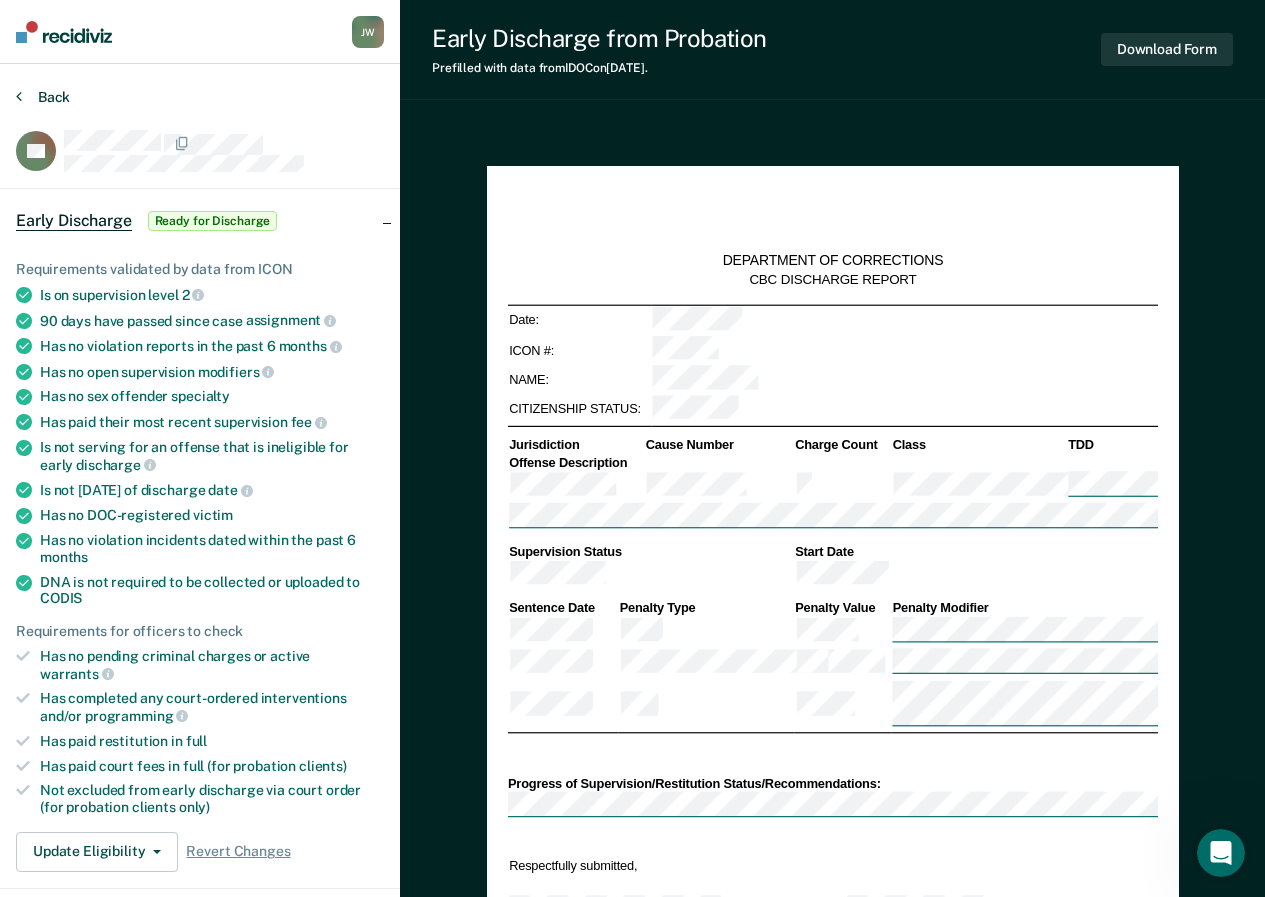 click on "Back" at bounding box center [43, 97] 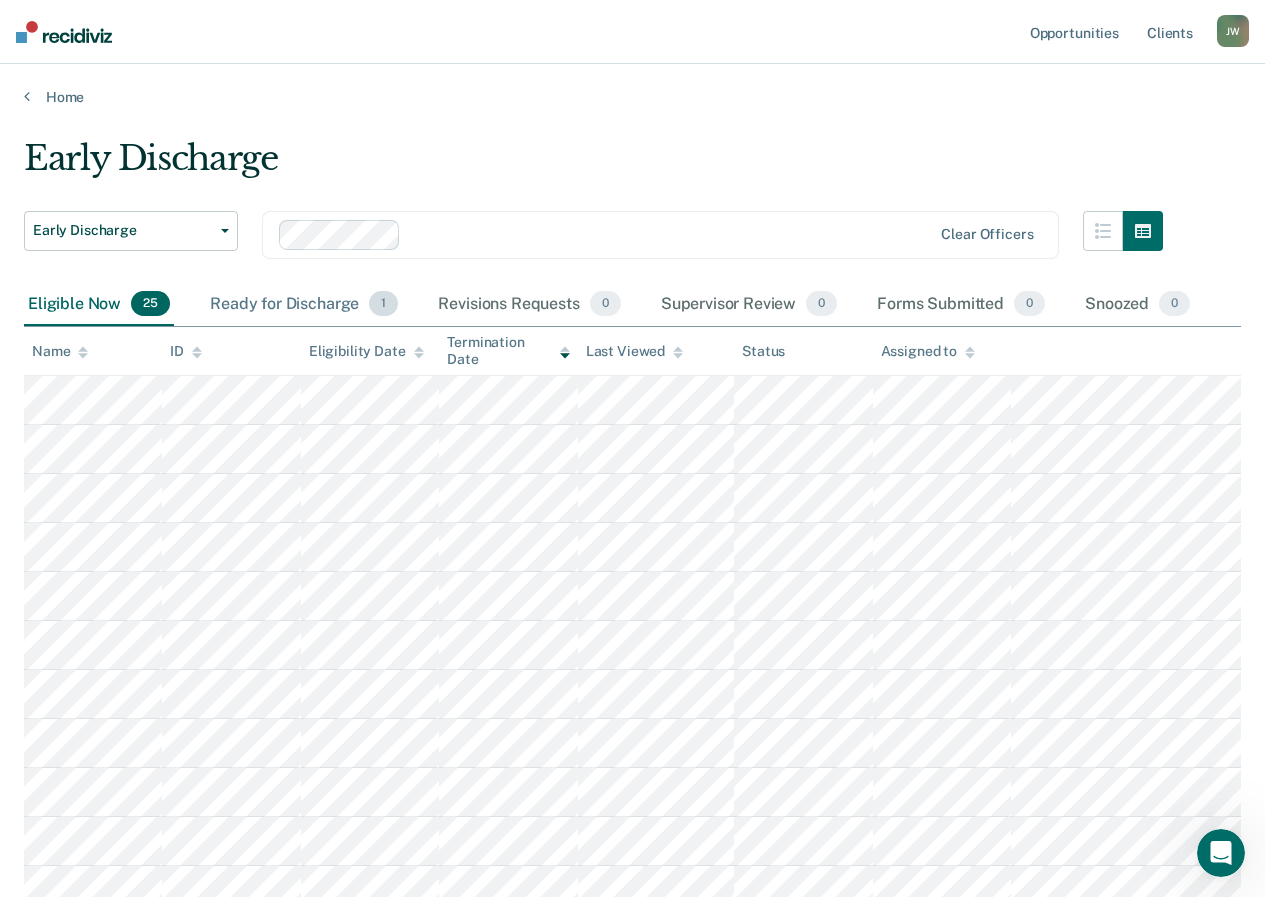 click on "Ready for Discharge 1" at bounding box center [304, 305] 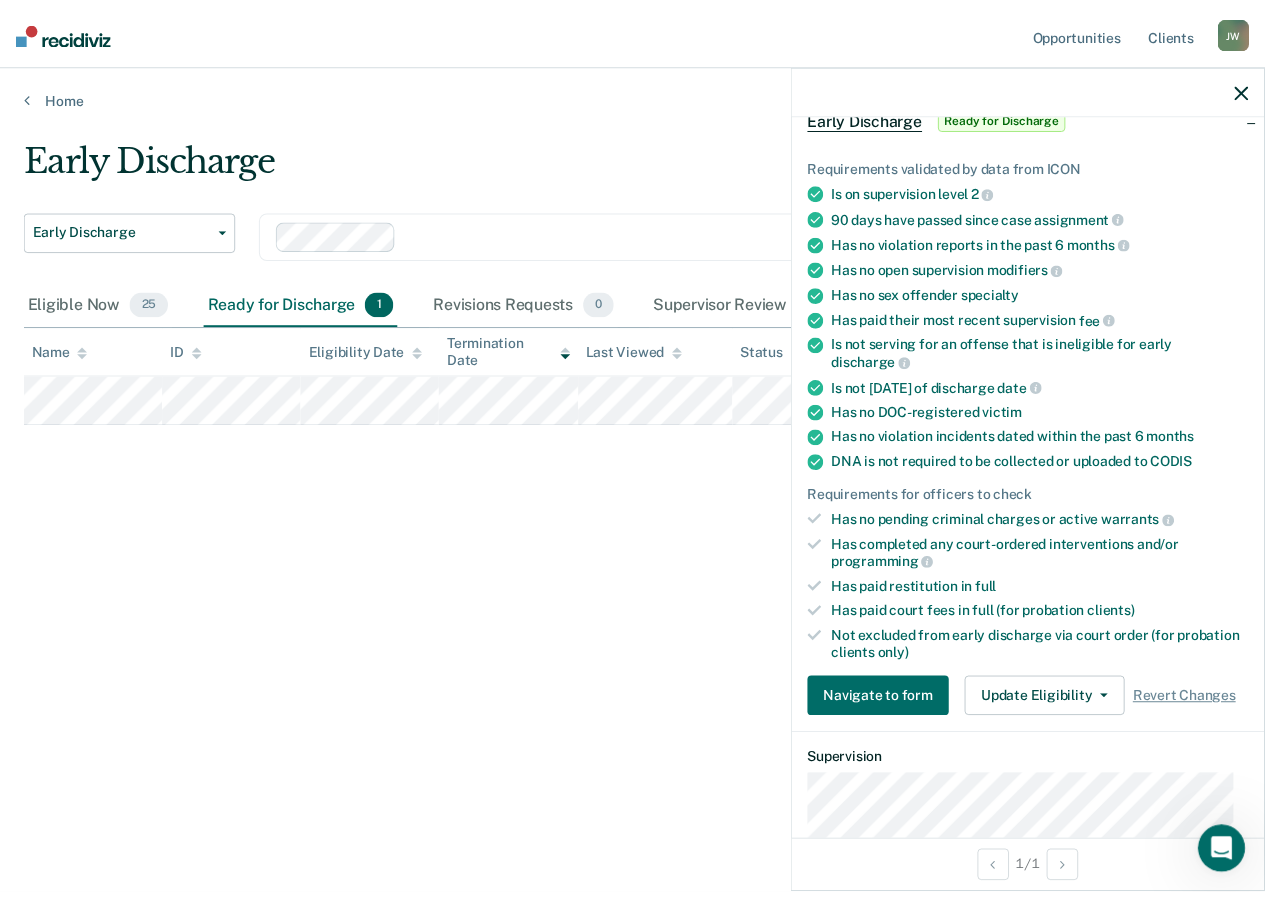 scroll, scrollTop: 0, scrollLeft: 0, axis: both 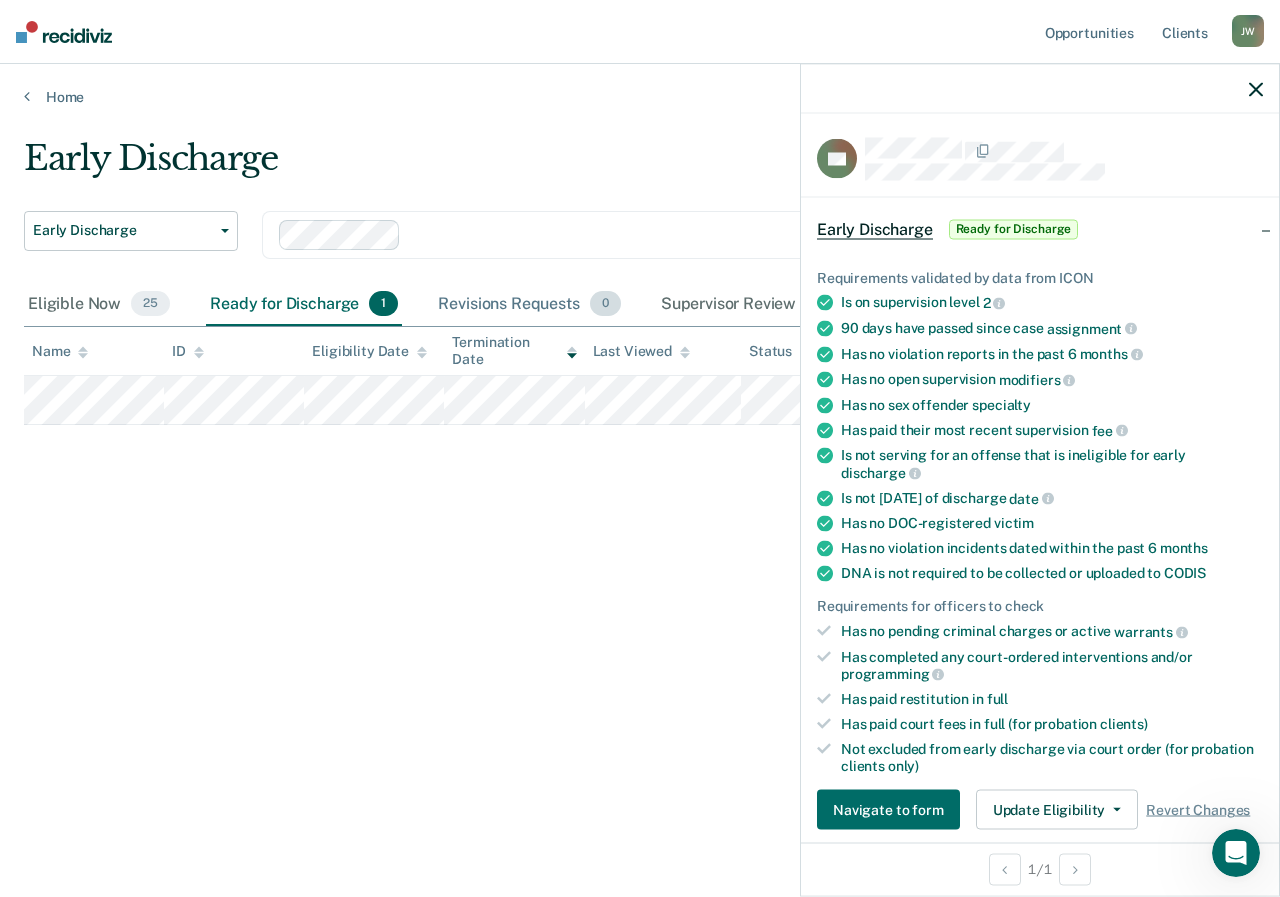 click on "Revisions Requests 0" at bounding box center (529, 305) 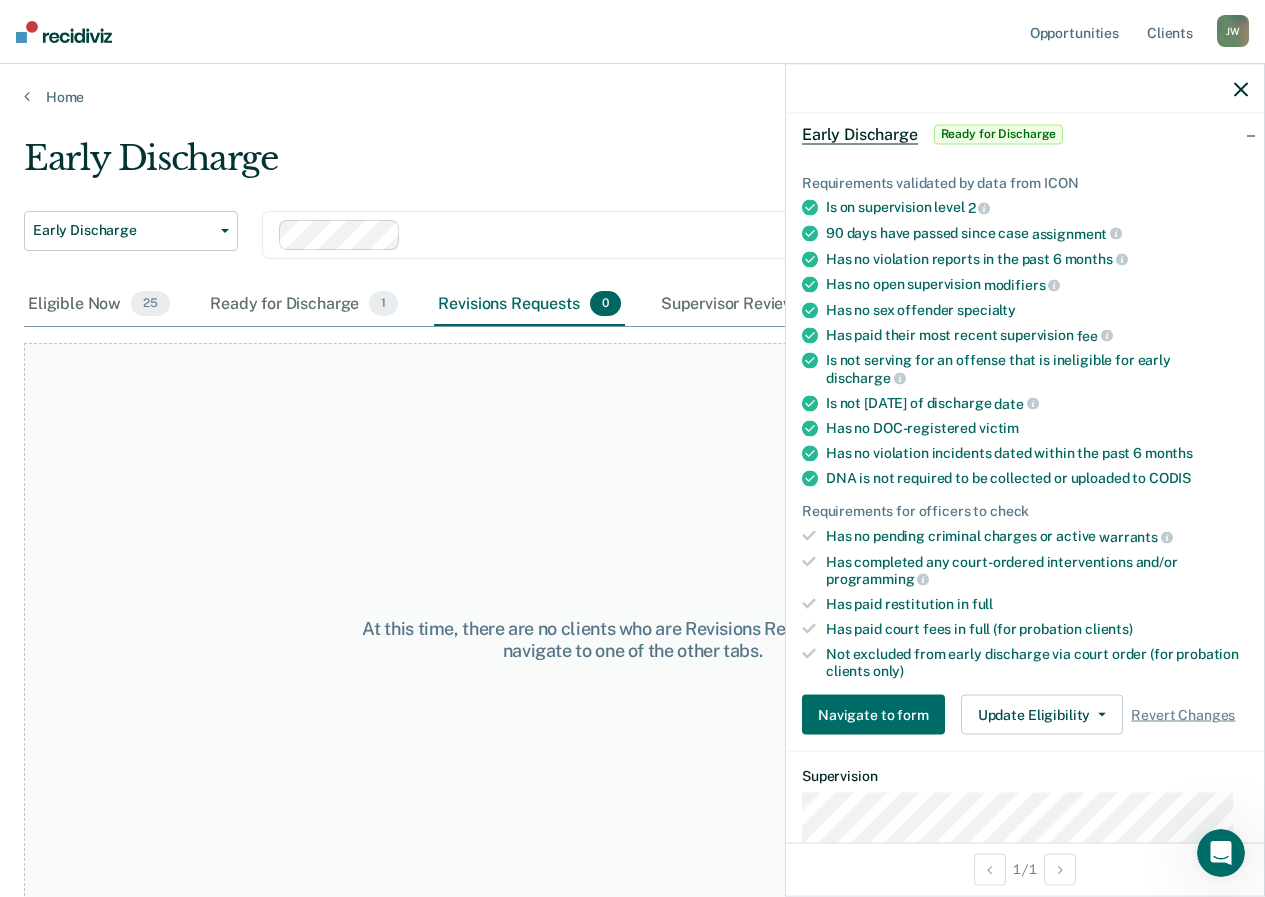 scroll, scrollTop: 200, scrollLeft: 0, axis: vertical 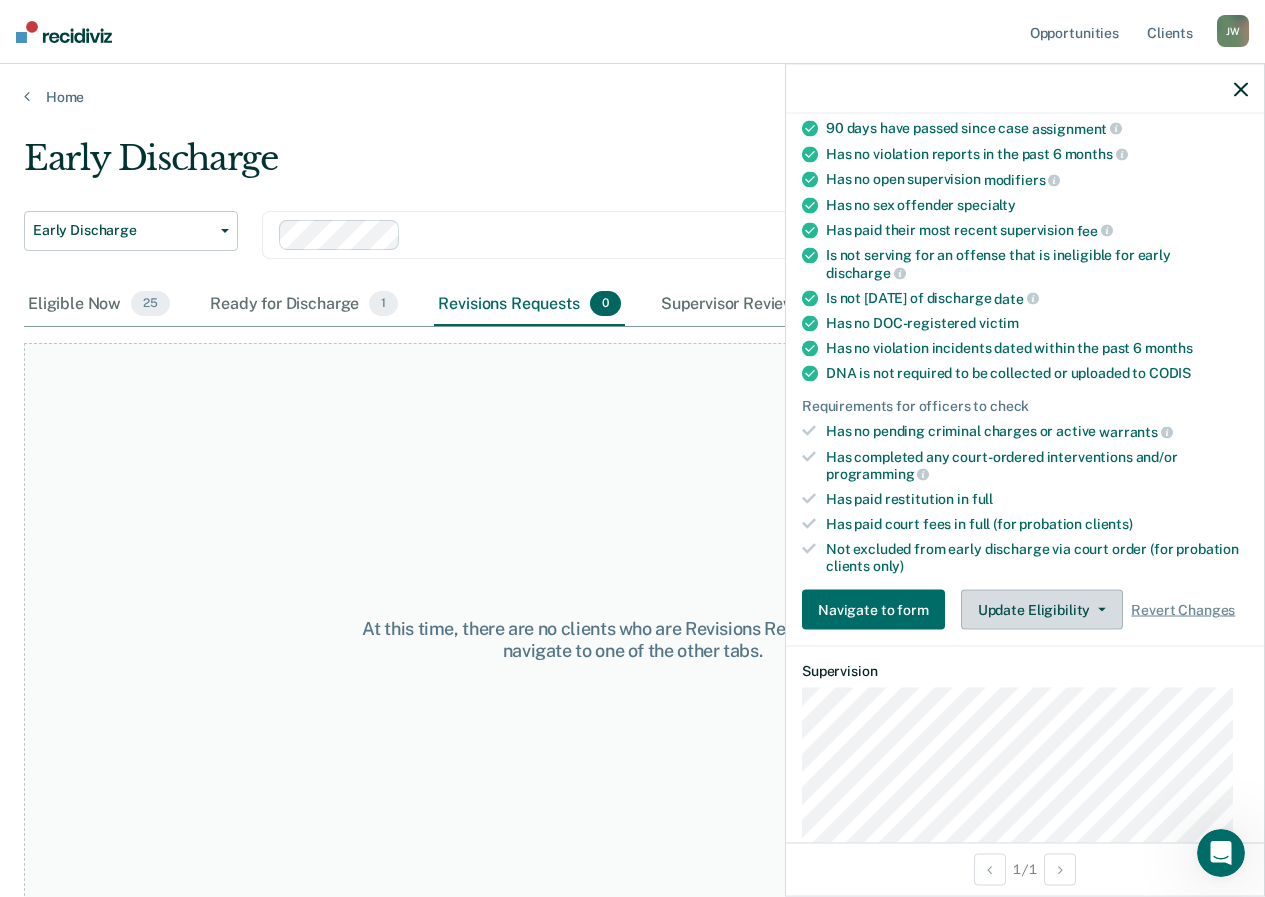 click on "Update Eligibility" at bounding box center (1042, 610) 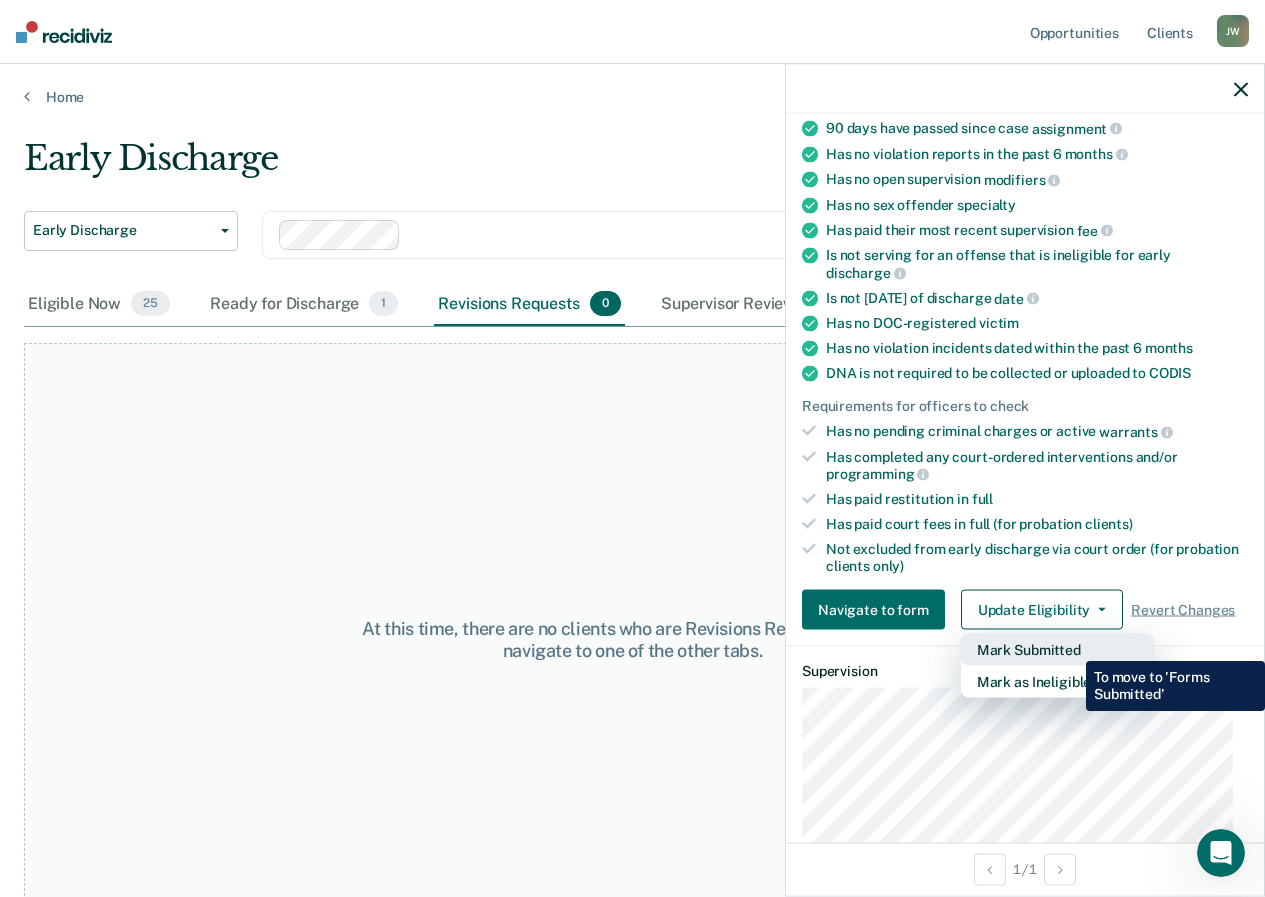 click on "Mark Submitted" at bounding box center [1057, 650] 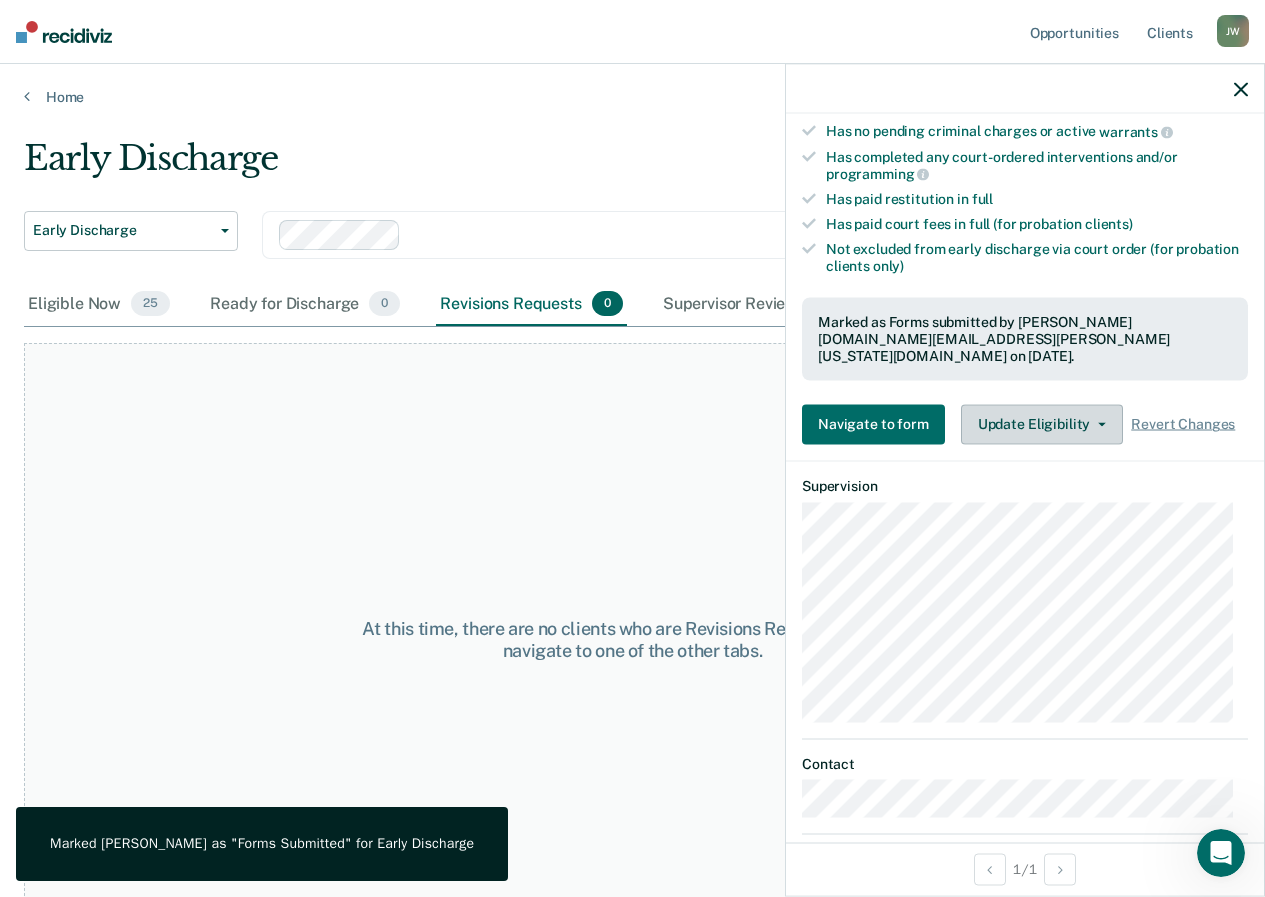 scroll, scrollTop: 587, scrollLeft: 0, axis: vertical 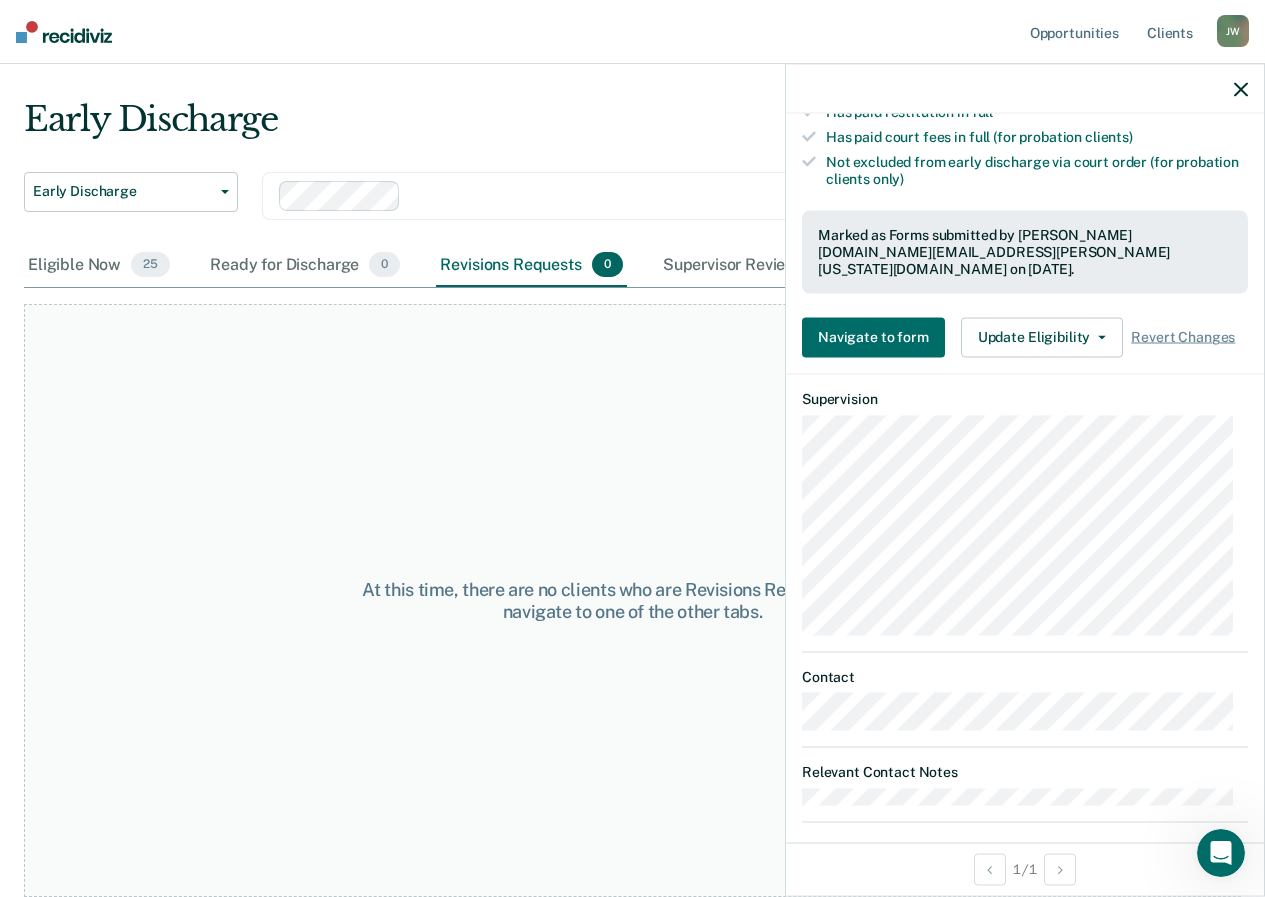 click 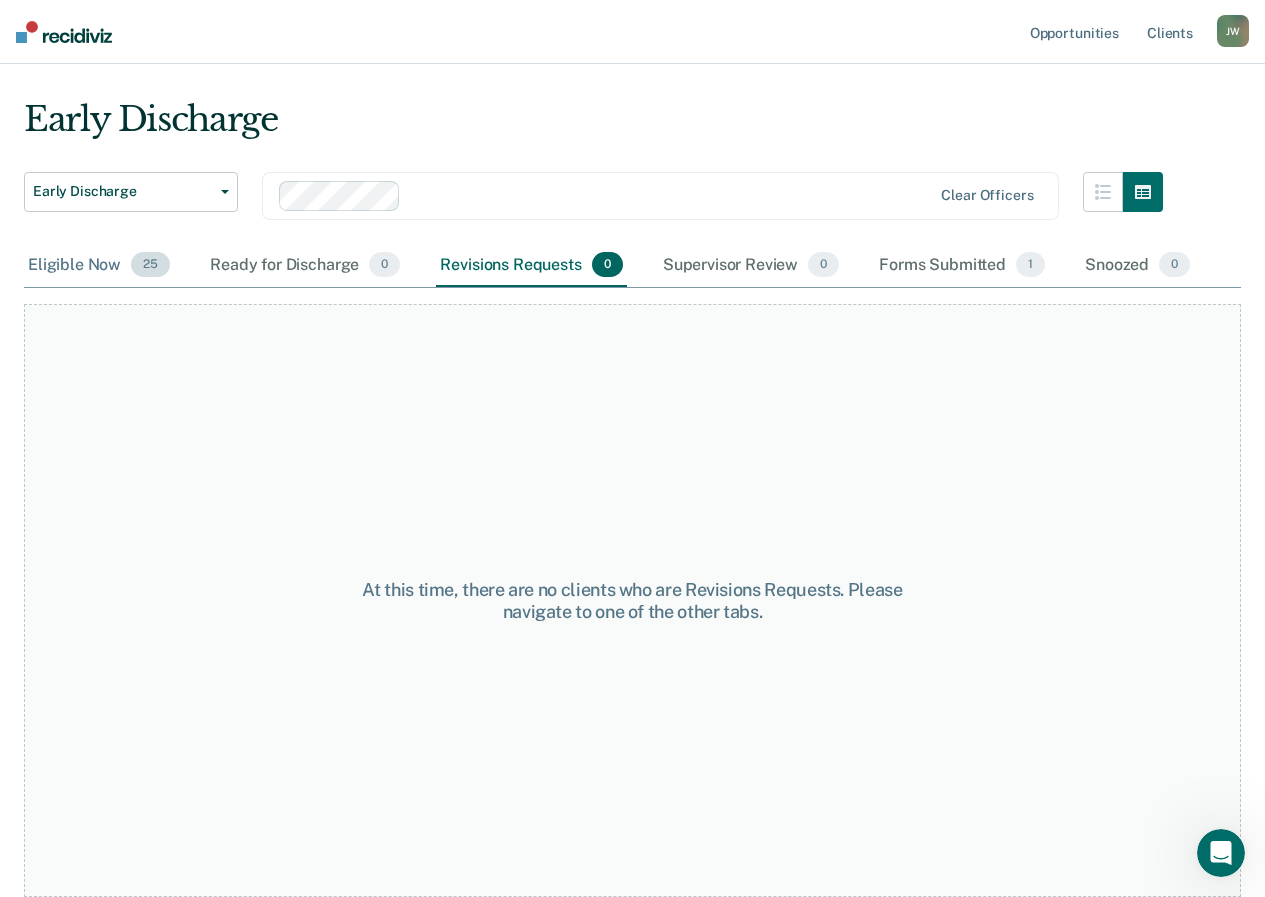 click on "Eligible Now 25" at bounding box center (99, 266) 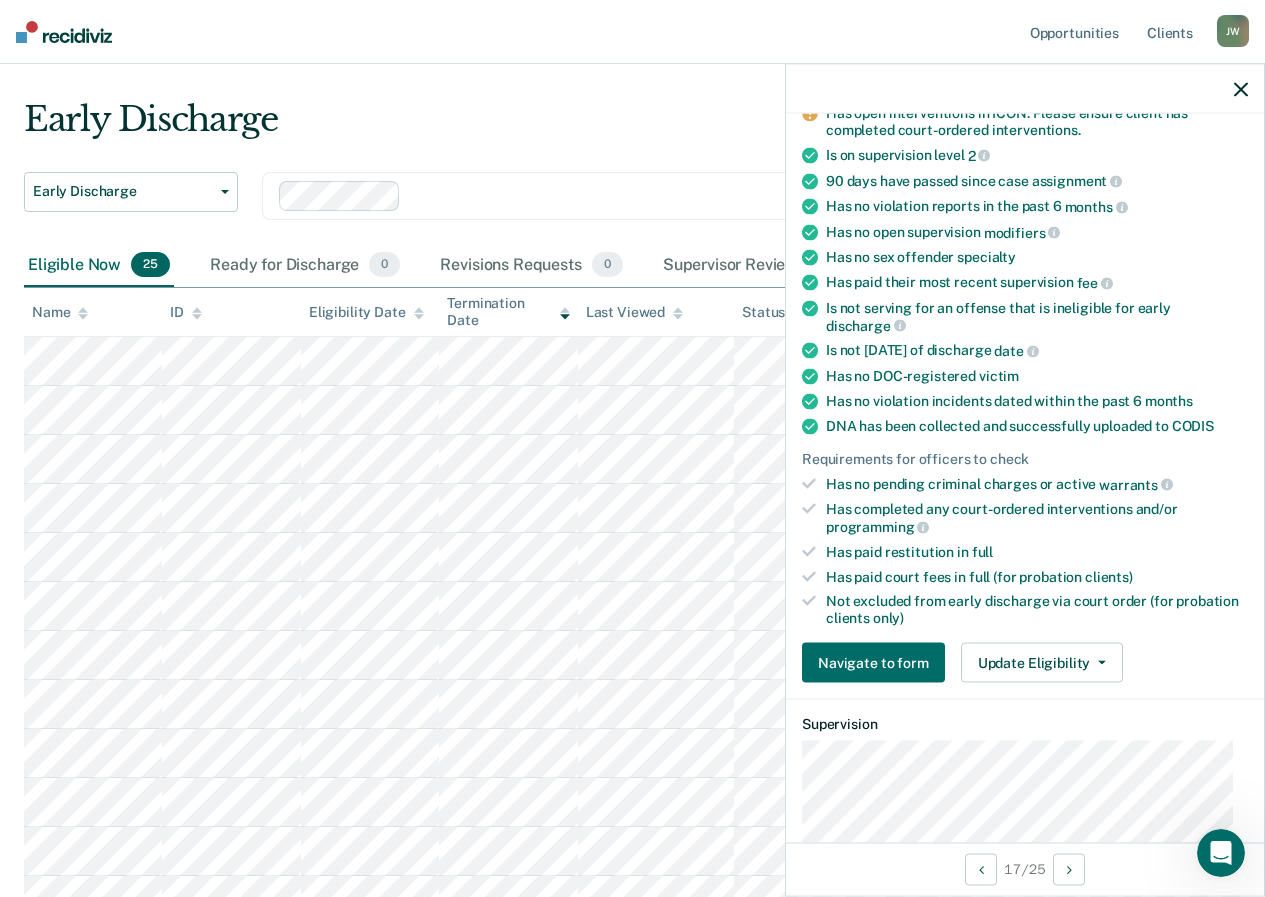 scroll, scrollTop: 166, scrollLeft: 0, axis: vertical 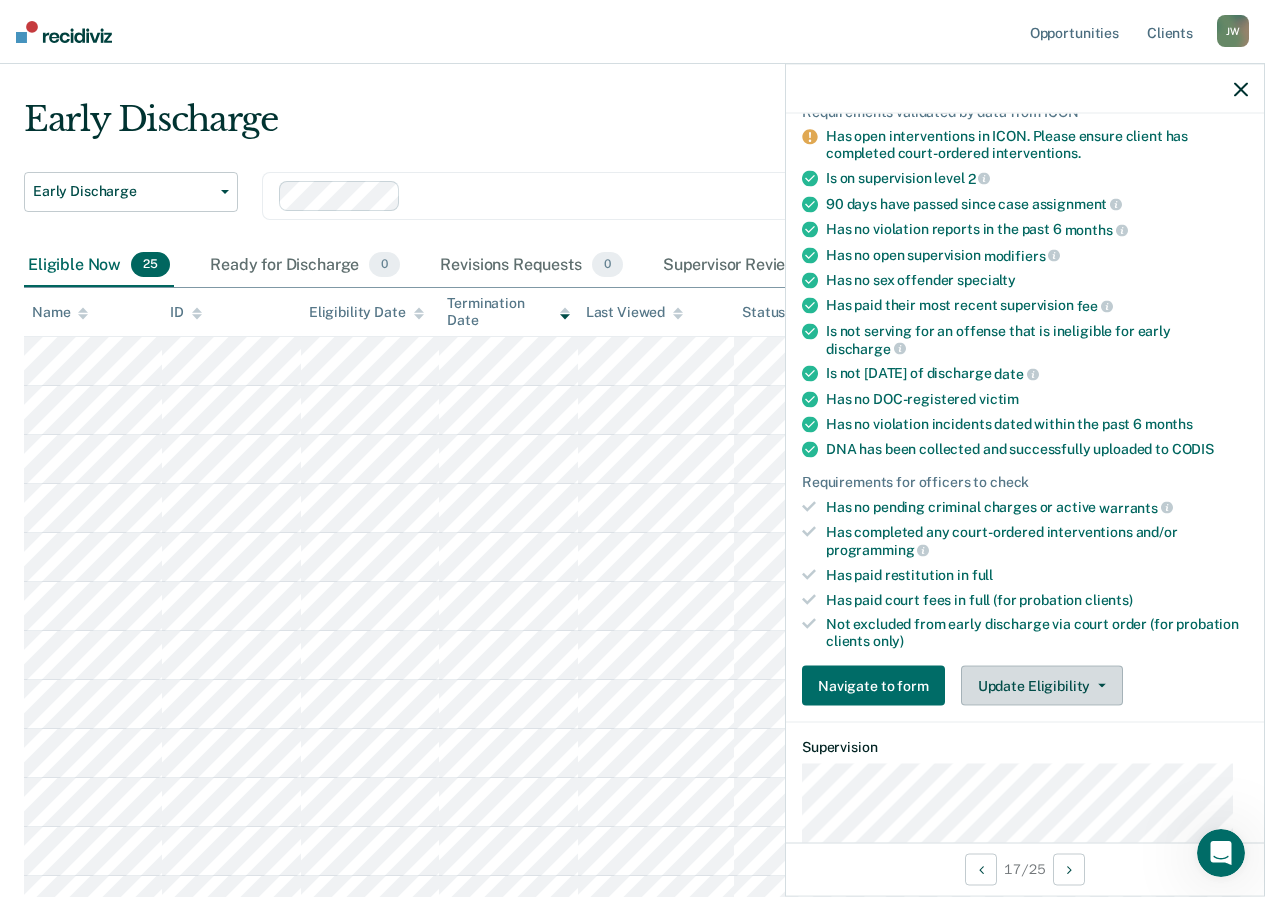 click on "Update Eligibility" at bounding box center (1042, 686) 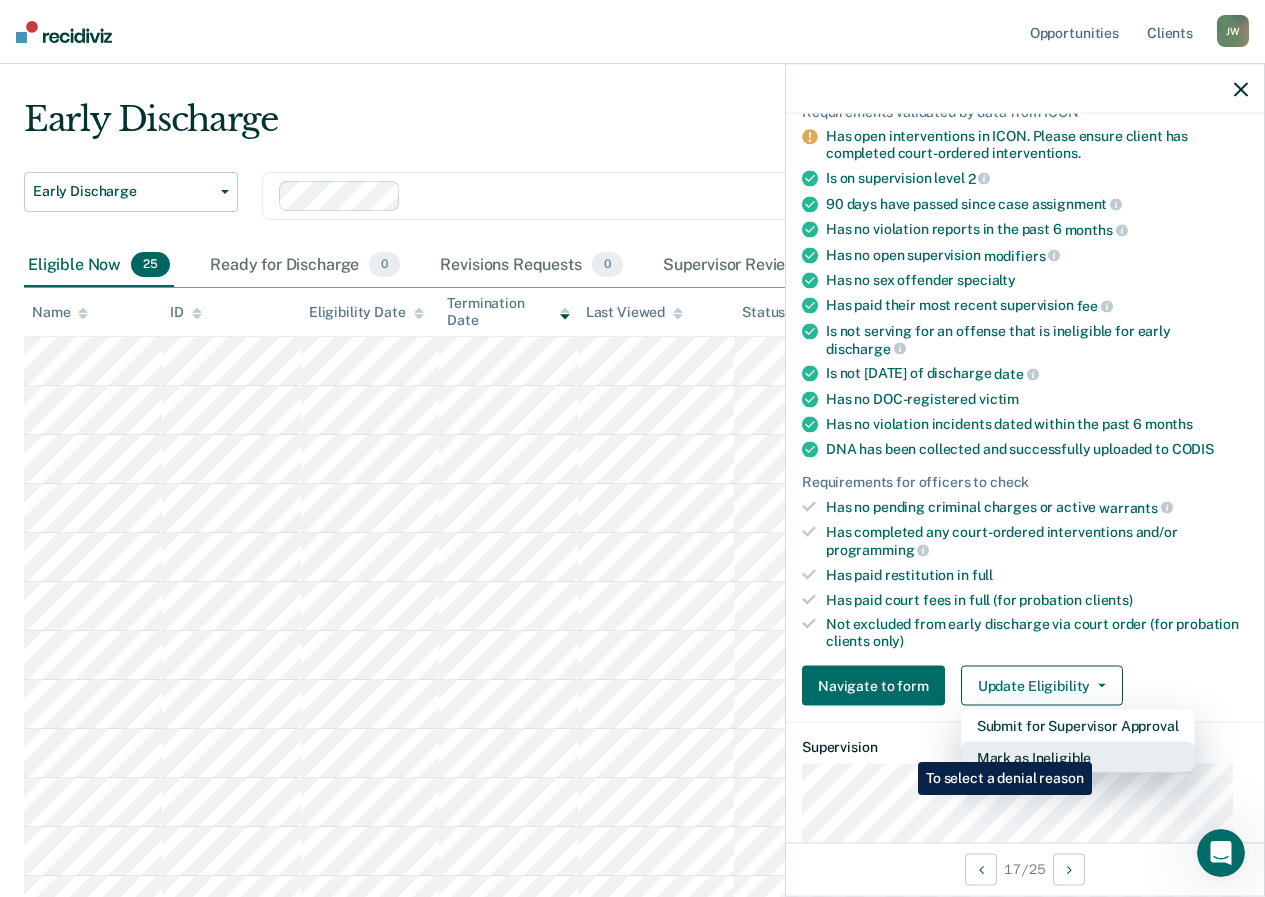 click on "Mark as Ineligible" at bounding box center [1078, 758] 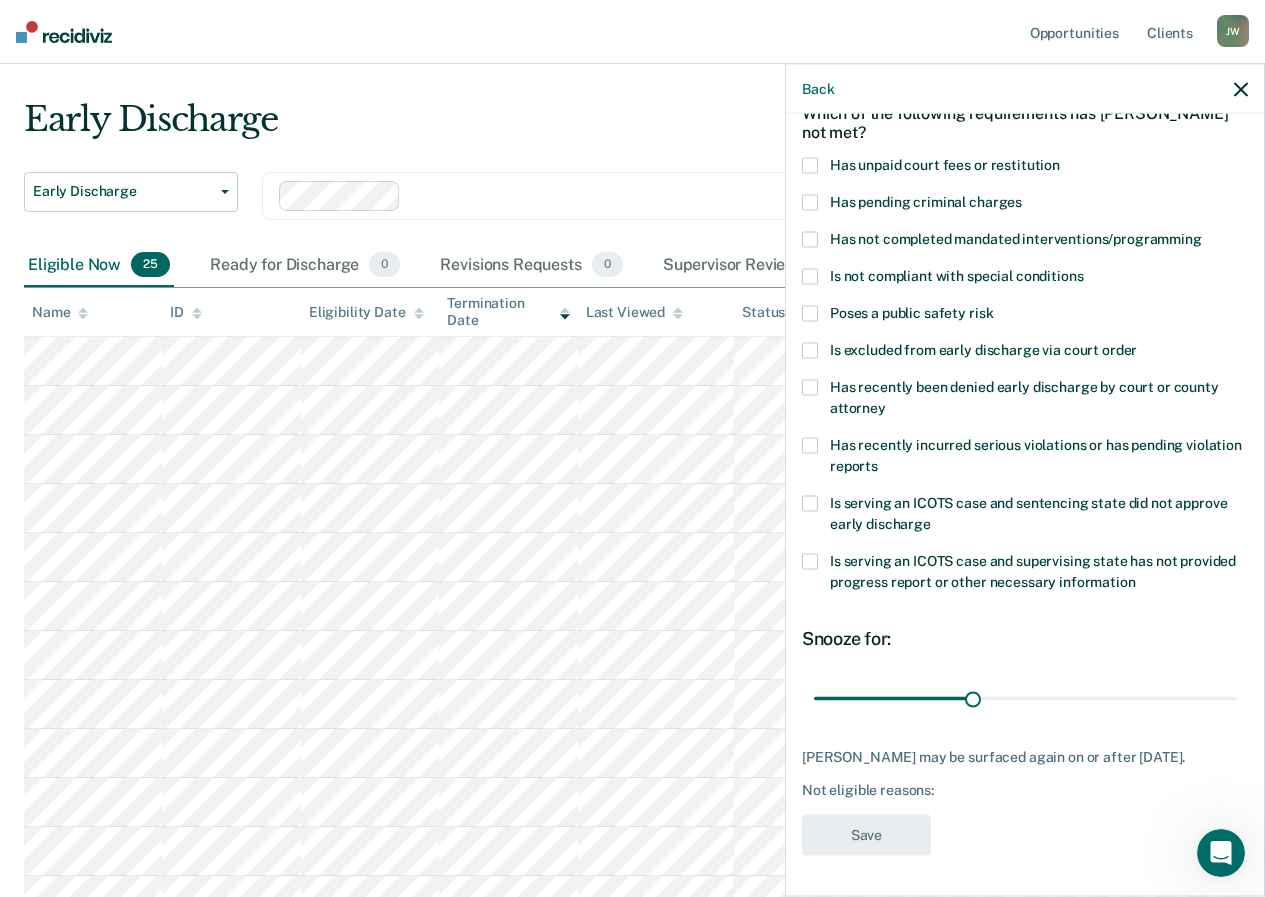 scroll, scrollTop: 106, scrollLeft: 0, axis: vertical 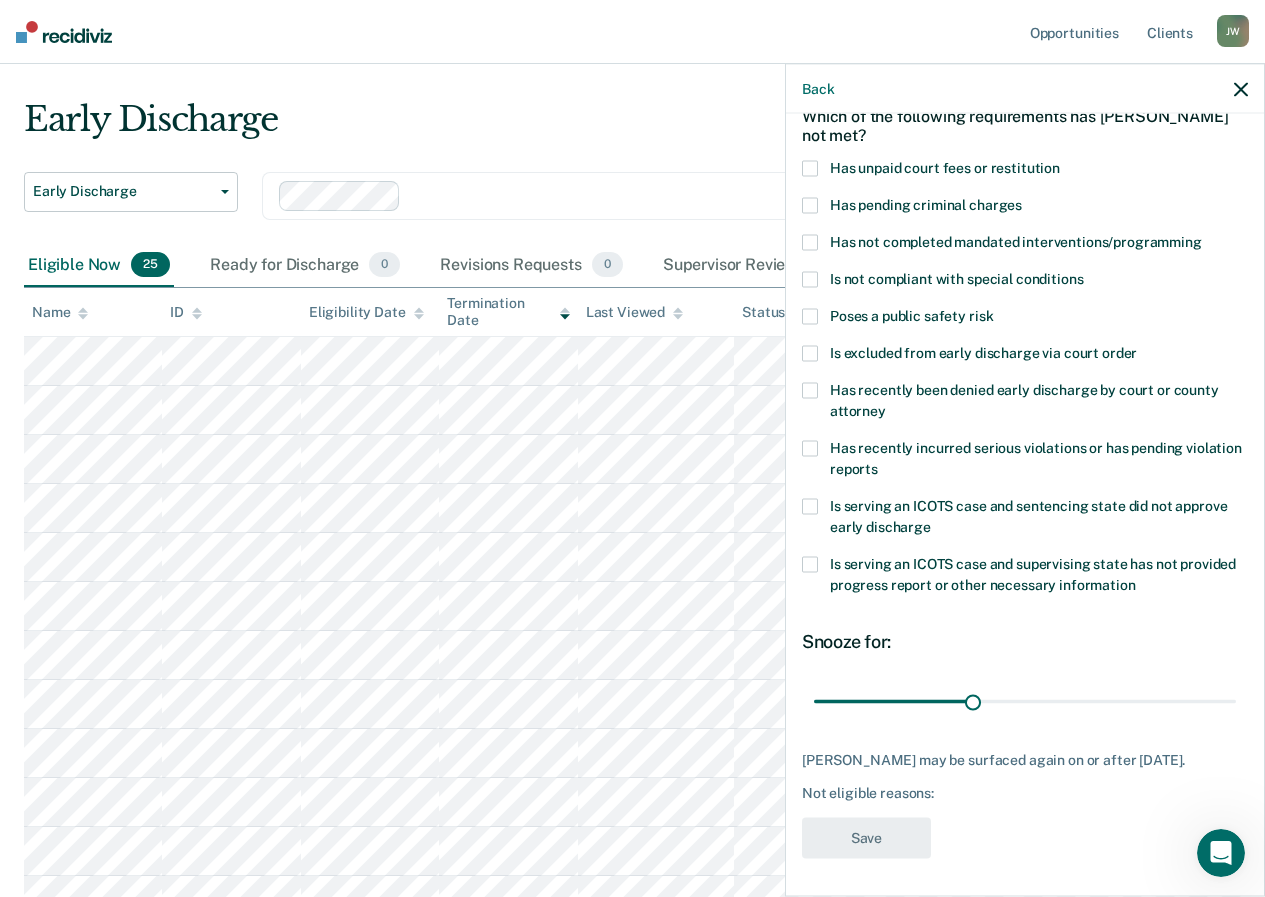 click at bounding box center [810, 169] 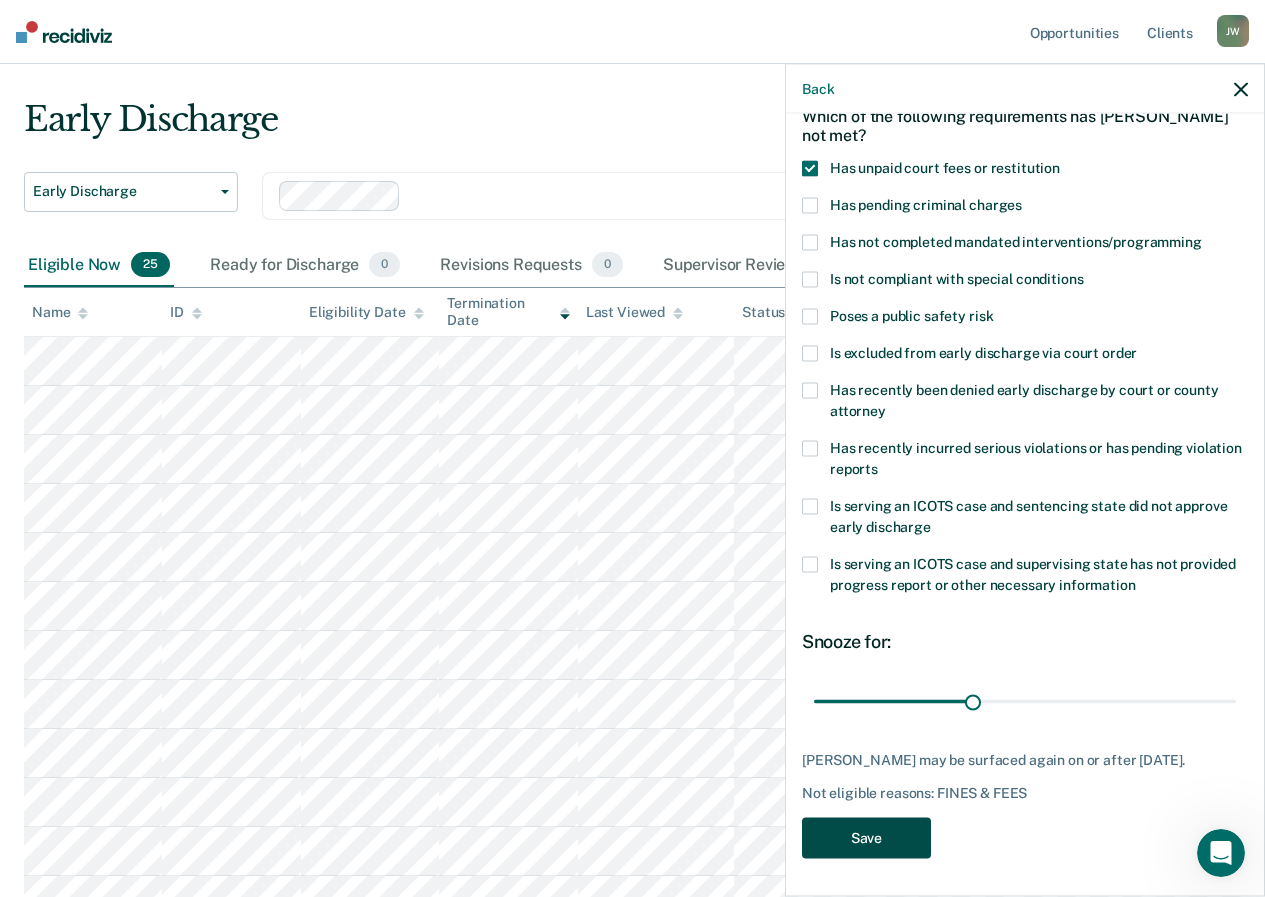 click on "Save" at bounding box center [866, 838] 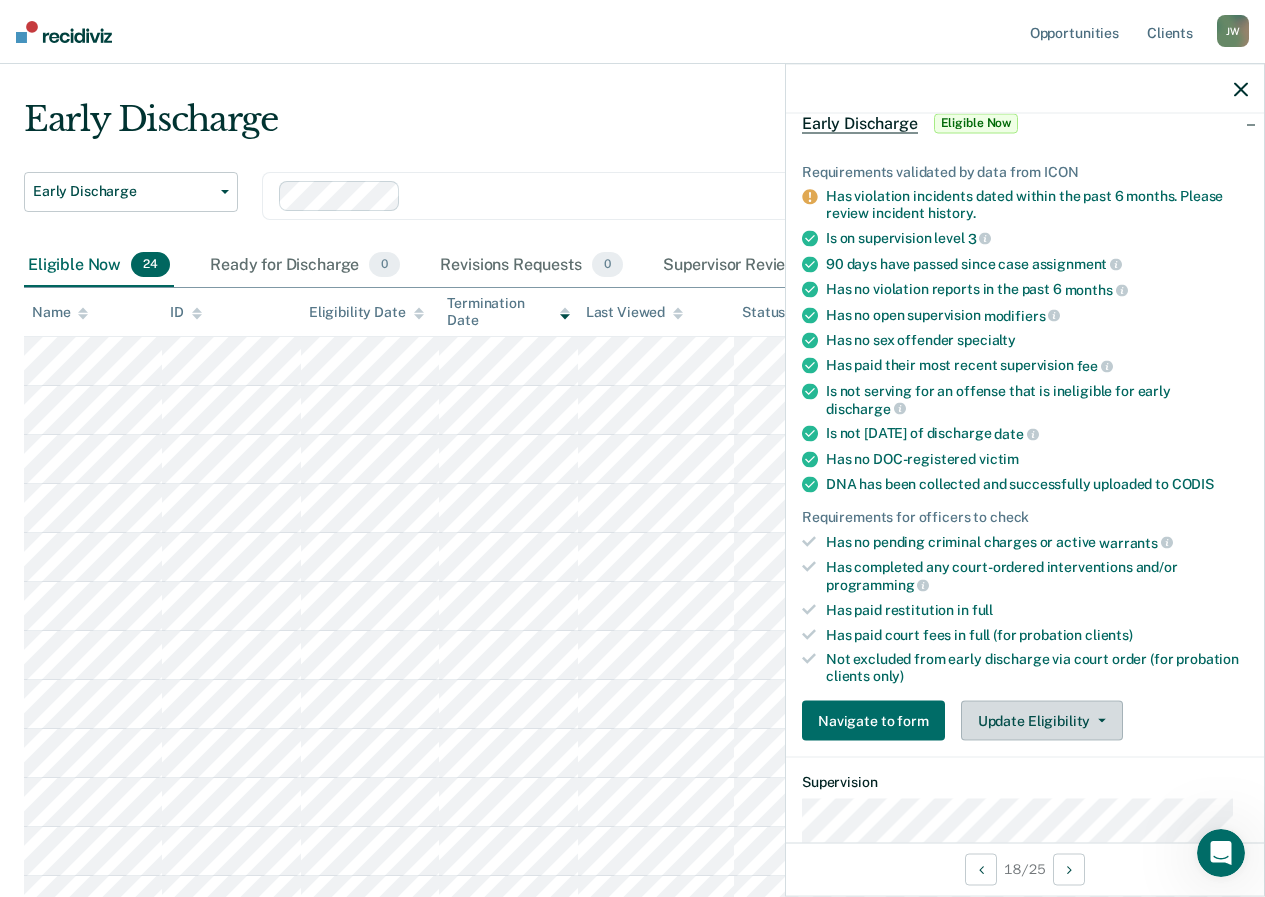 click on "Update Eligibility" at bounding box center (1042, 721) 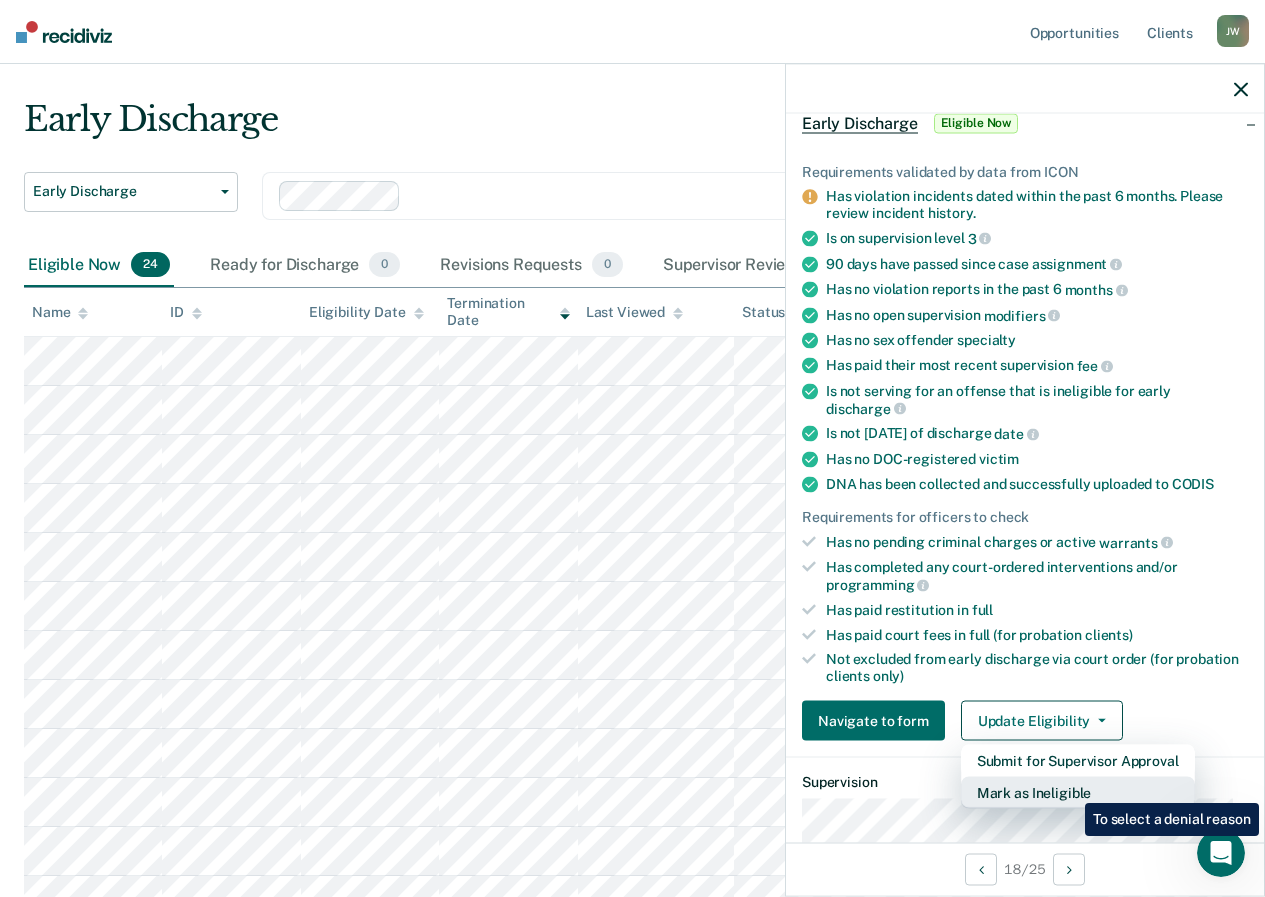click on "Mark as Ineligible" at bounding box center (1078, 793) 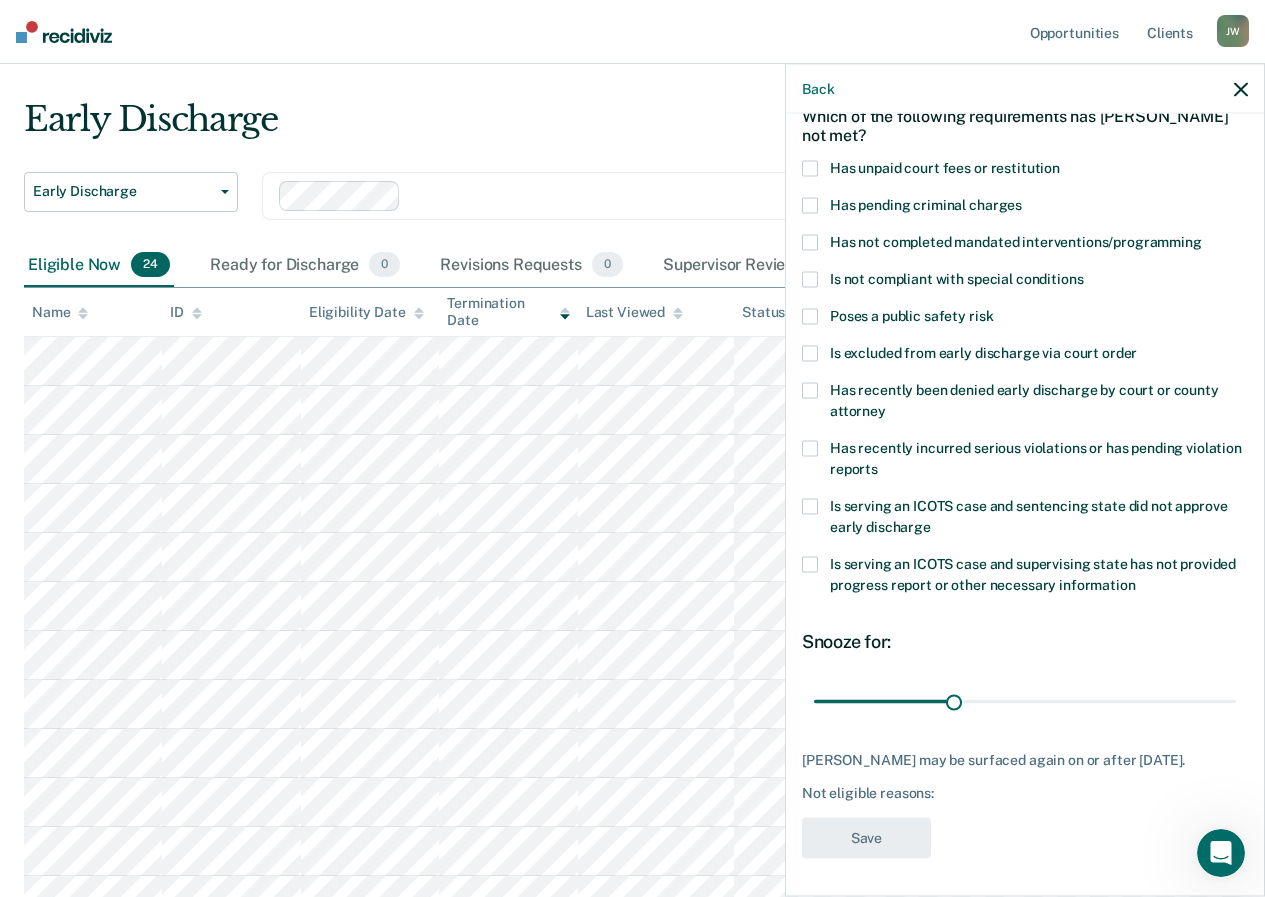 click at bounding box center [810, 169] 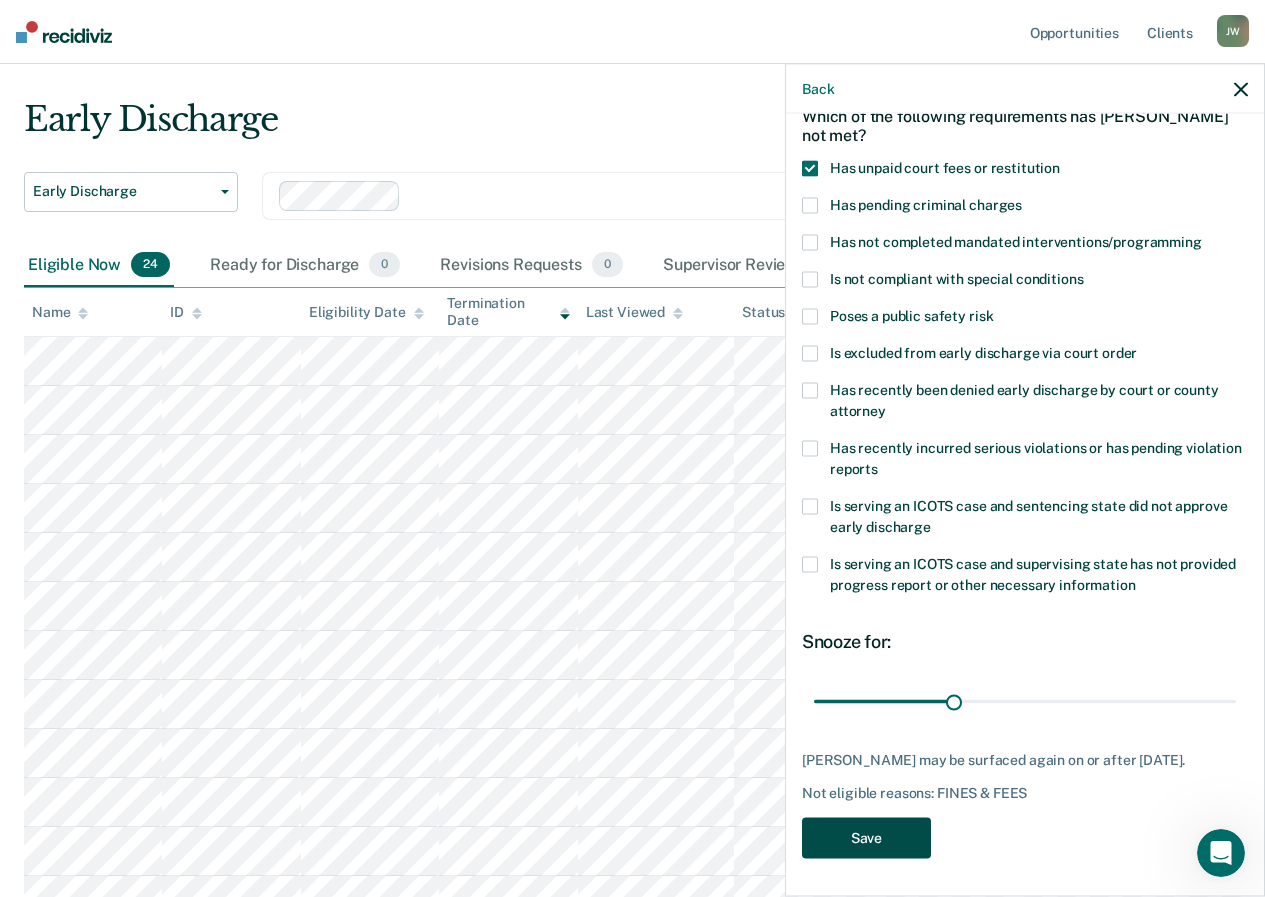 click on "Save" at bounding box center (866, 838) 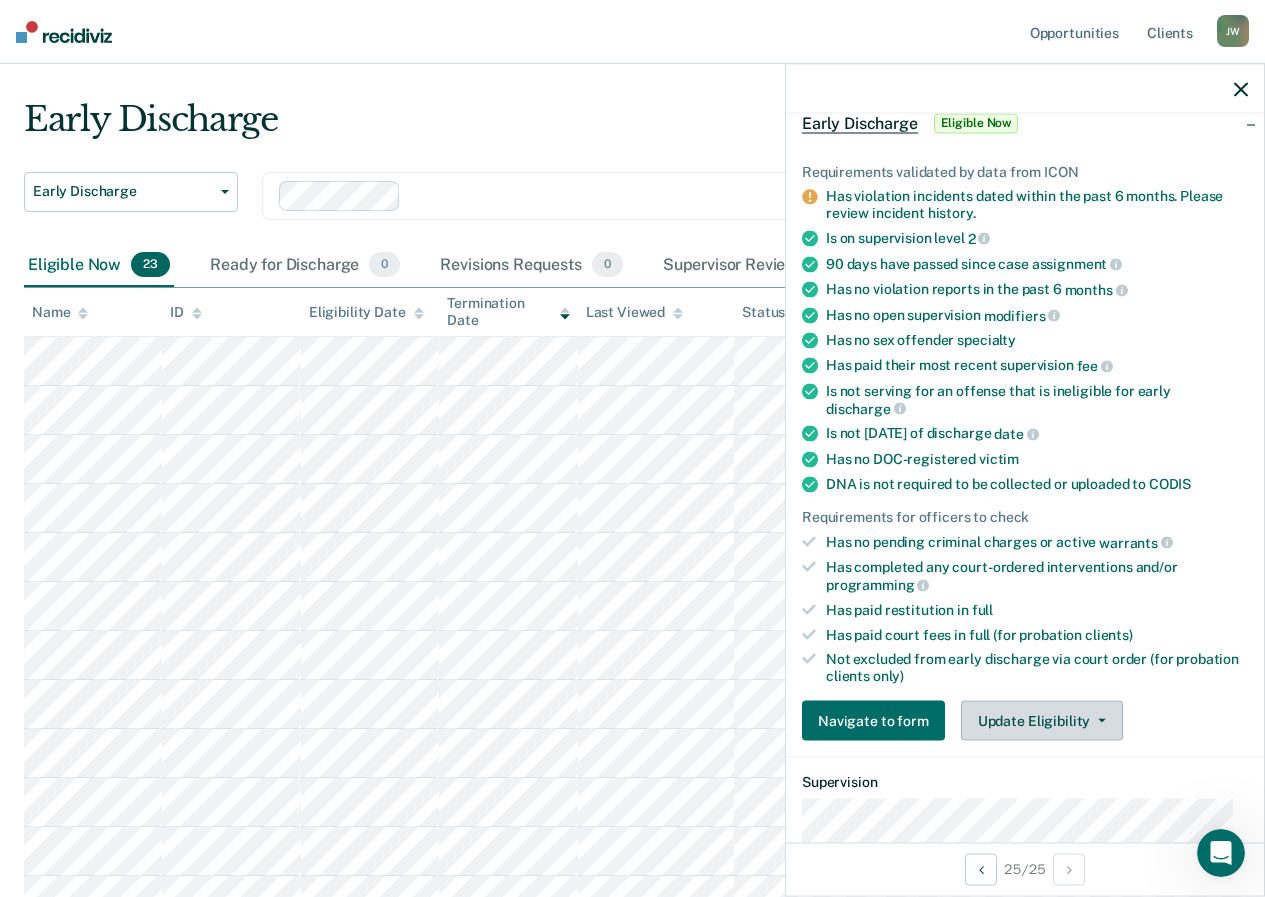 click on "Update Eligibility" at bounding box center (1042, 721) 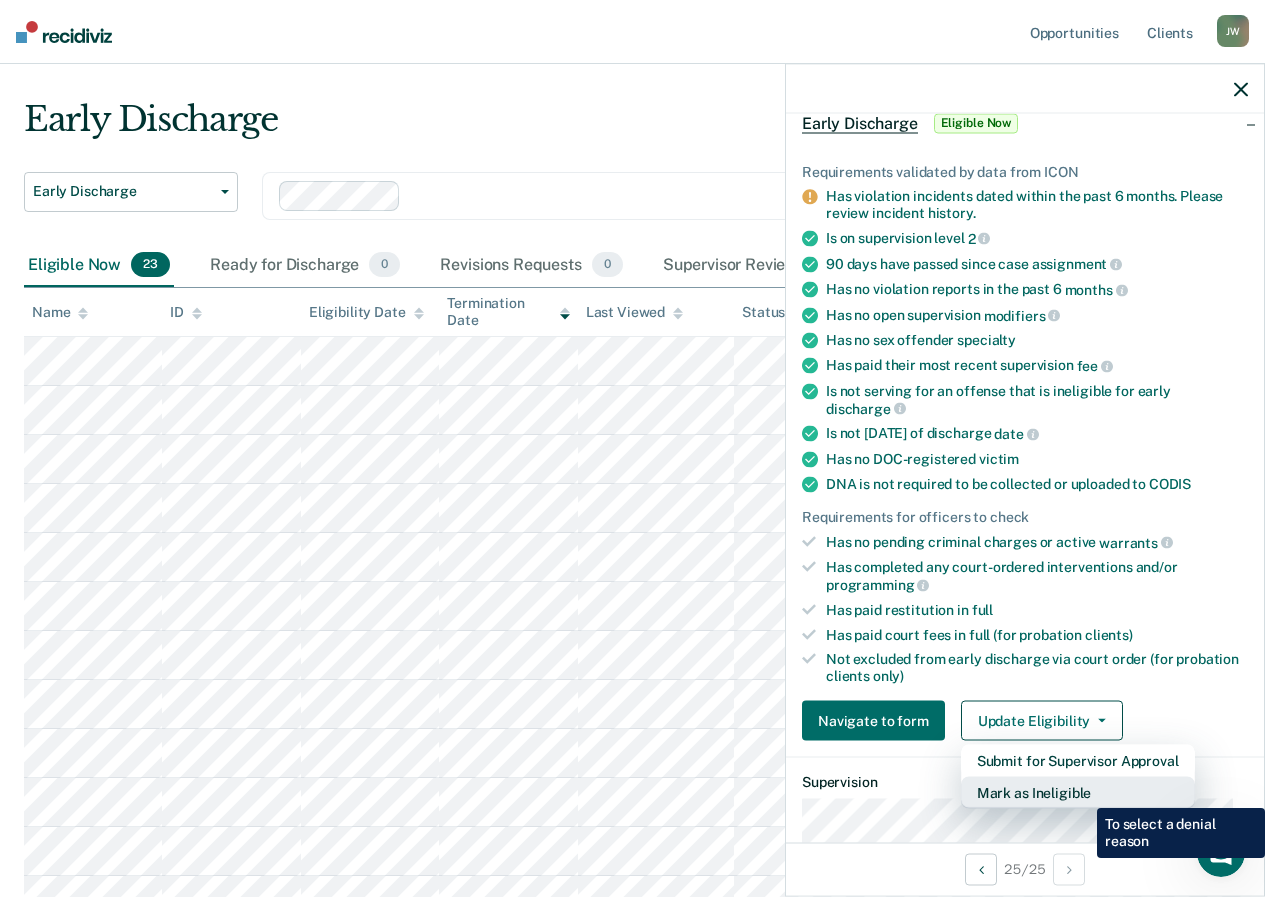 click on "Mark as Ineligible" at bounding box center (1078, 793) 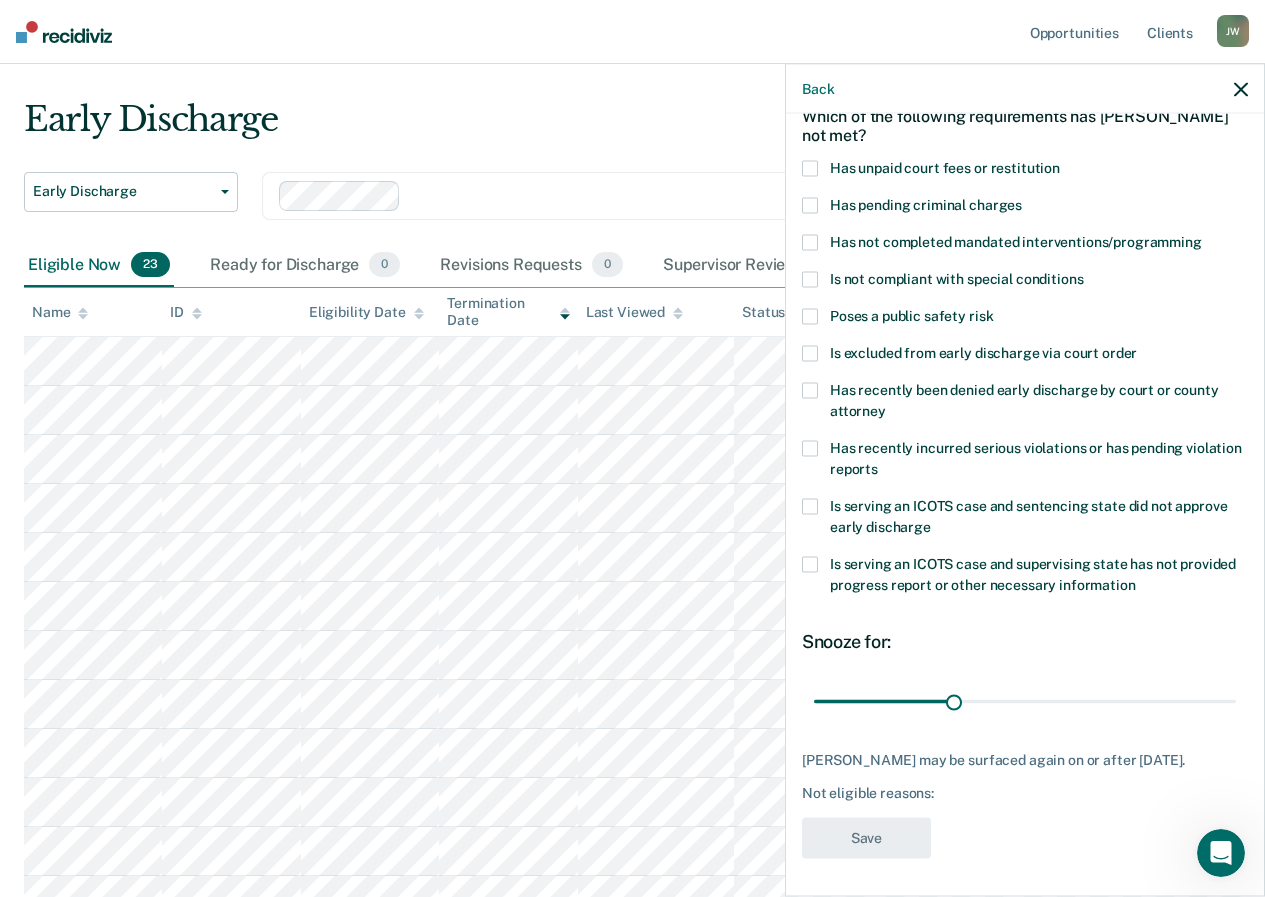 click at bounding box center (810, 243) 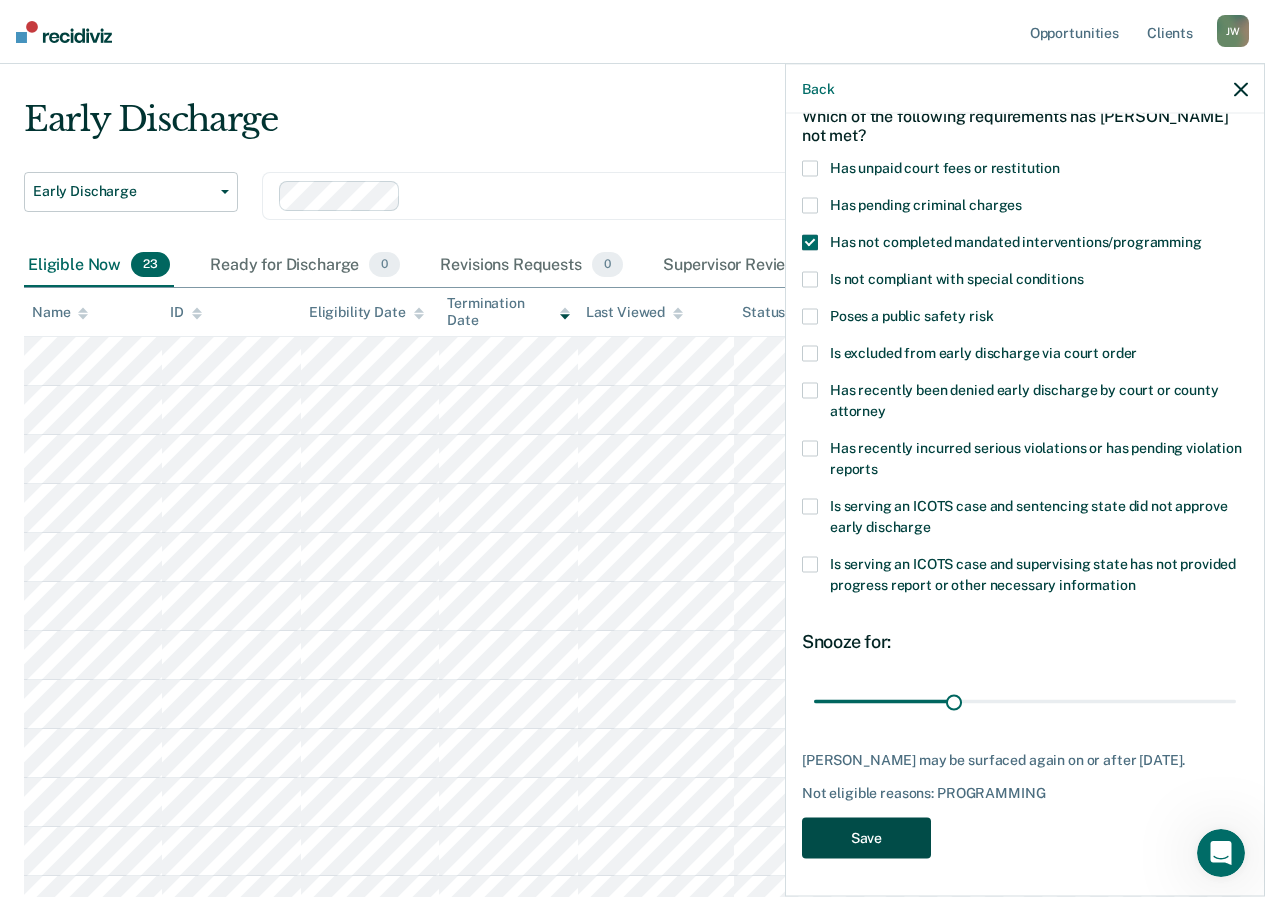 click on "Save" at bounding box center [866, 838] 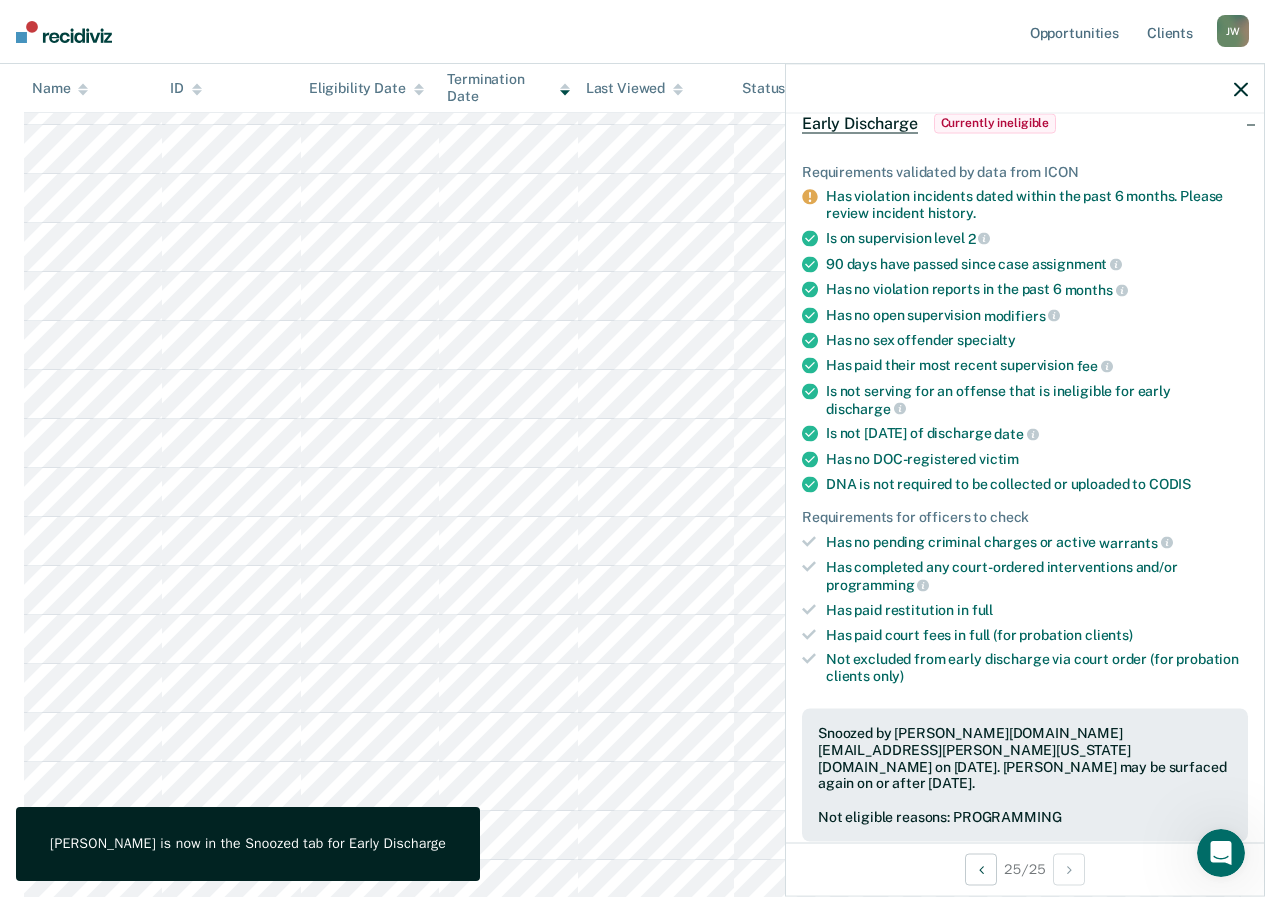 scroll, scrollTop: 439, scrollLeft: 0, axis: vertical 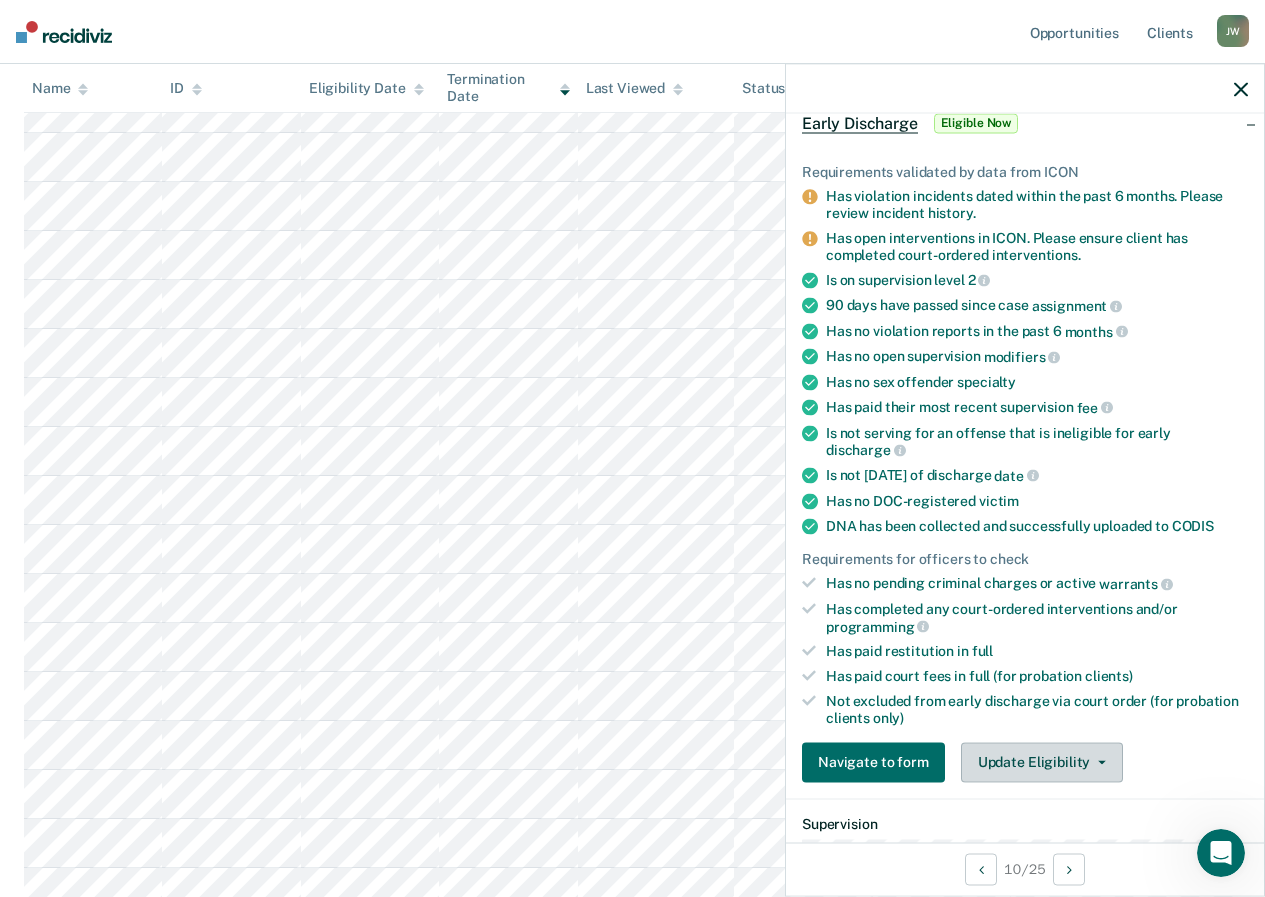 click on "Update Eligibility" at bounding box center (1042, 762) 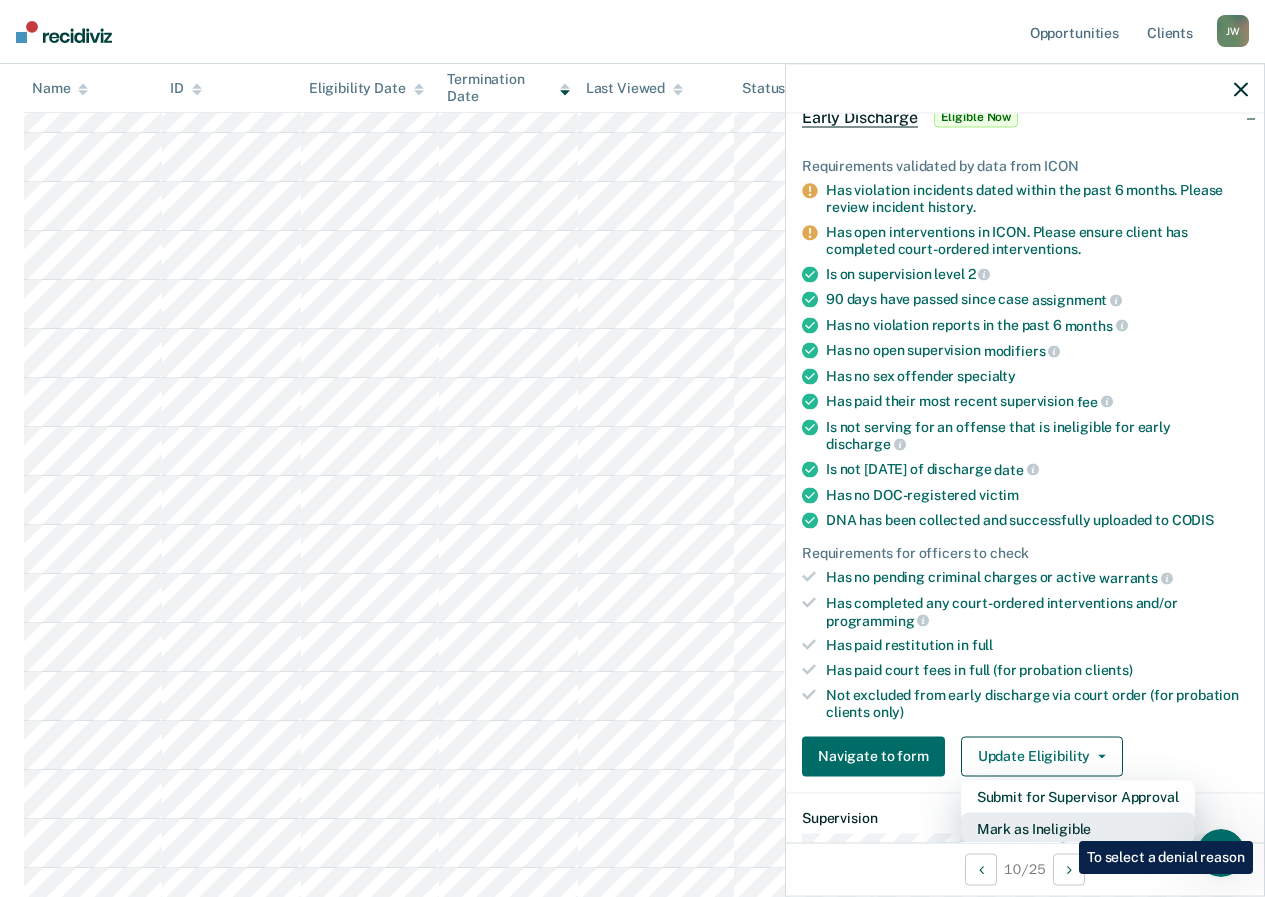 click on "Mark as Ineligible" at bounding box center (1078, 828) 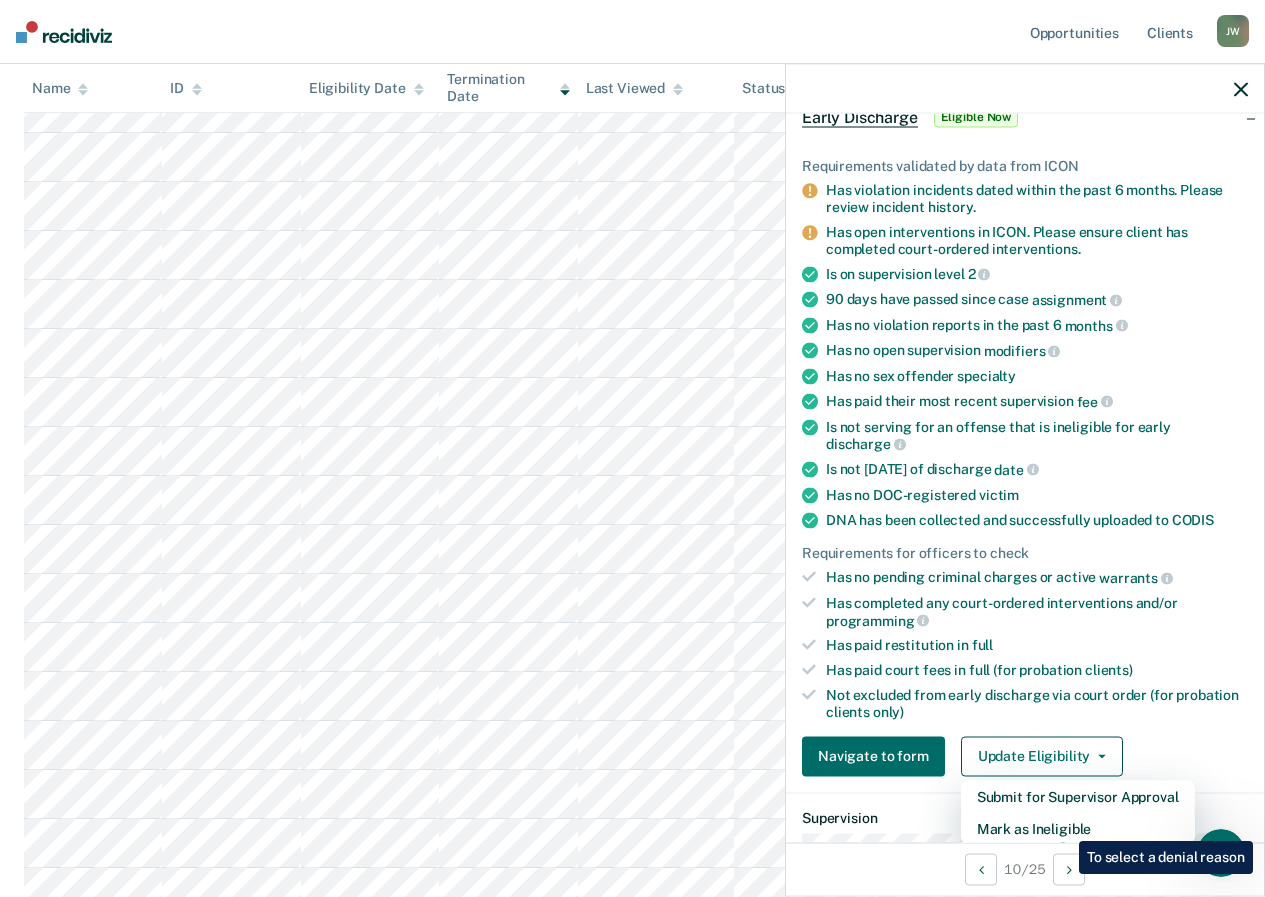 scroll, scrollTop: 106, scrollLeft: 0, axis: vertical 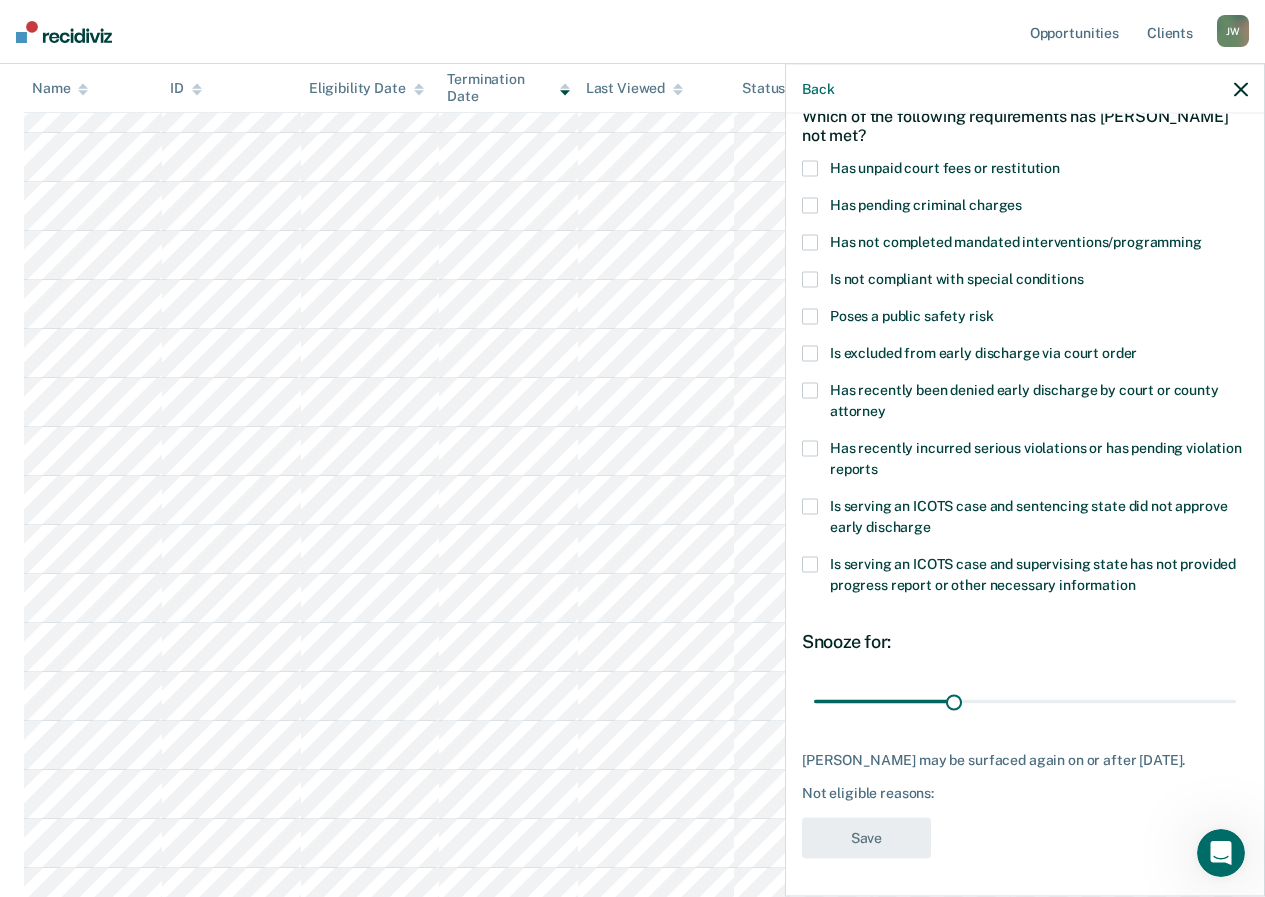click at bounding box center (810, 243) 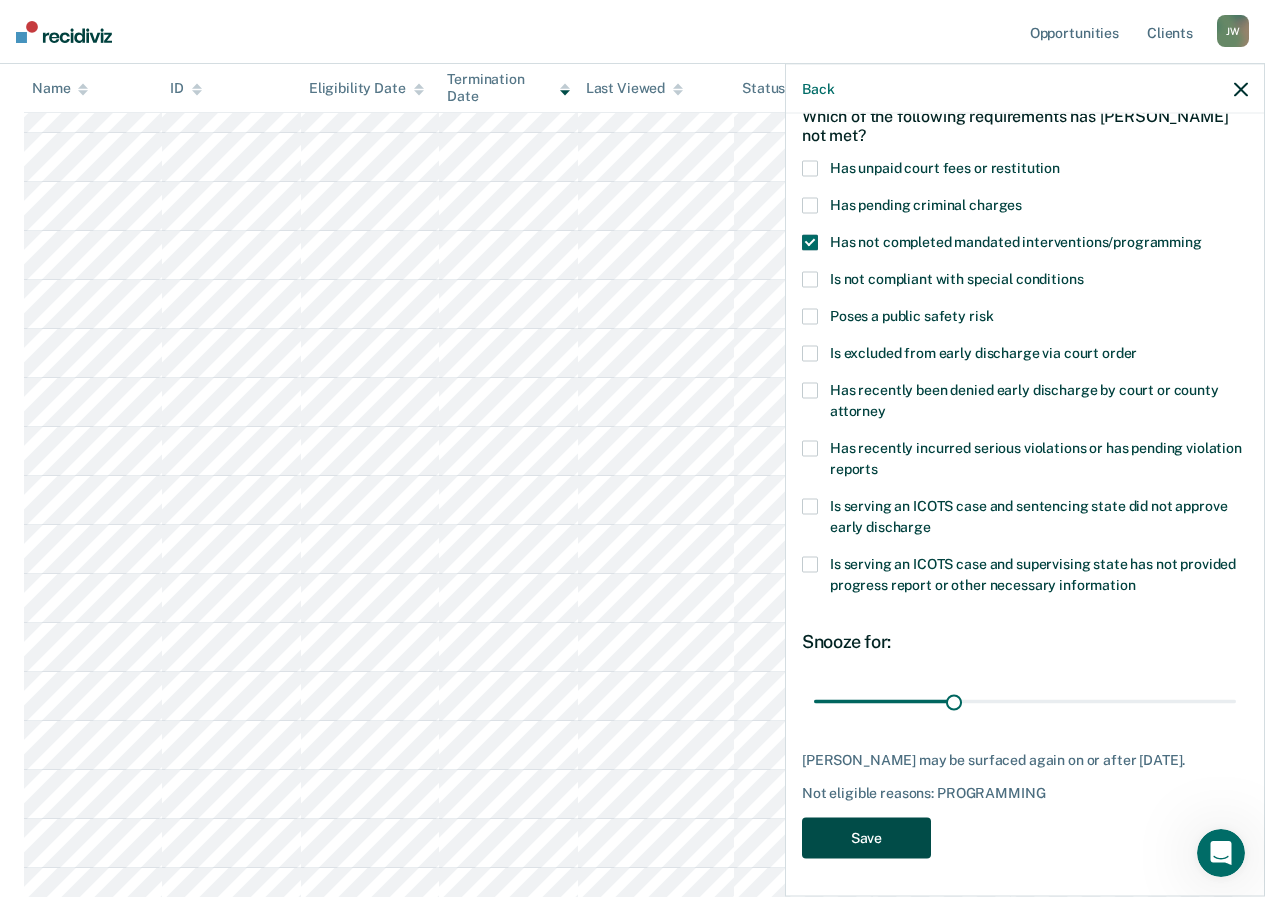 click on "Save" at bounding box center [866, 838] 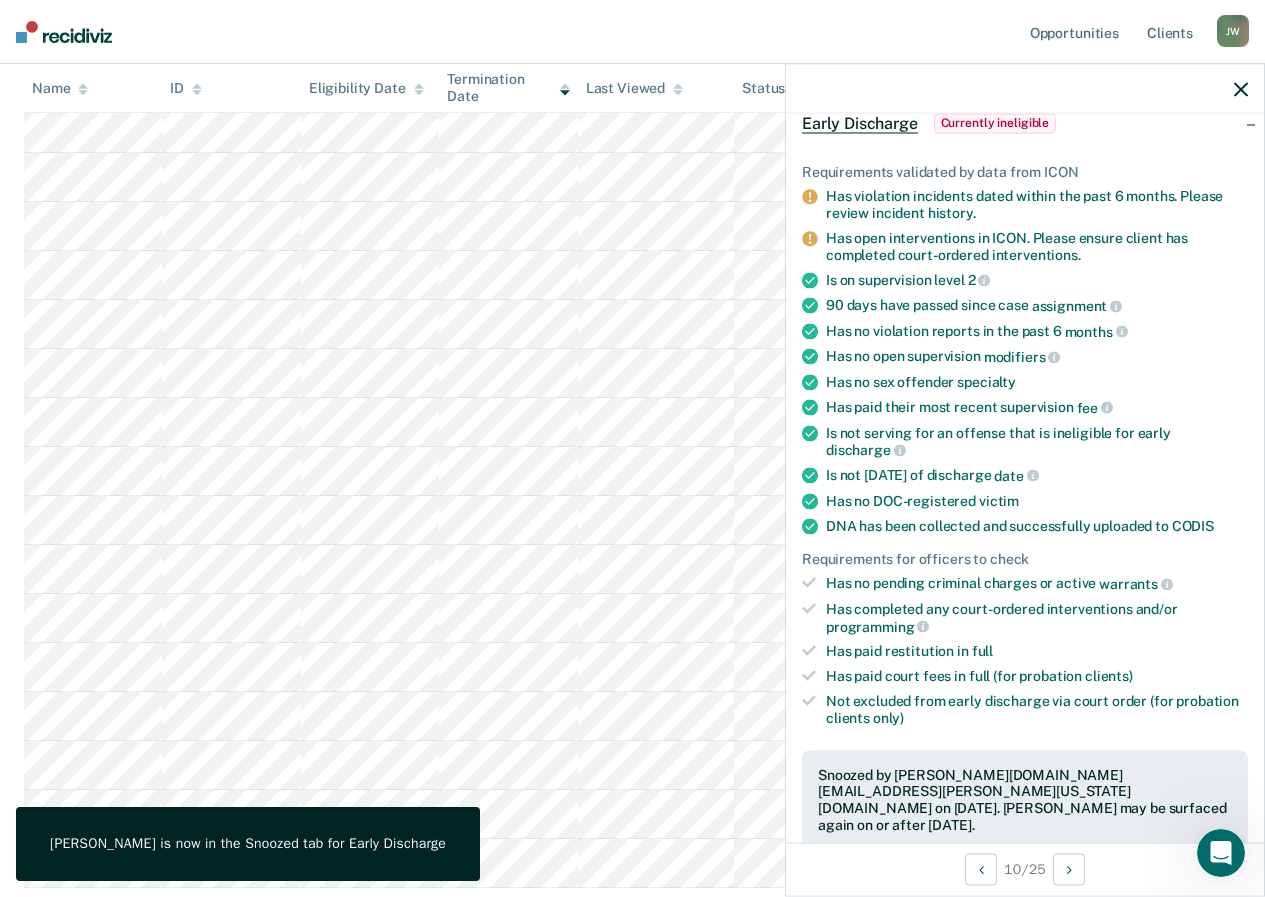 scroll, scrollTop: 500, scrollLeft: 0, axis: vertical 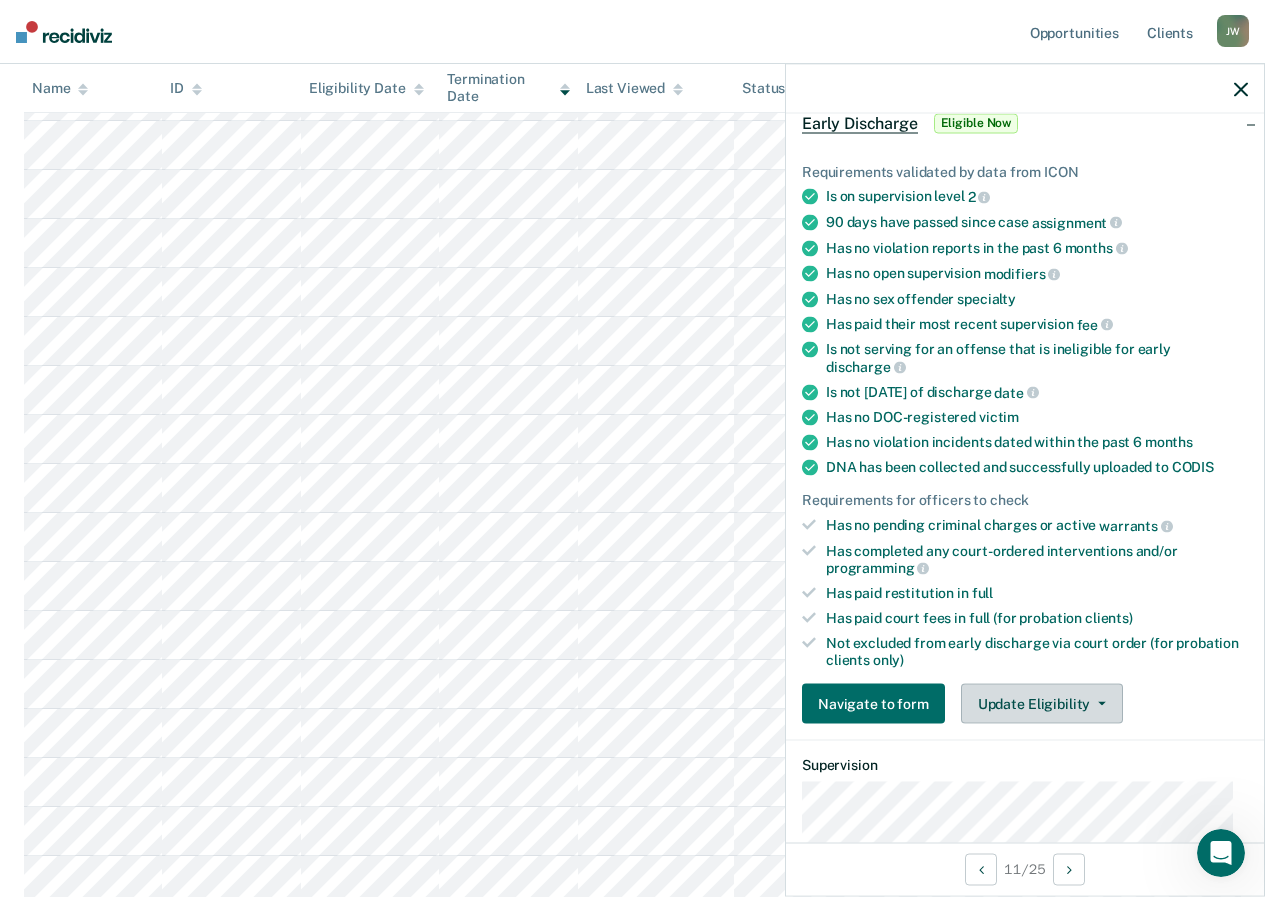click on "Update Eligibility" at bounding box center (1042, 704) 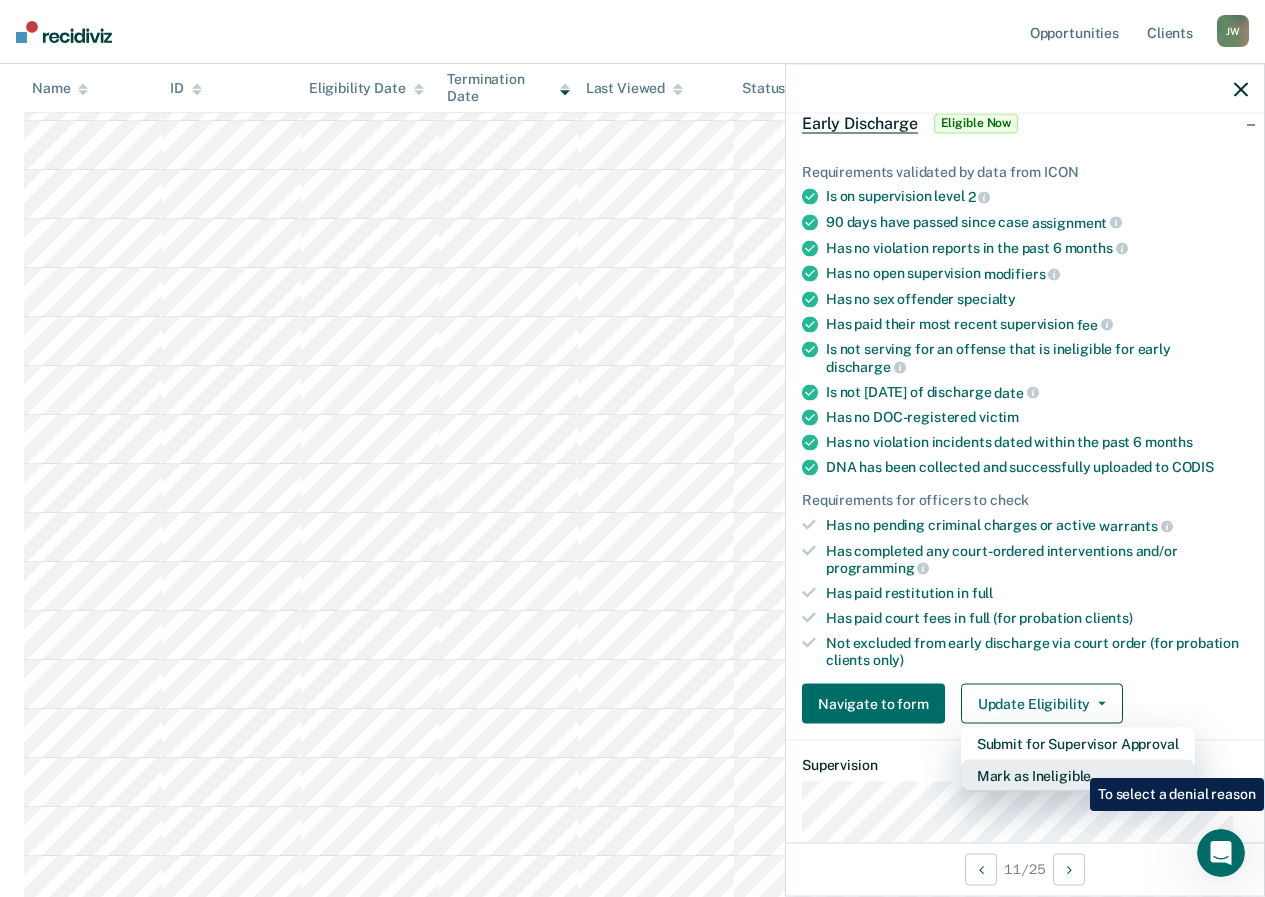 click on "Mark as Ineligible" at bounding box center (1078, 776) 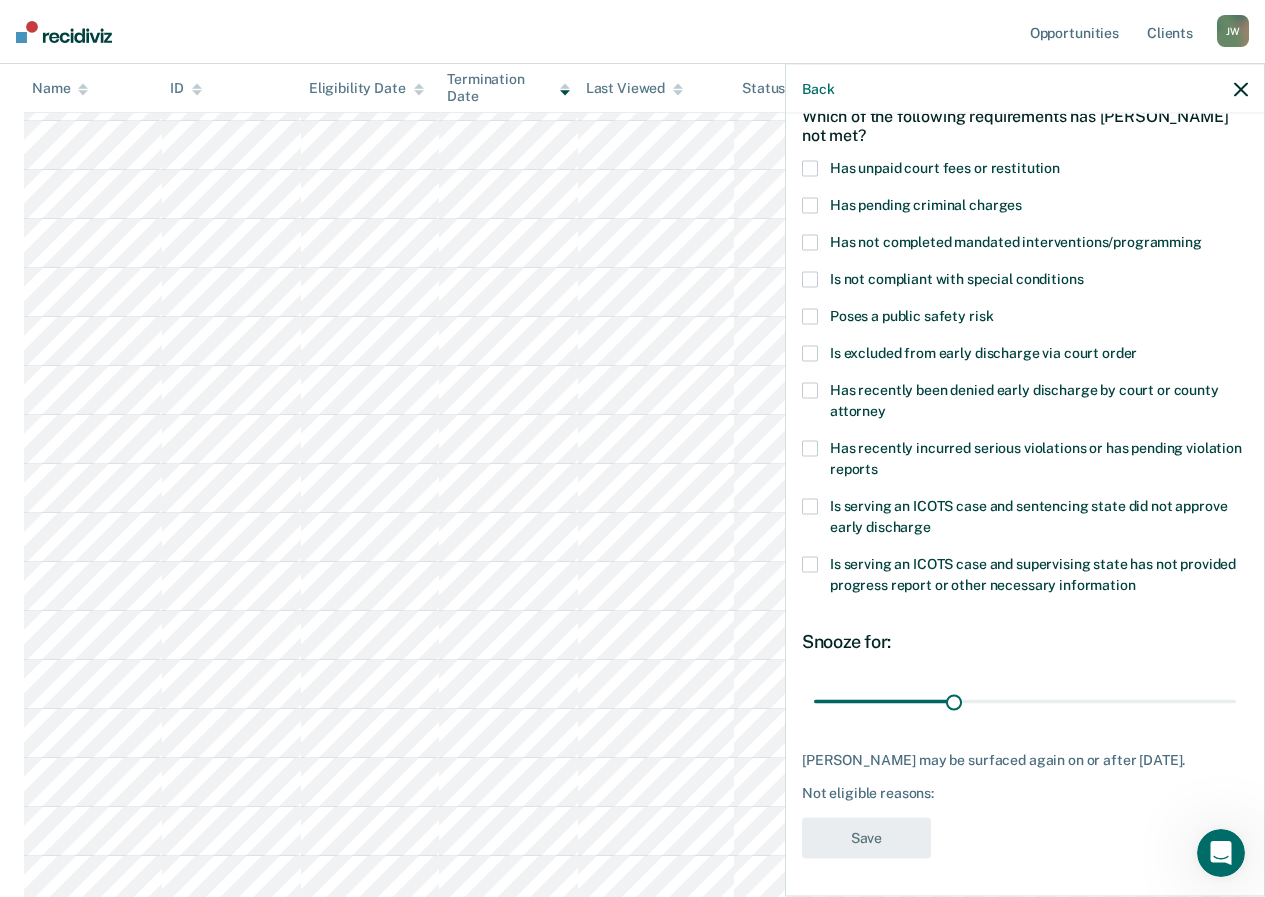 click at bounding box center [810, 169] 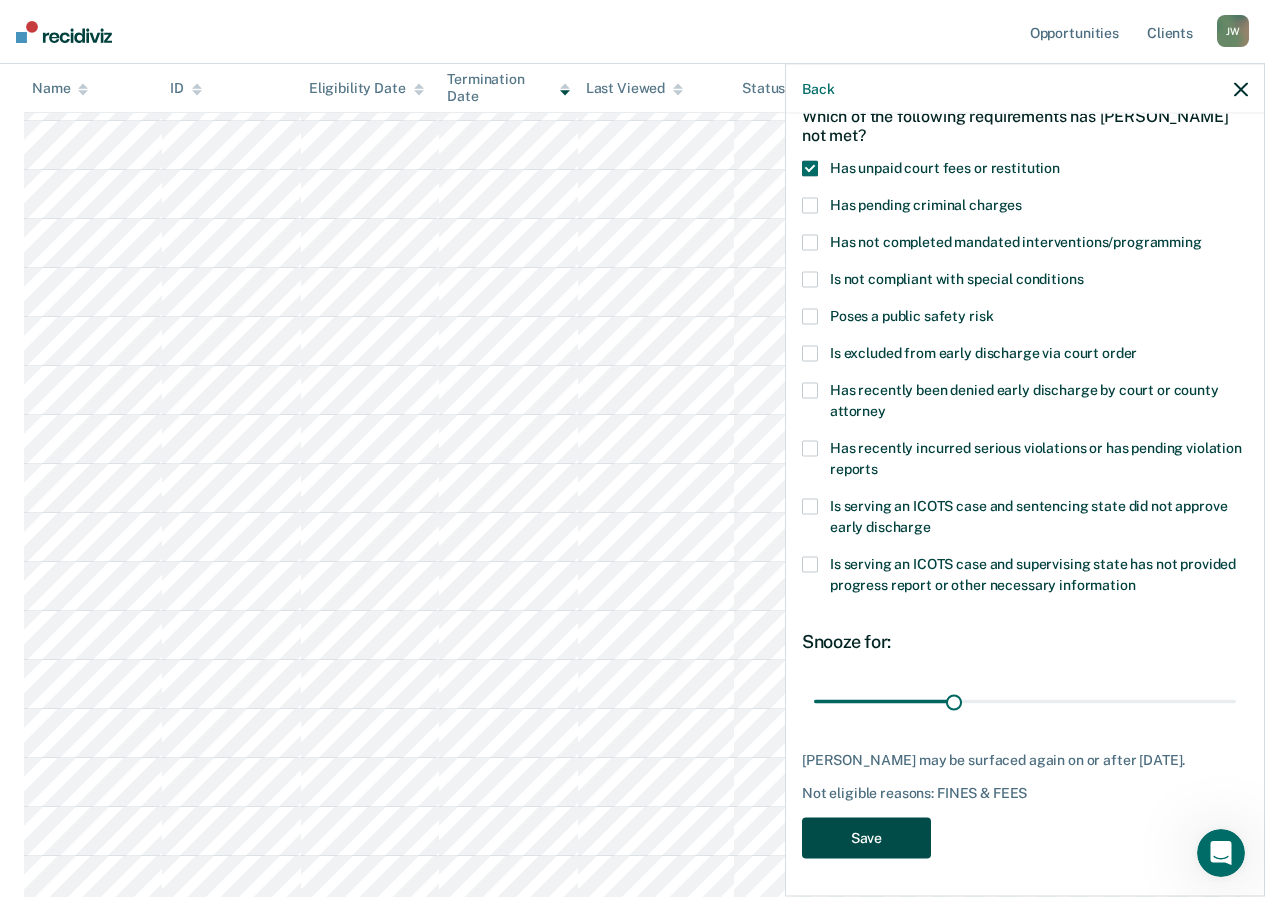 click on "Save" at bounding box center [866, 838] 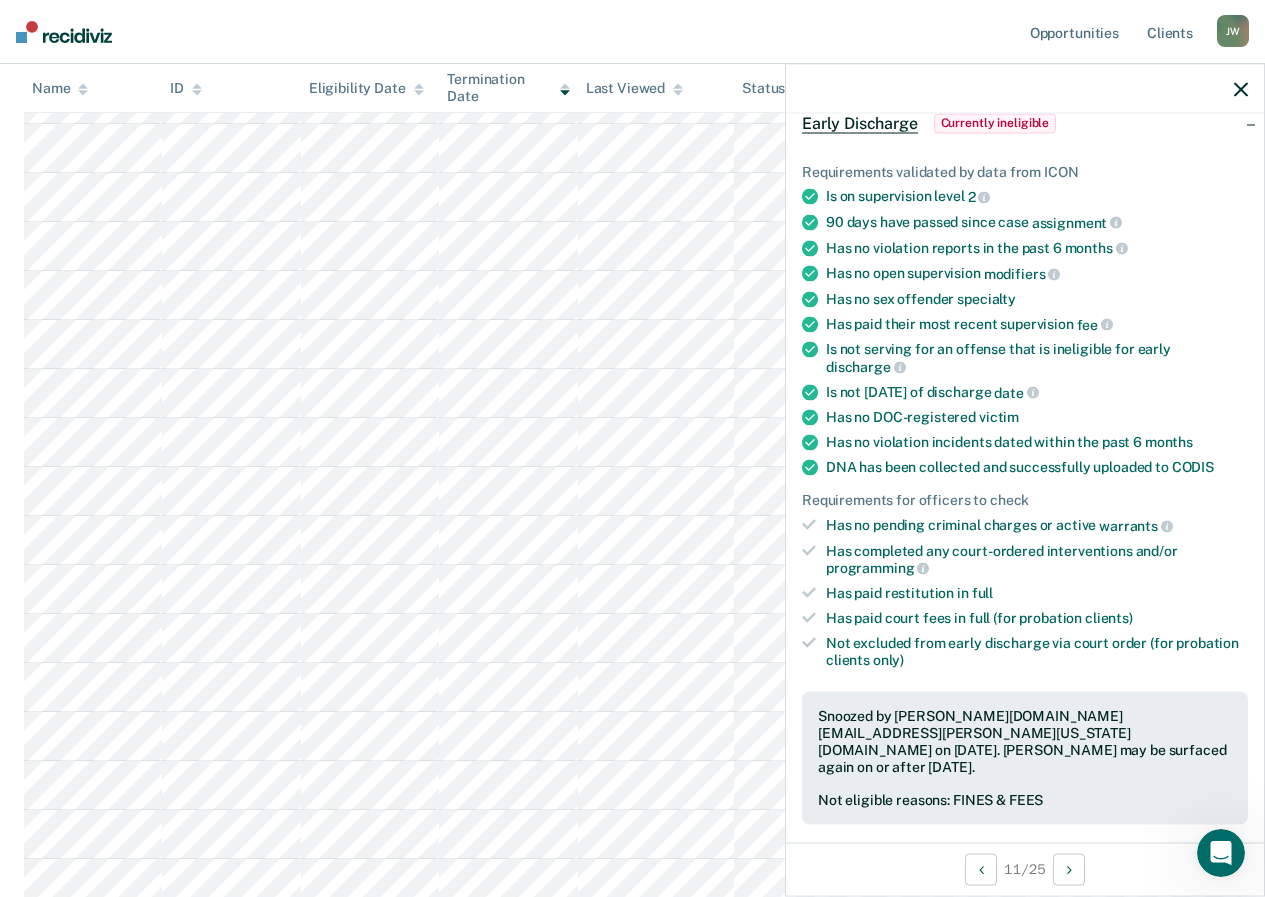 scroll, scrollTop: 300, scrollLeft: 0, axis: vertical 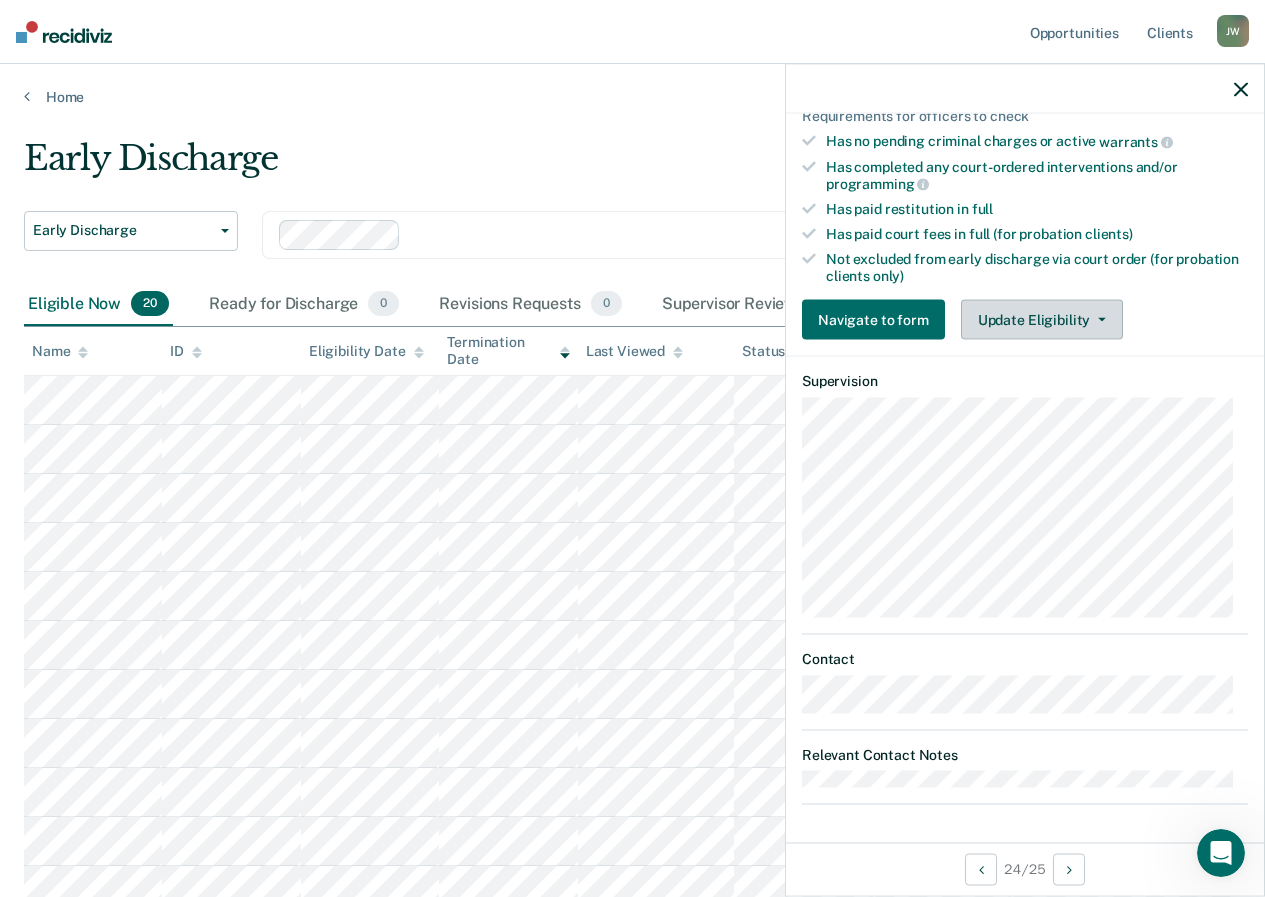 click on "Update Eligibility" at bounding box center (1042, 320) 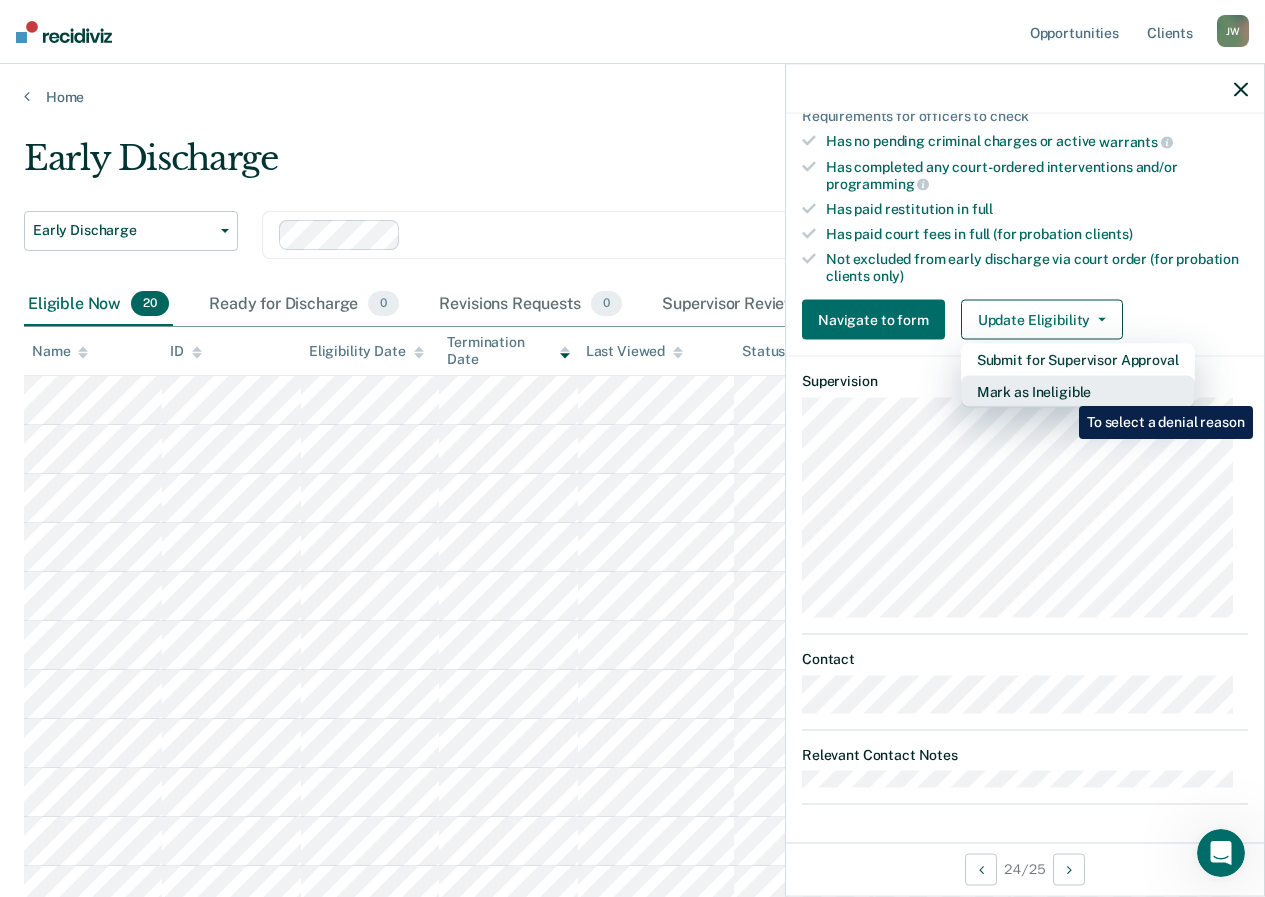 click on "Mark as Ineligible" at bounding box center (1078, 392) 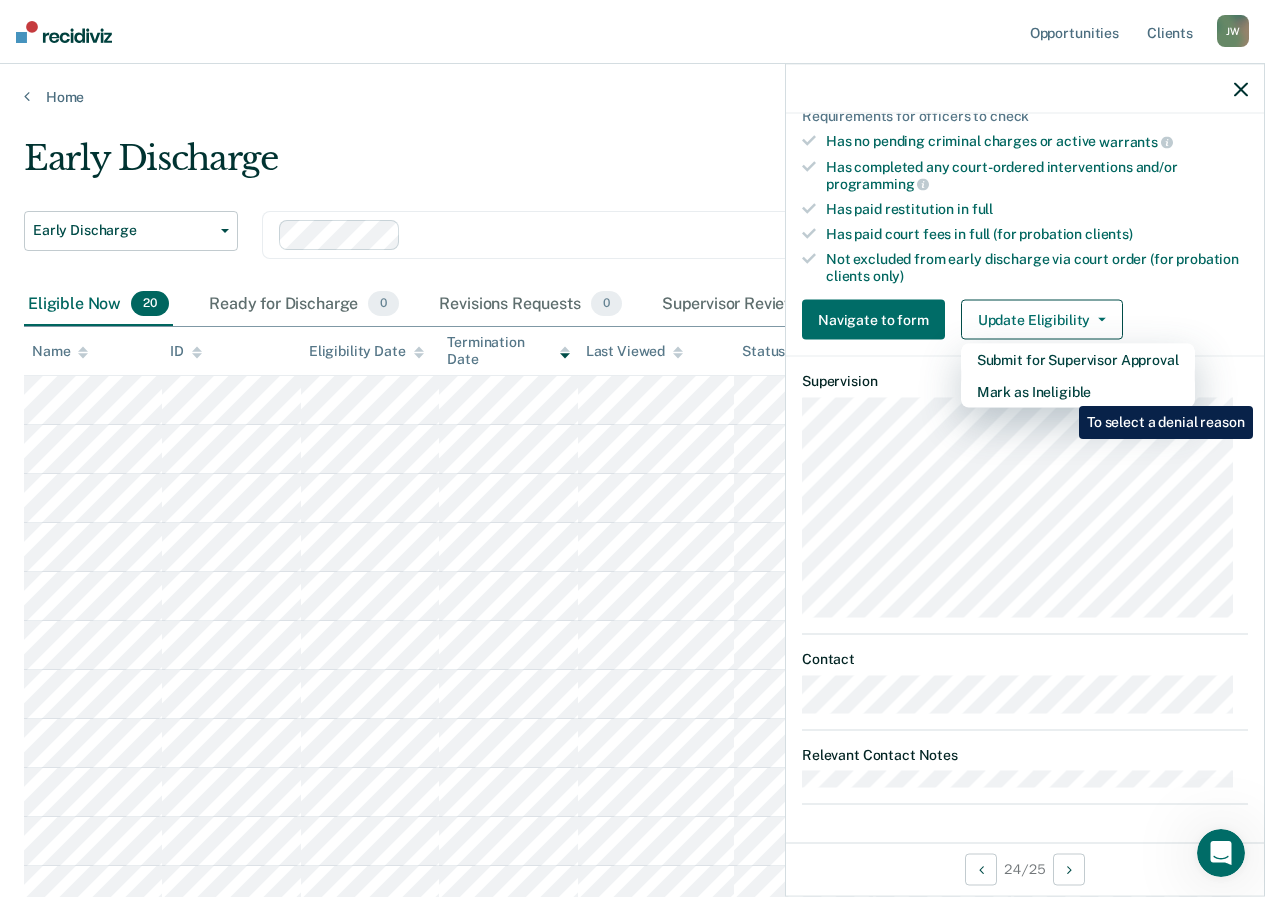 scroll, scrollTop: 123, scrollLeft: 0, axis: vertical 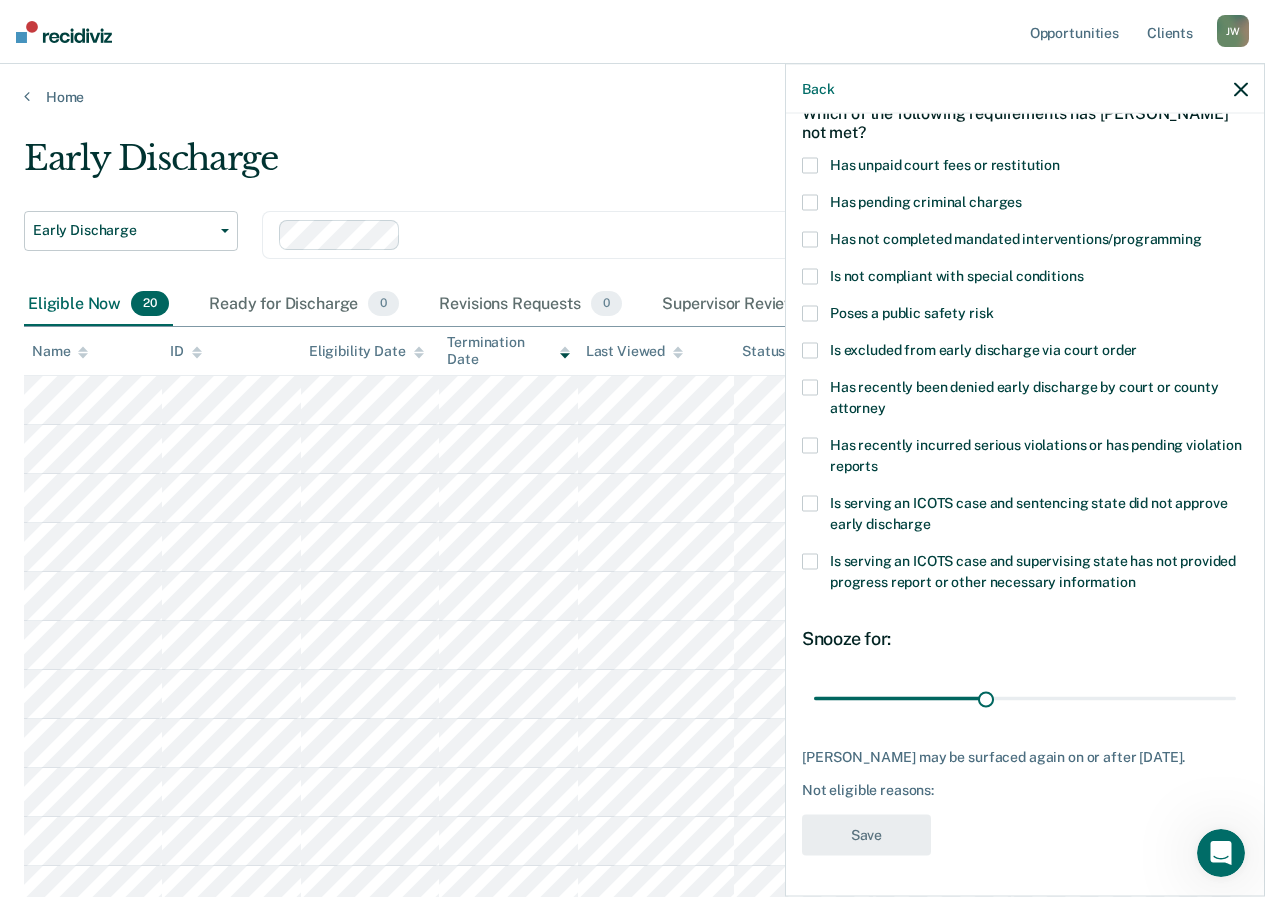 click at bounding box center (810, 351) 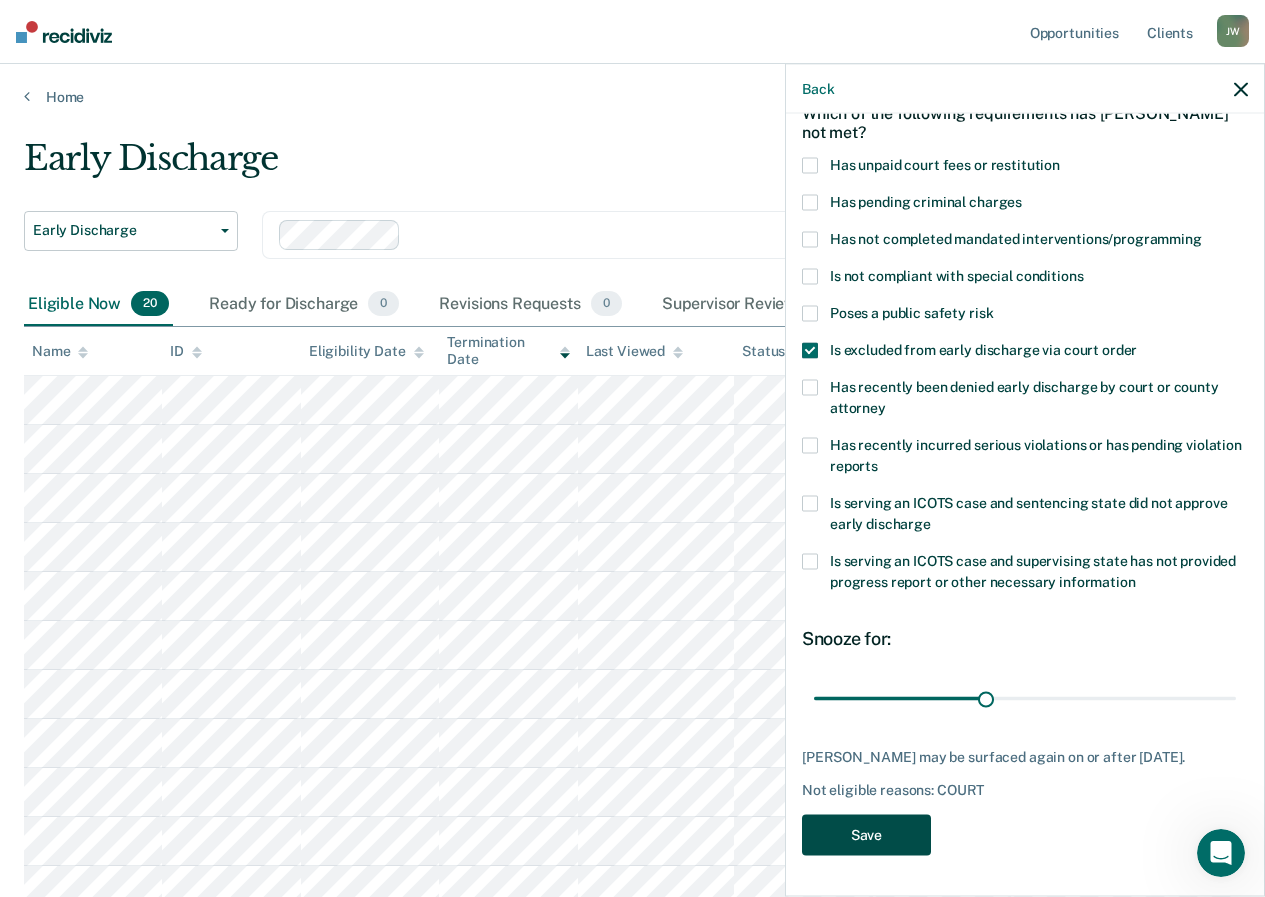 click on "Save" at bounding box center (866, 835) 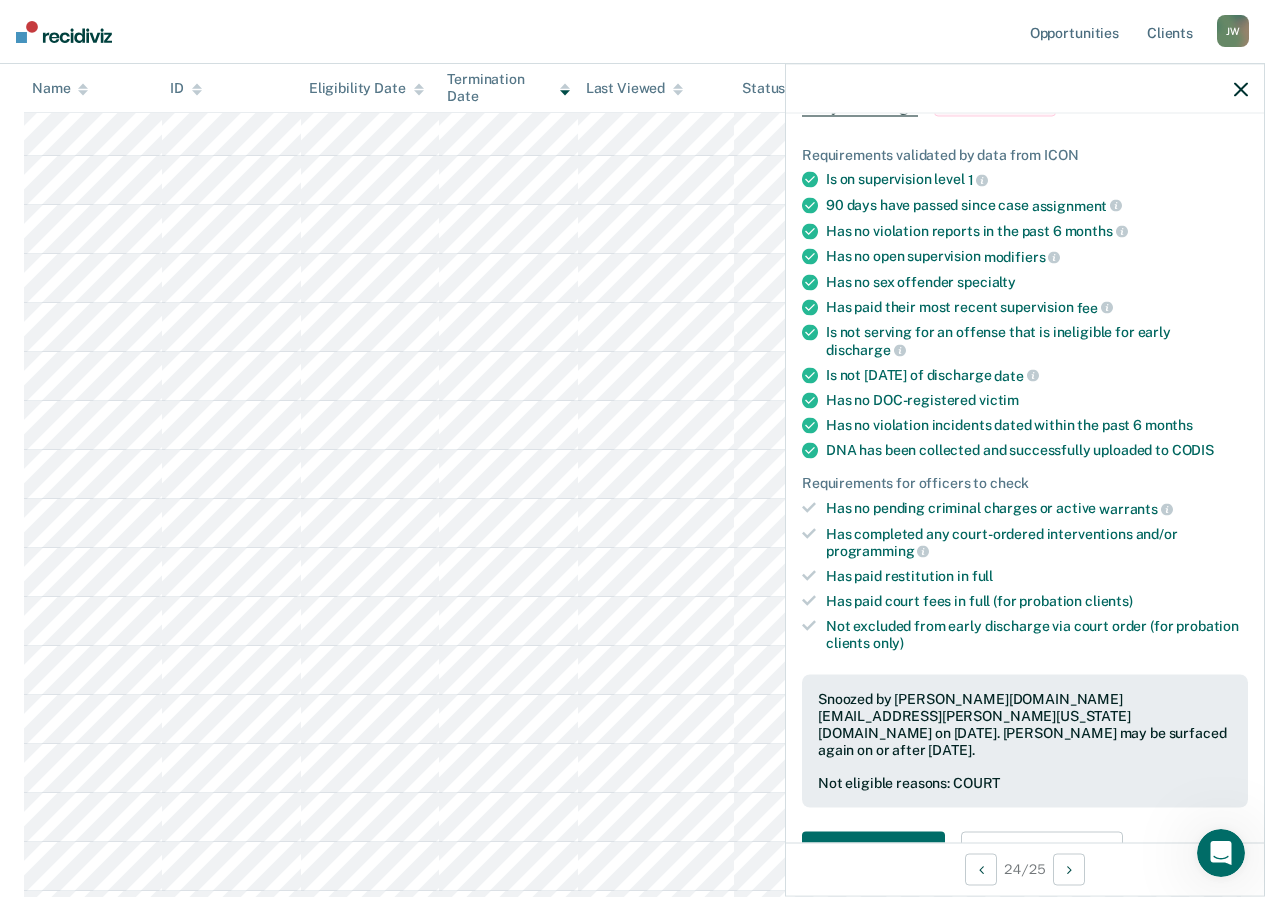 scroll, scrollTop: 400, scrollLeft: 0, axis: vertical 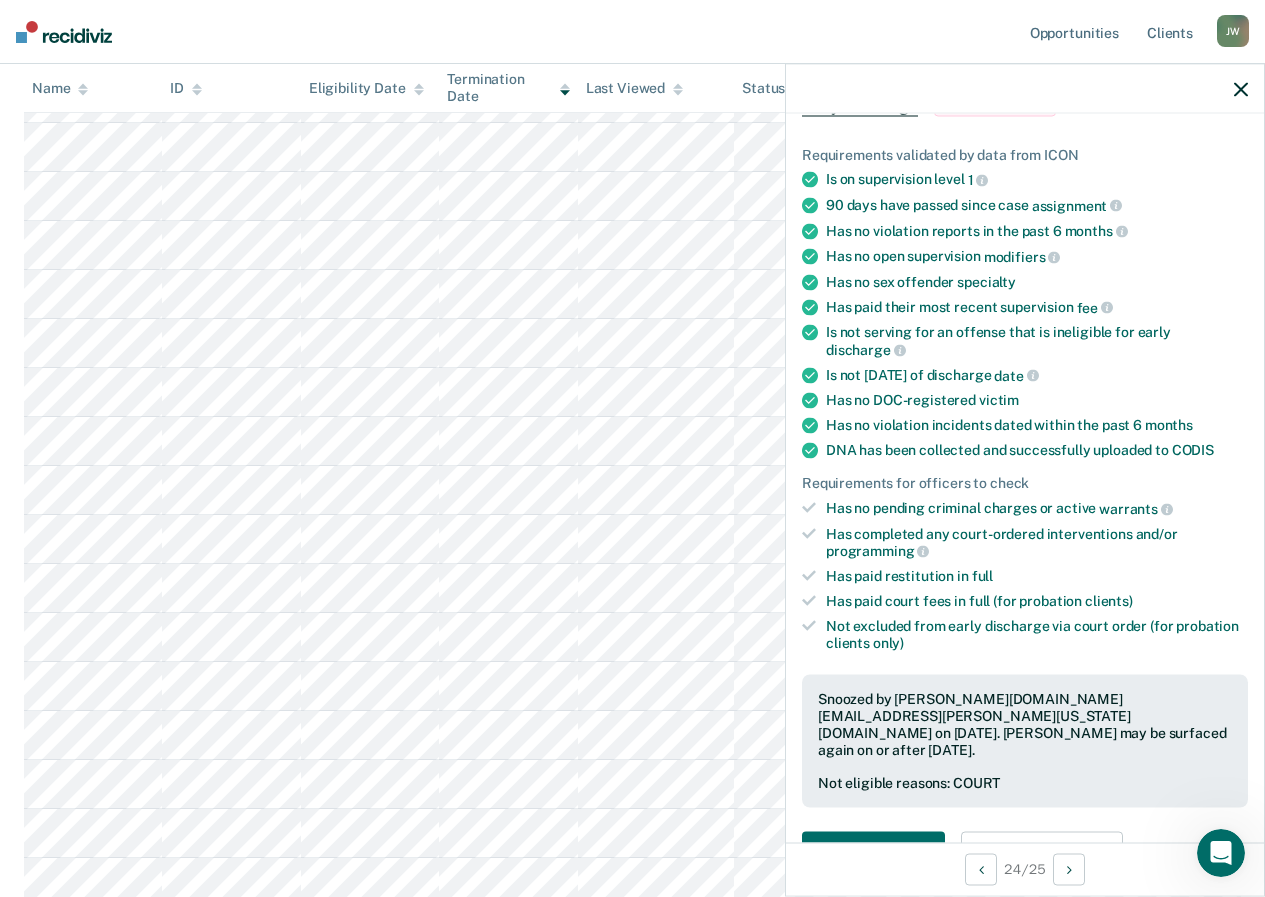 click at bounding box center (1241, 88) 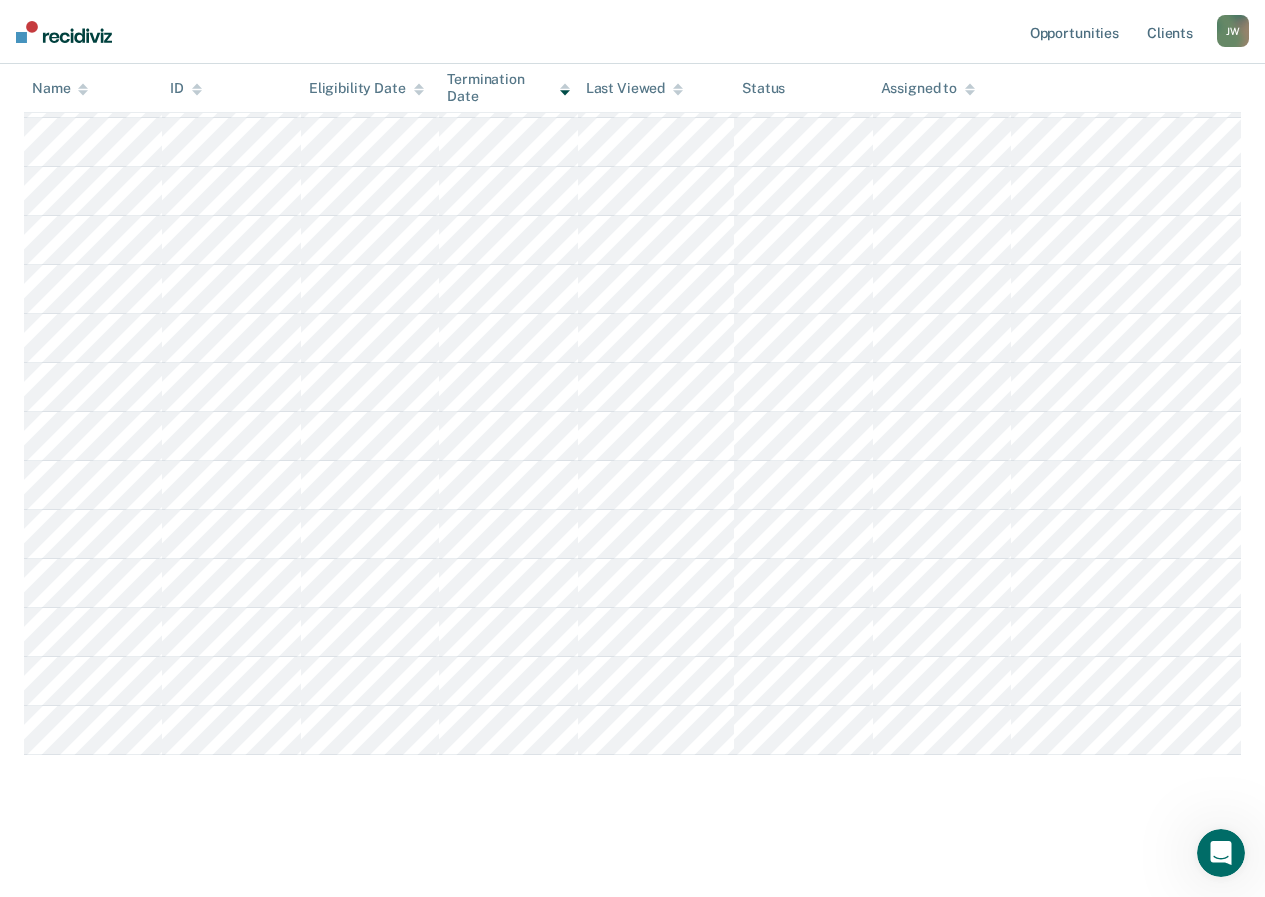 scroll, scrollTop: 554, scrollLeft: 0, axis: vertical 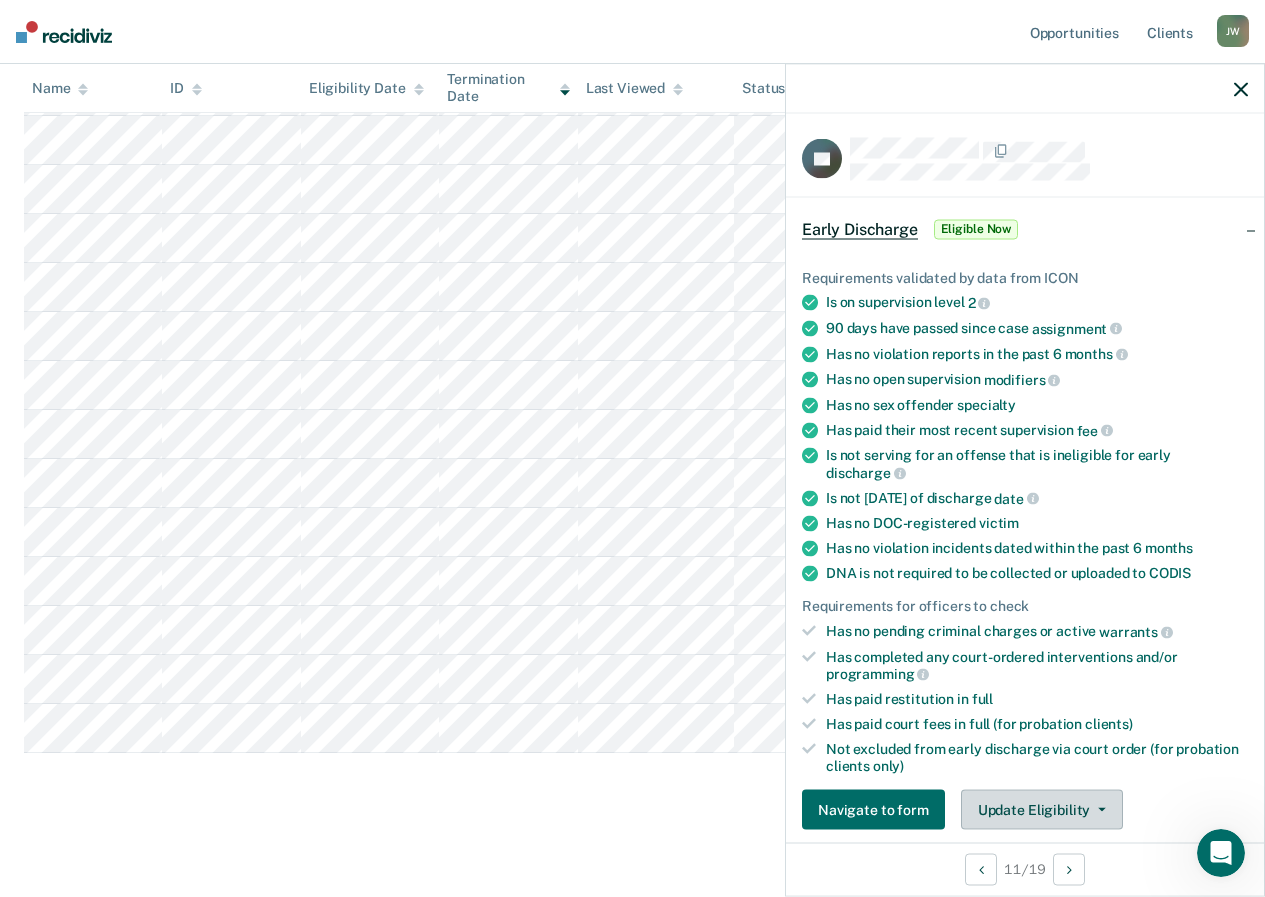 click on "Update Eligibility" at bounding box center [1042, 810] 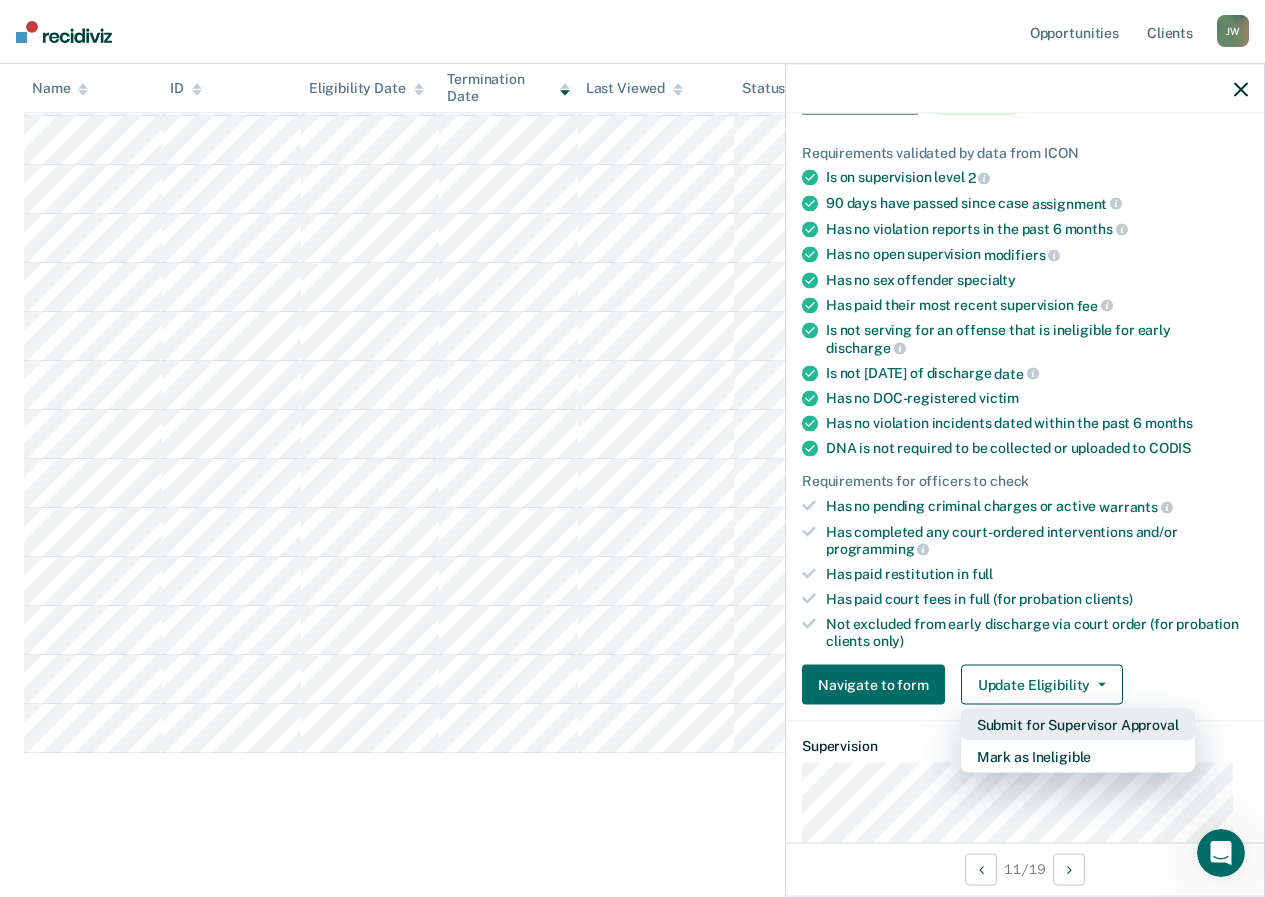 scroll, scrollTop: 222, scrollLeft: 0, axis: vertical 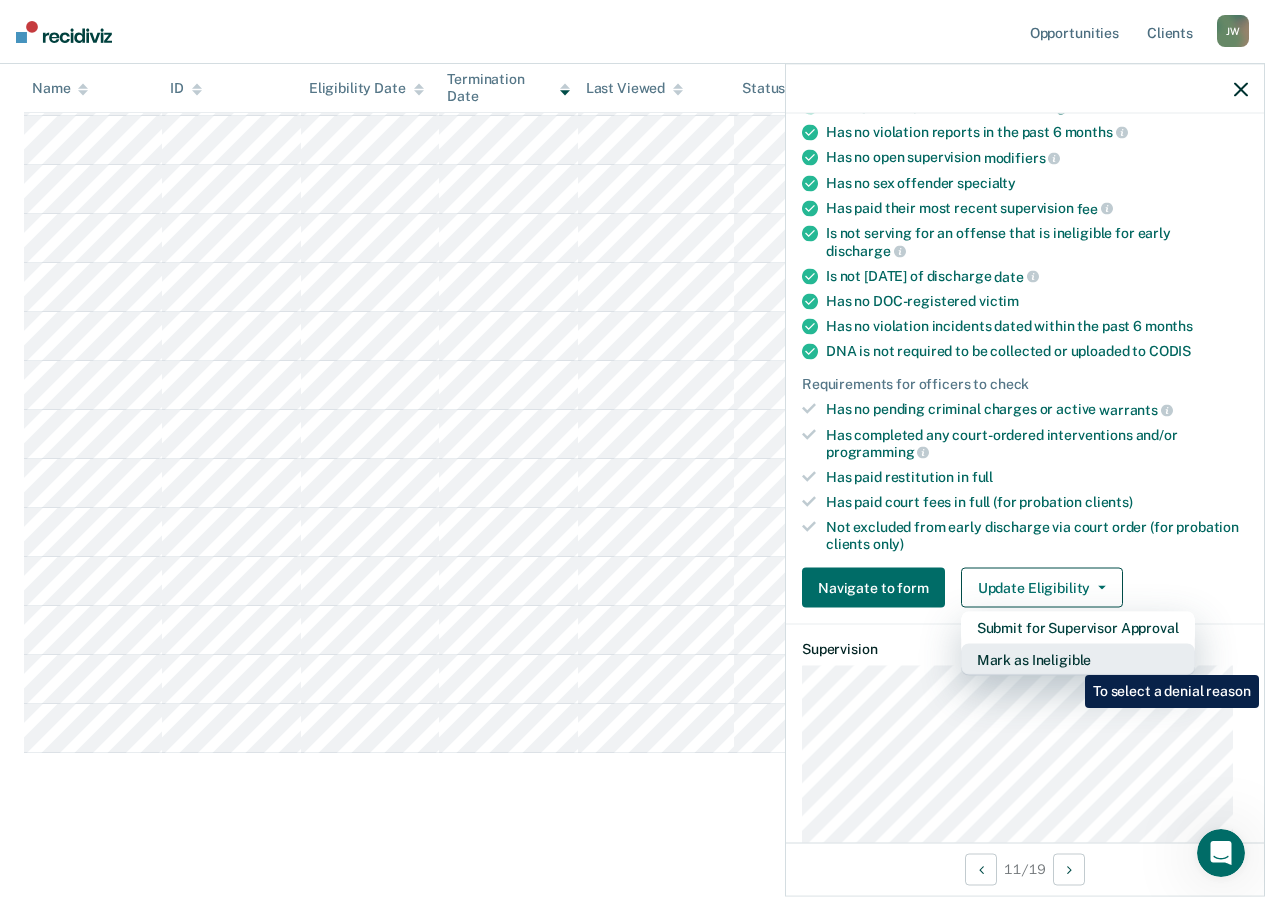 click on "Mark as Ineligible" at bounding box center (1078, 660) 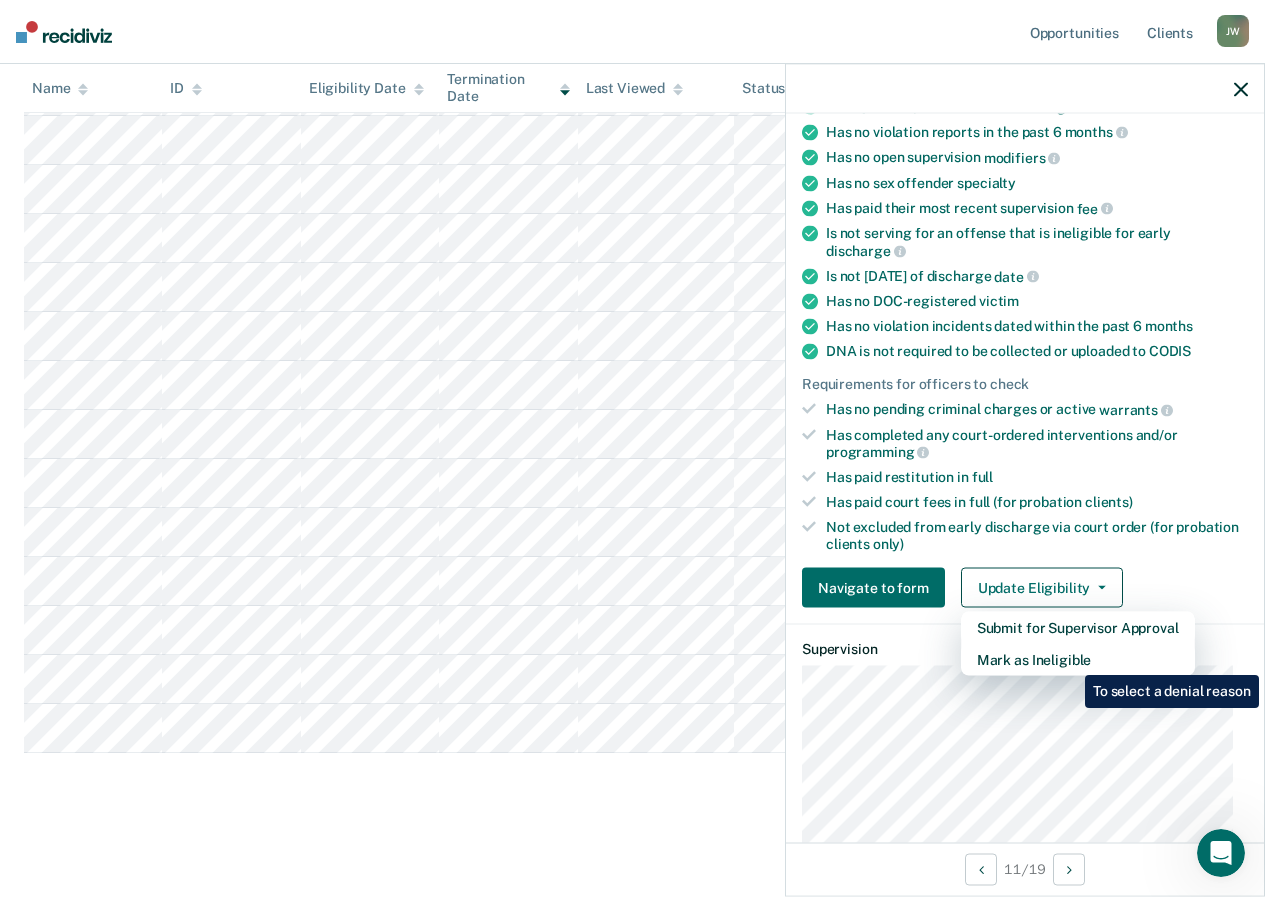 scroll, scrollTop: 123, scrollLeft: 0, axis: vertical 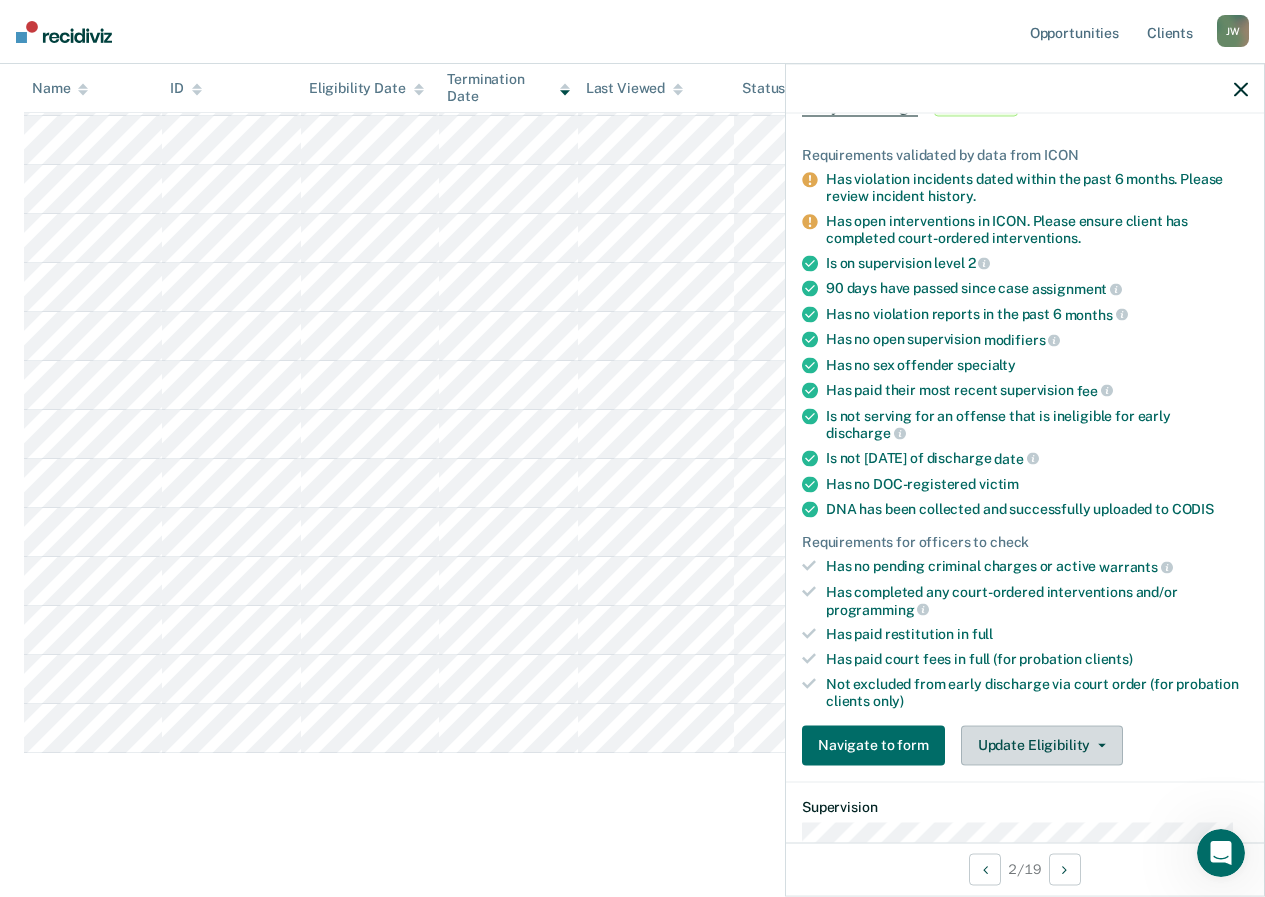 click on "Update Eligibility" at bounding box center (1042, 745) 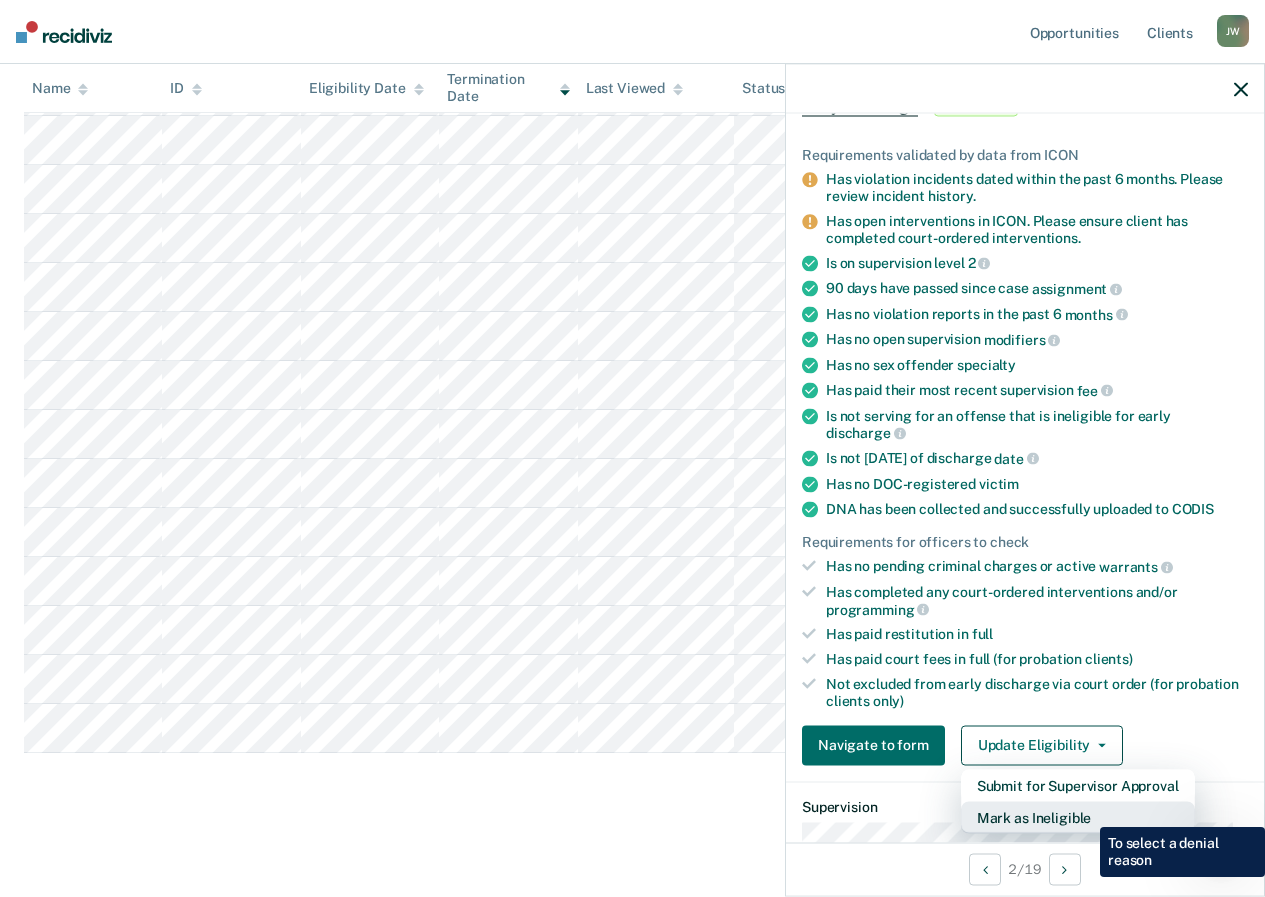 click on "Mark as Ineligible" at bounding box center [1078, 817] 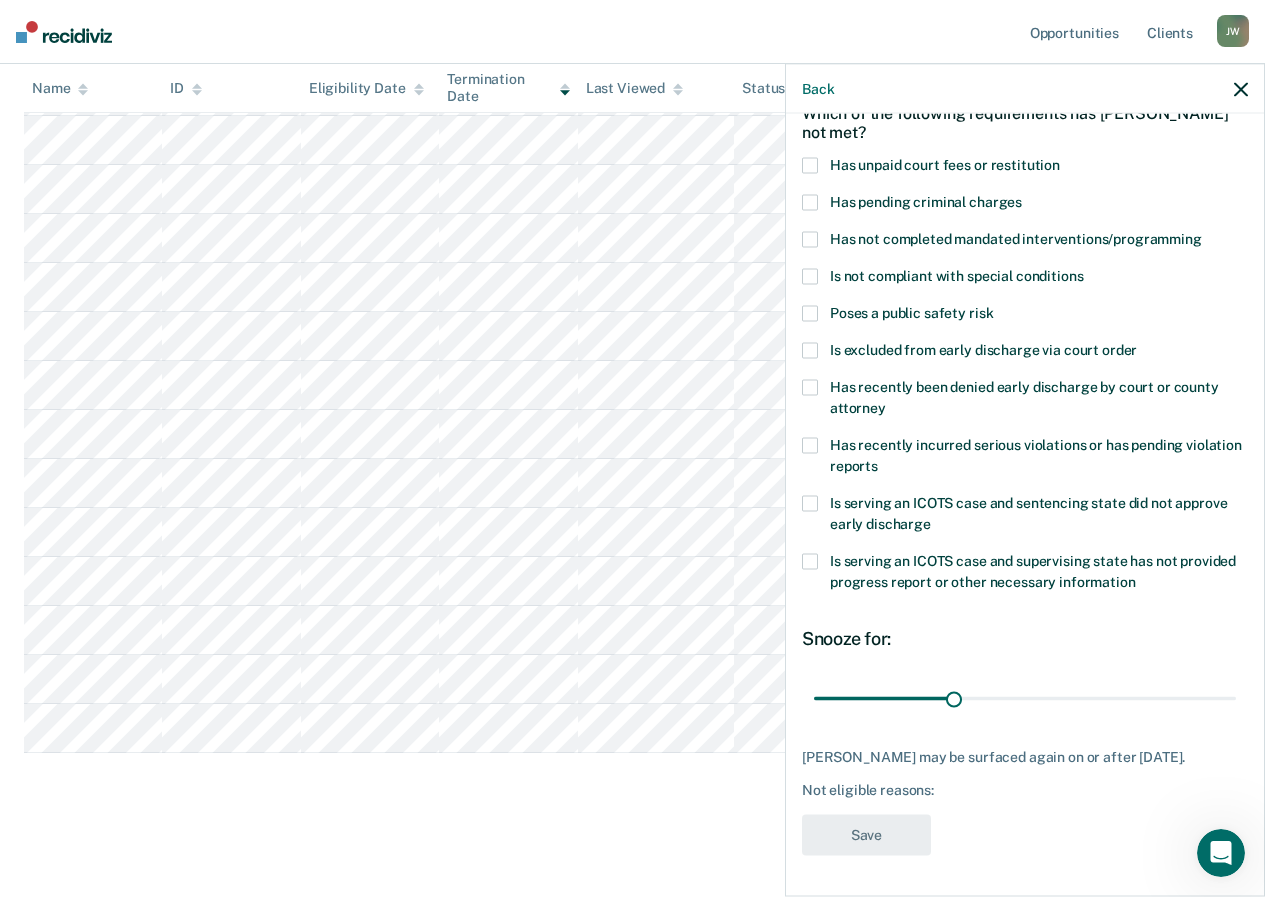 click at bounding box center (810, 166) 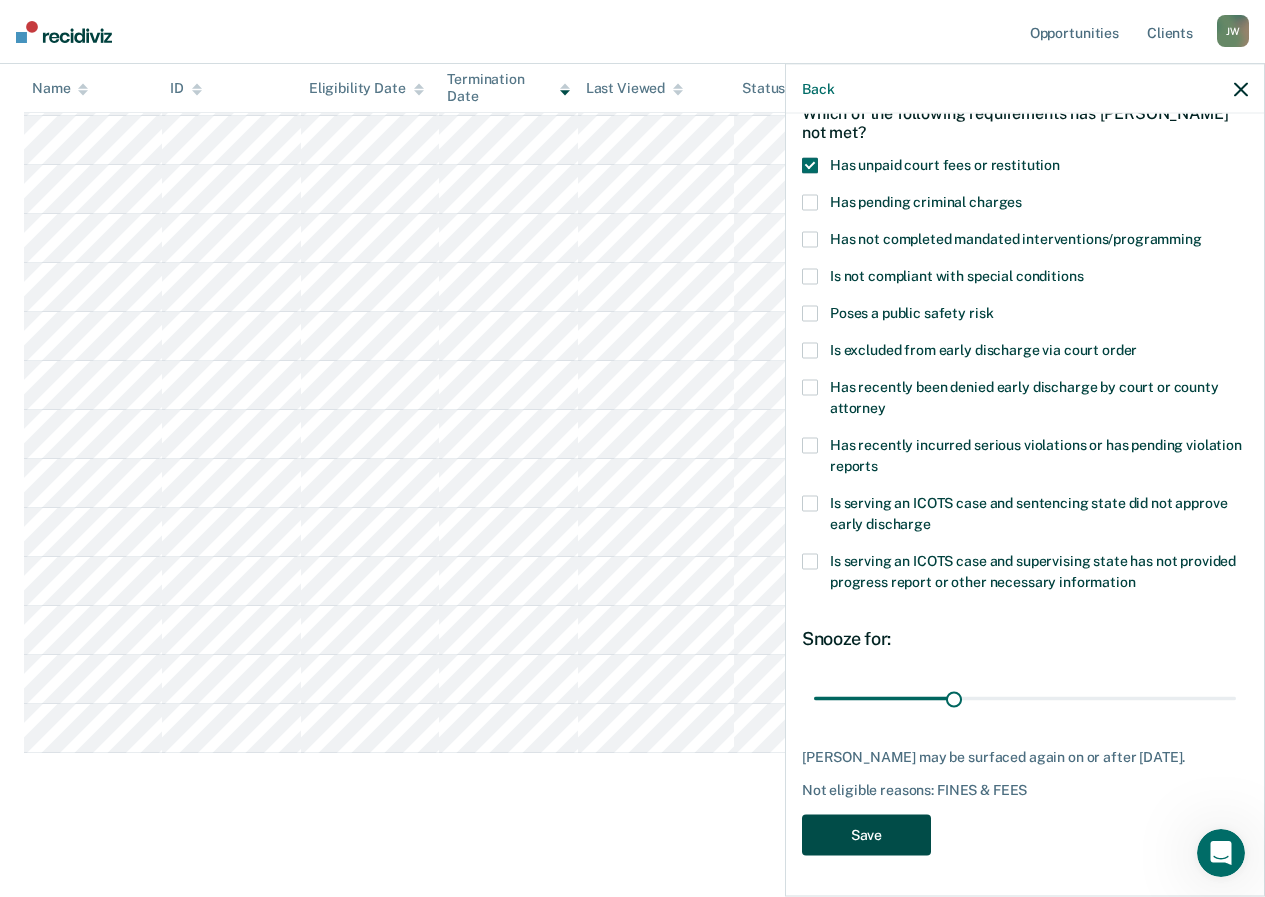 click on "Save" at bounding box center (866, 835) 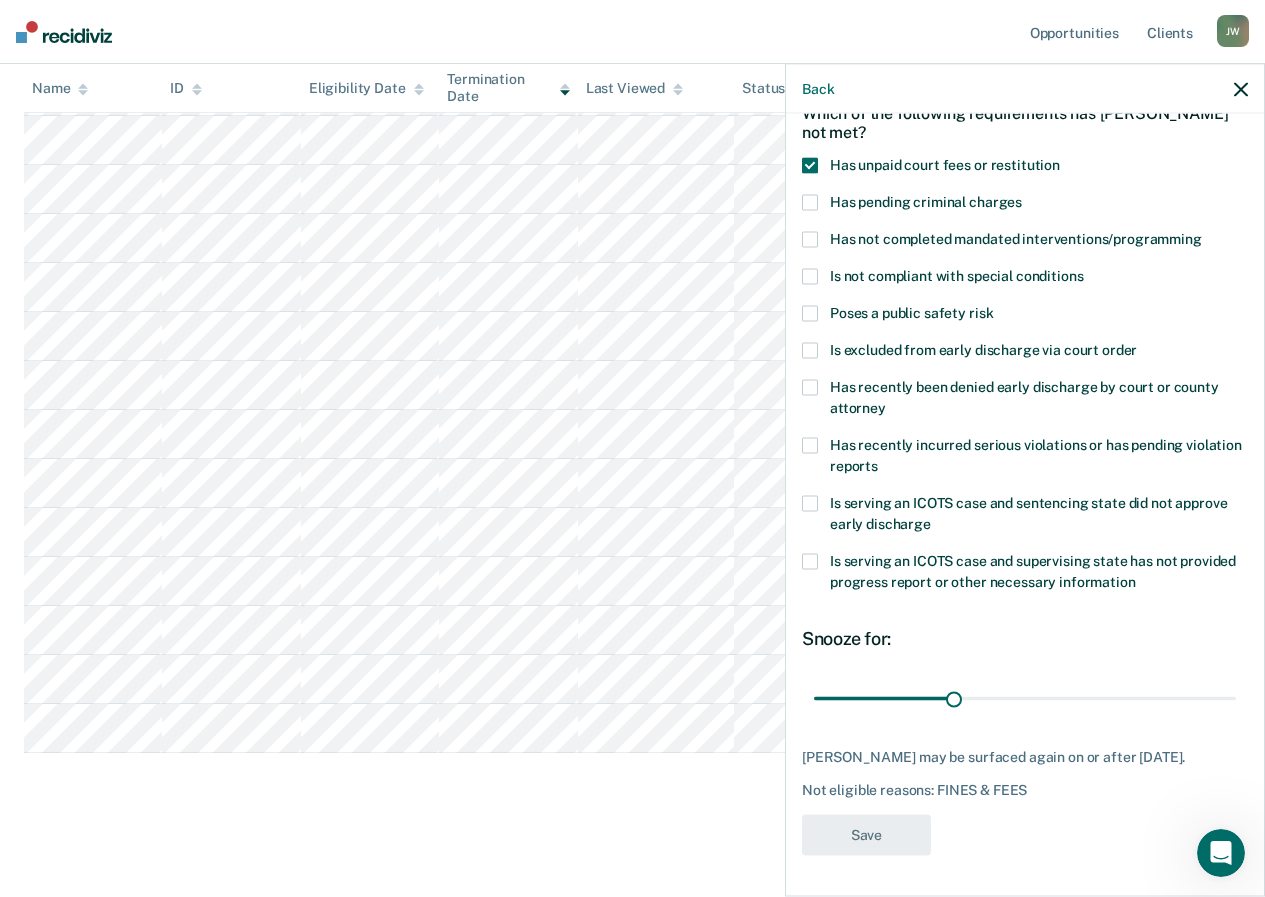 scroll, scrollTop: 211, scrollLeft: 0, axis: vertical 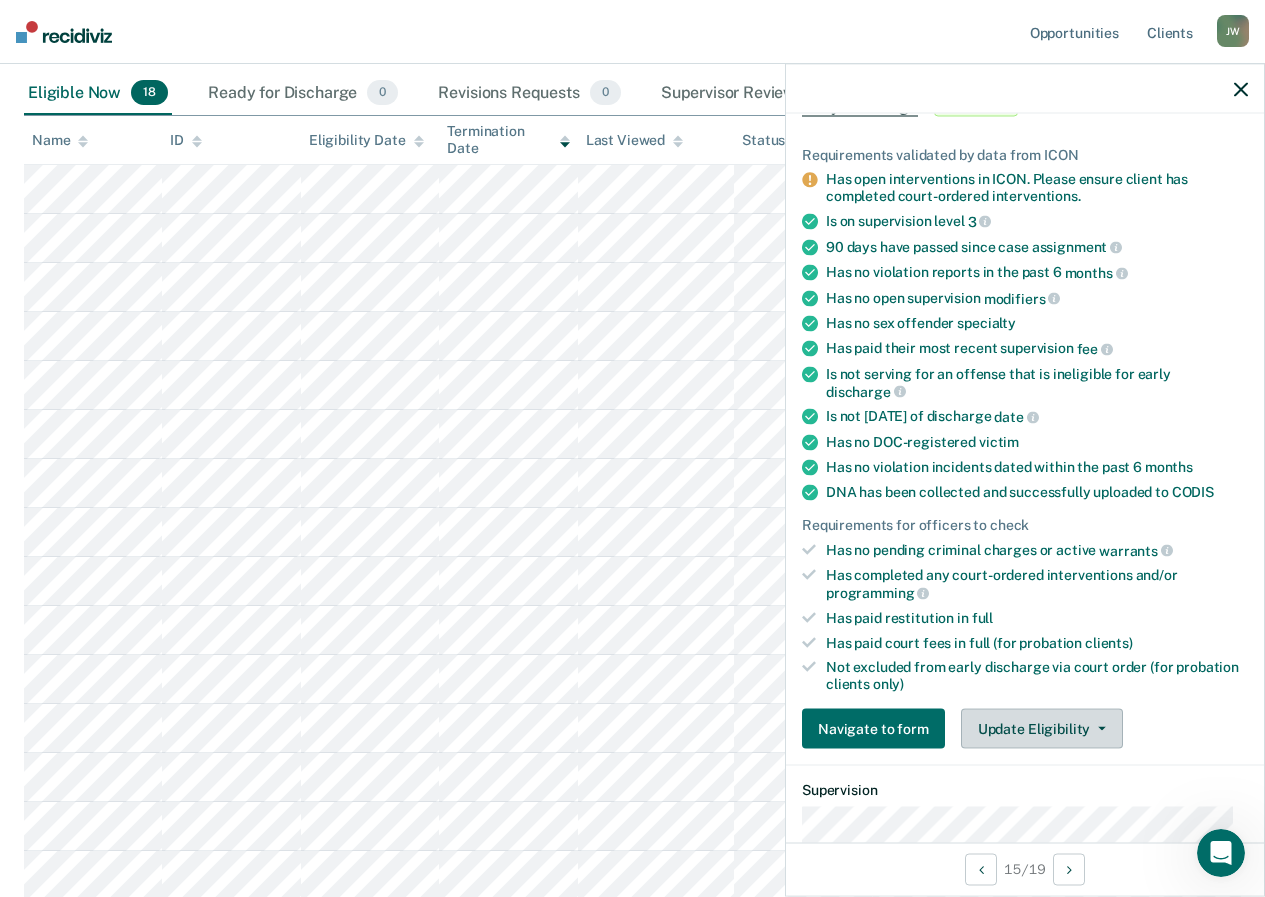 click on "Update Eligibility" at bounding box center [1042, 729] 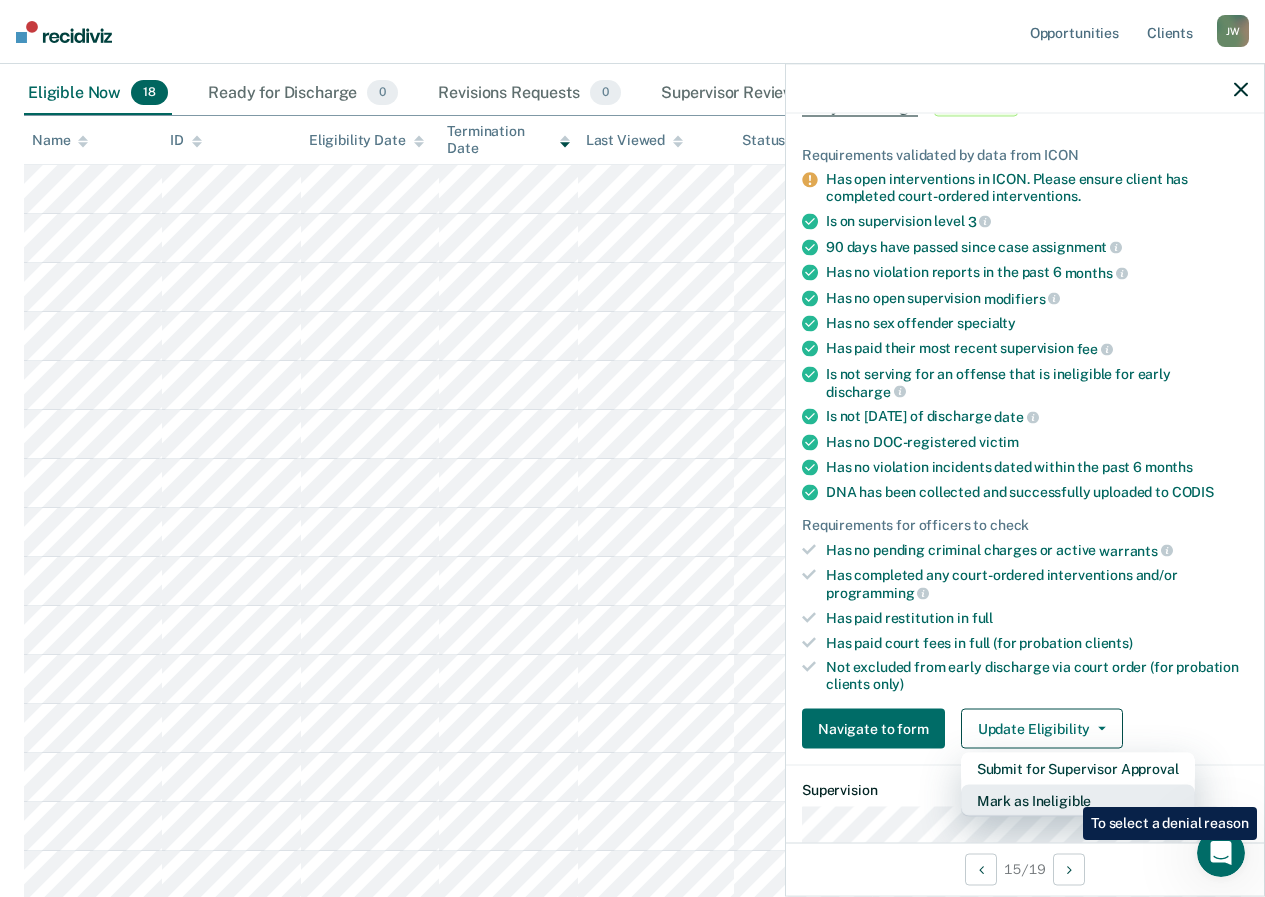 click on "Mark as Ineligible" at bounding box center (1078, 801) 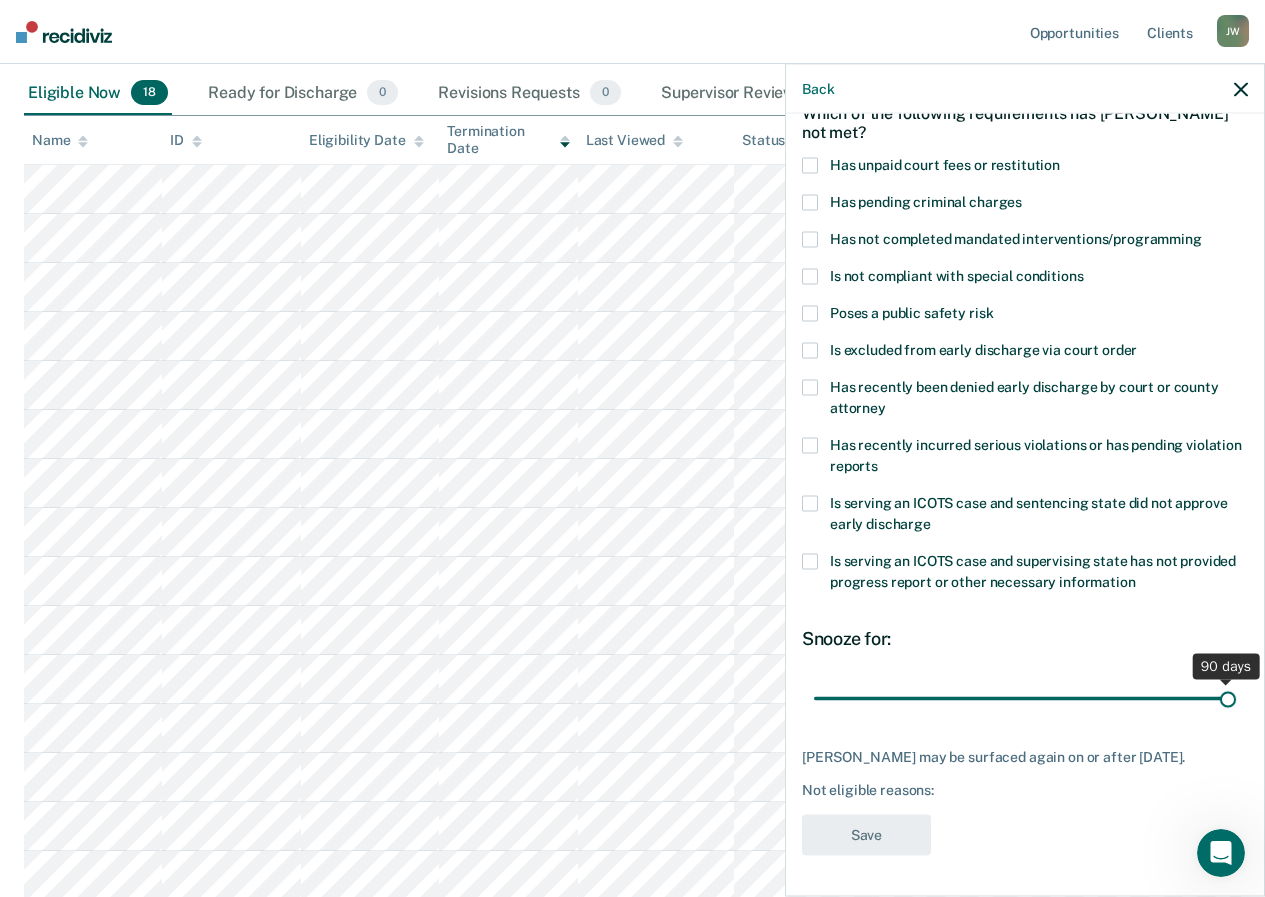drag, startPoint x: 951, startPoint y: 681, endPoint x: 1237, endPoint y: 686, distance: 286.0437 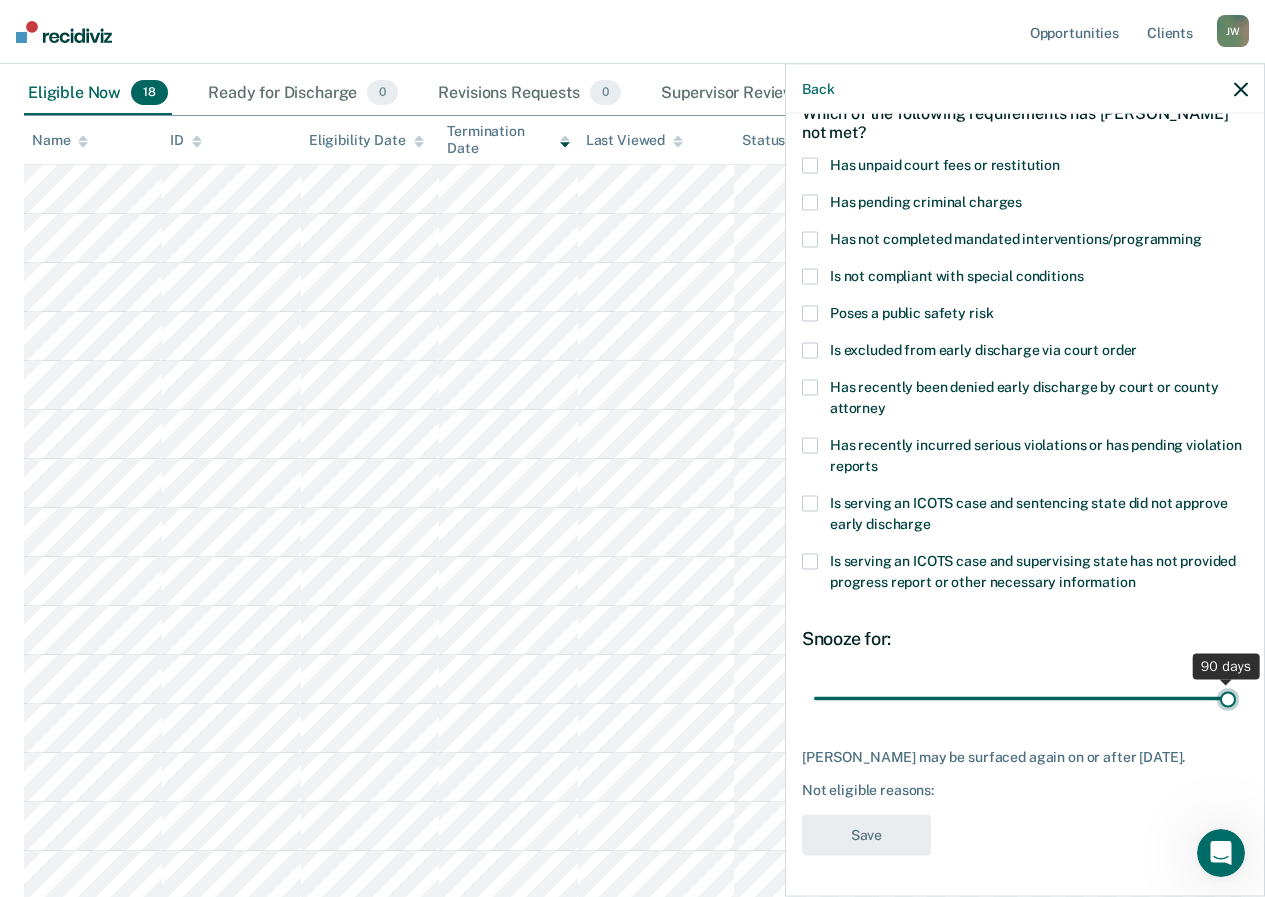 type on "90" 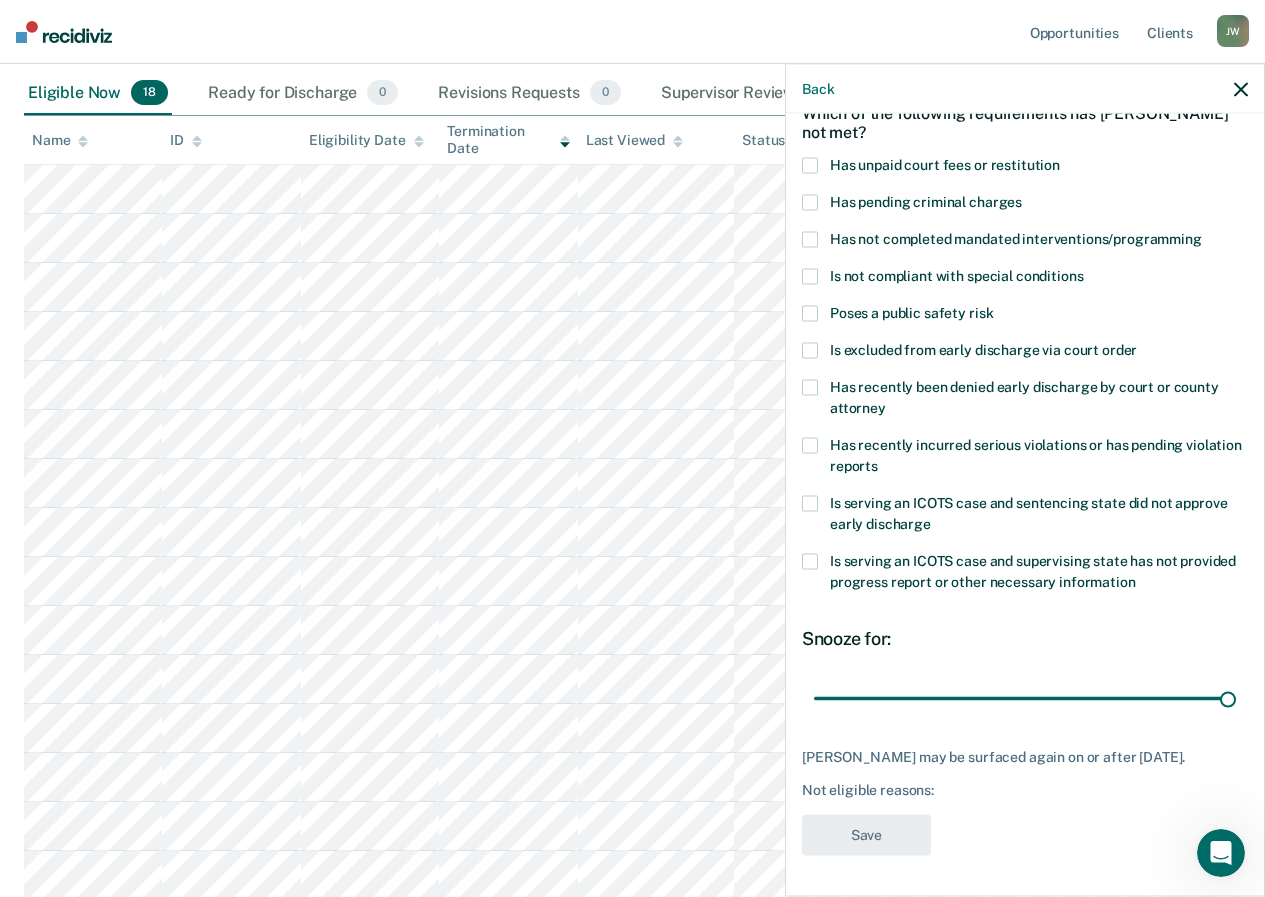 click at bounding box center (810, 166) 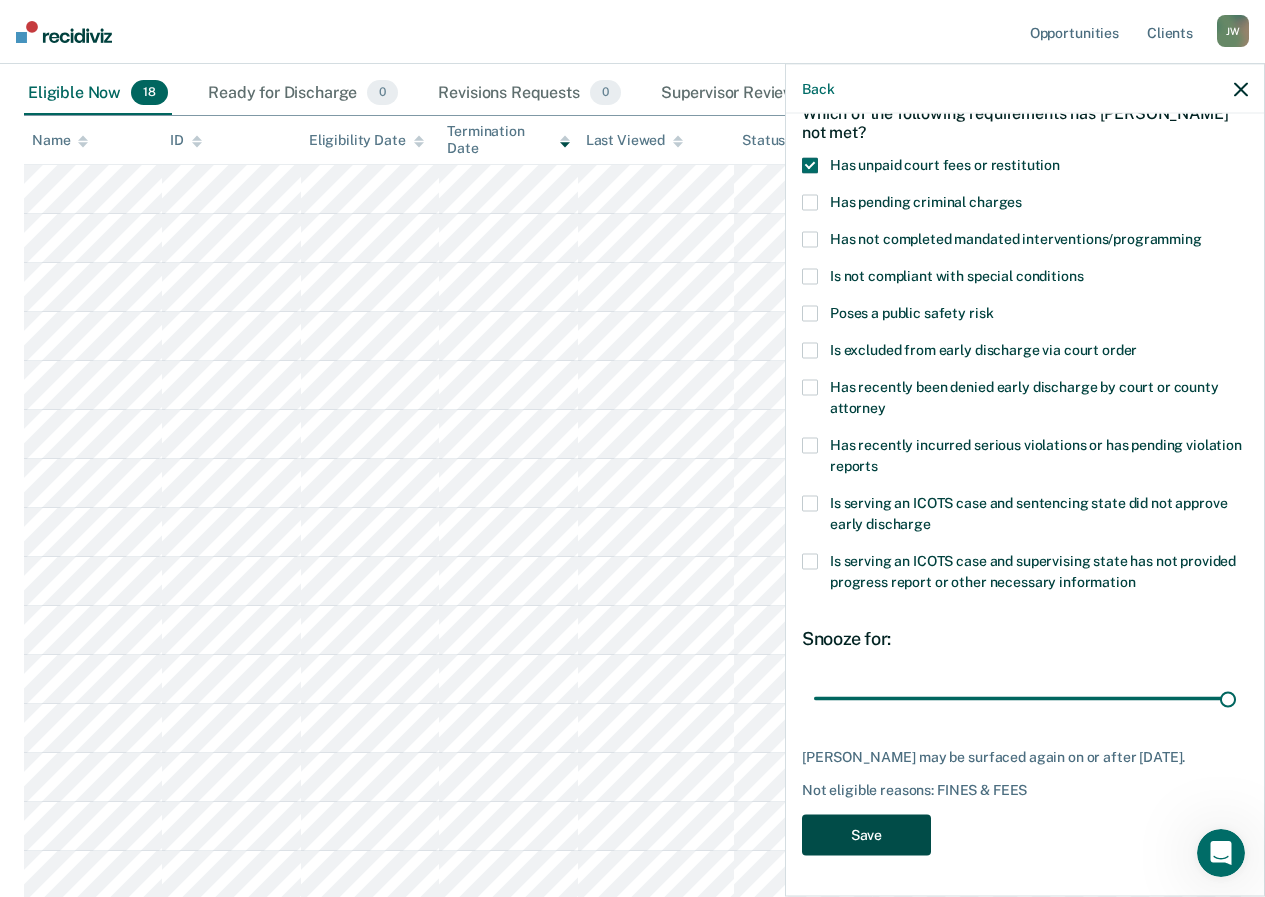 click on "Save" at bounding box center [866, 835] 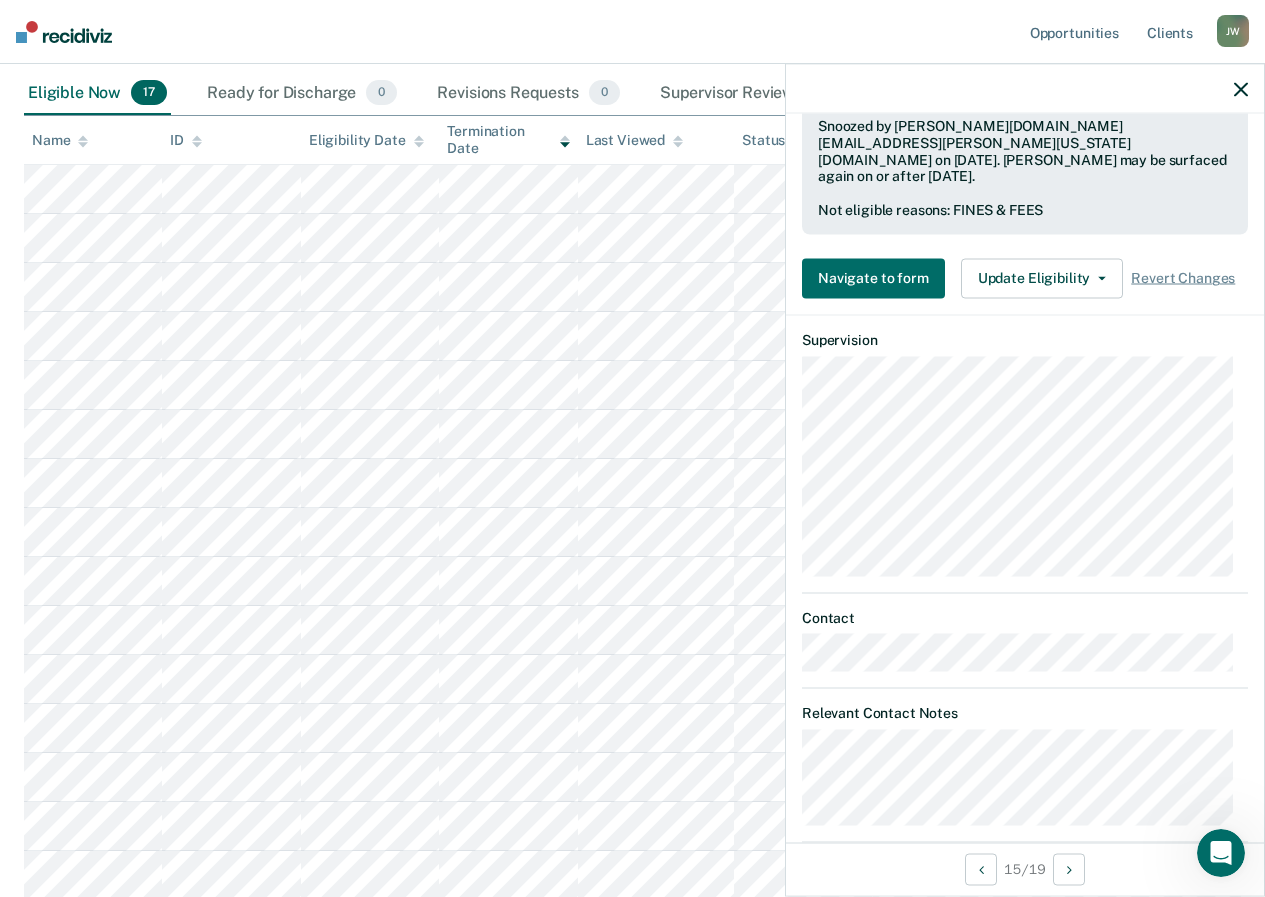 scroll, scrollTop: 759, scrollLeft: 0, axis: vertical 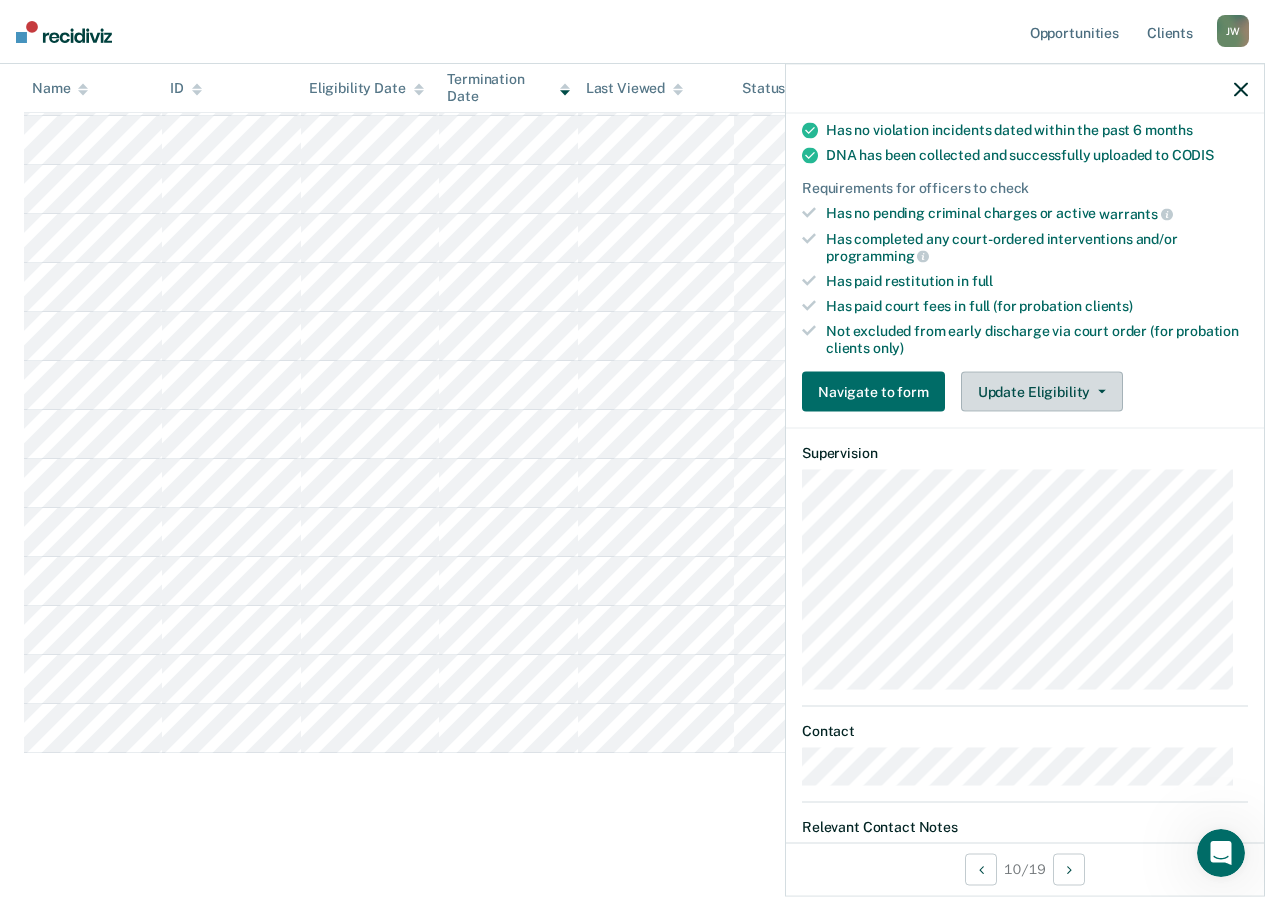 click on "Update Eligibility" at bounding box center (1042, 392) 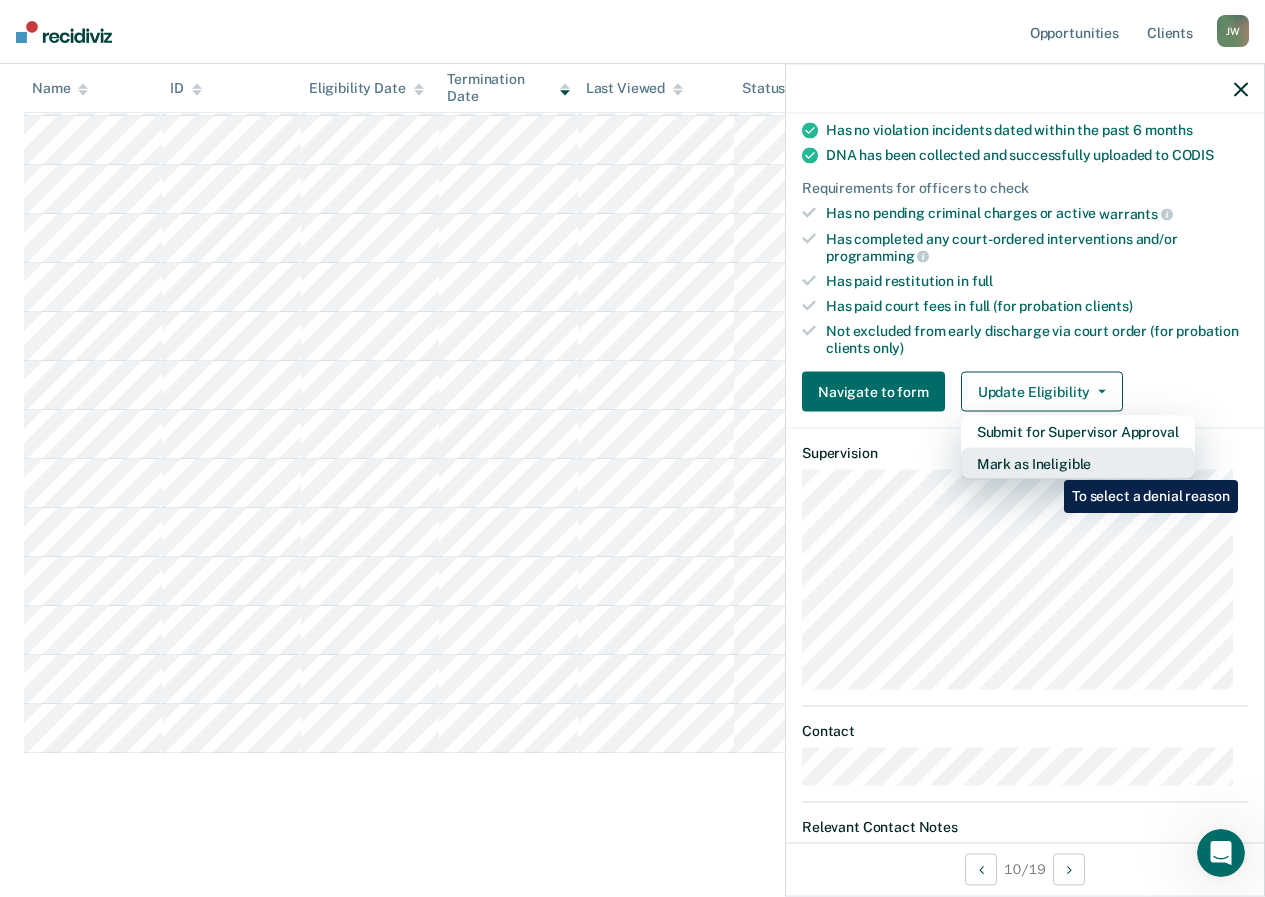 click on "Mark as Ineligible" at bounding box center [1078, 464] 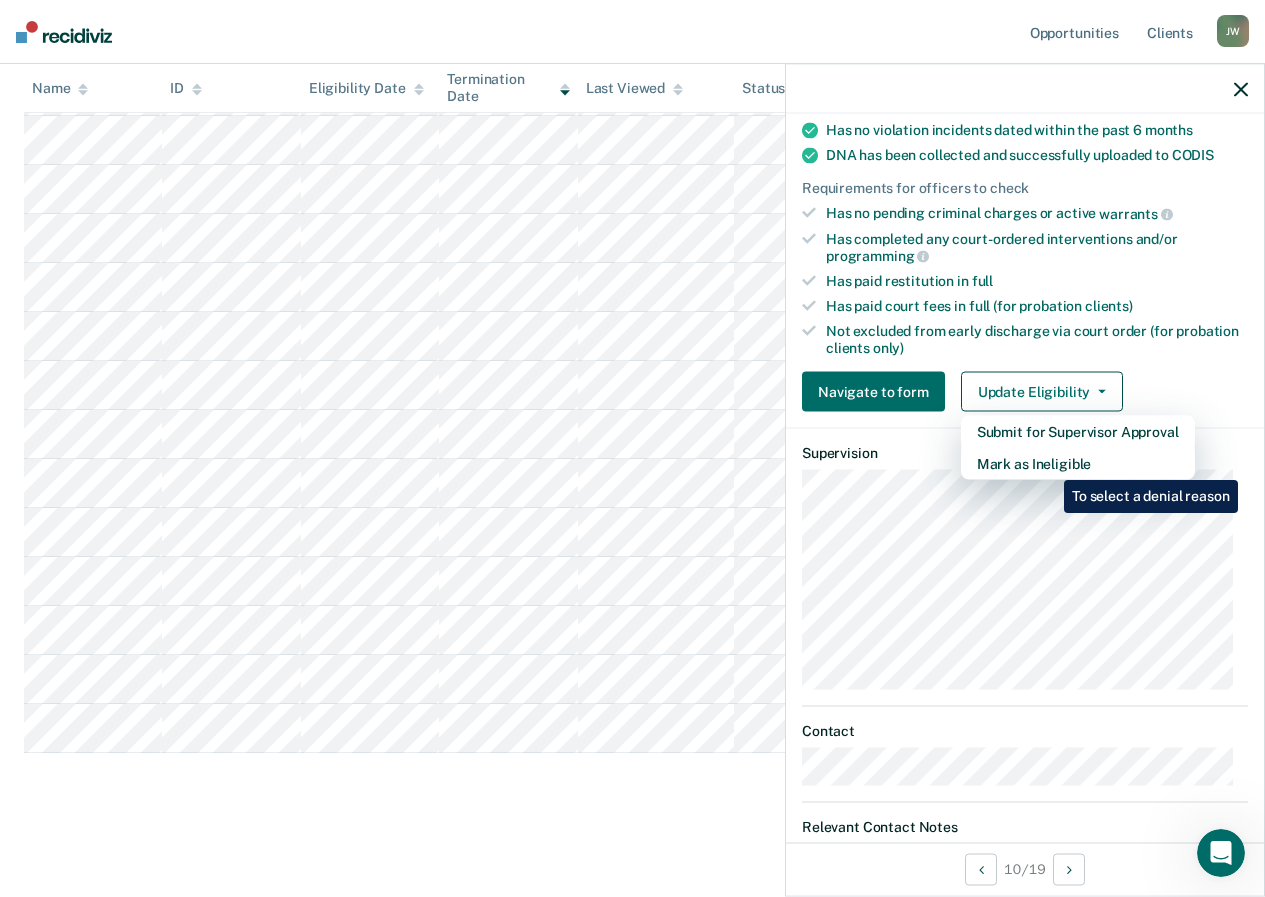 scroll, scrollTop: 106, scrollLeft: 0, axis: vertical 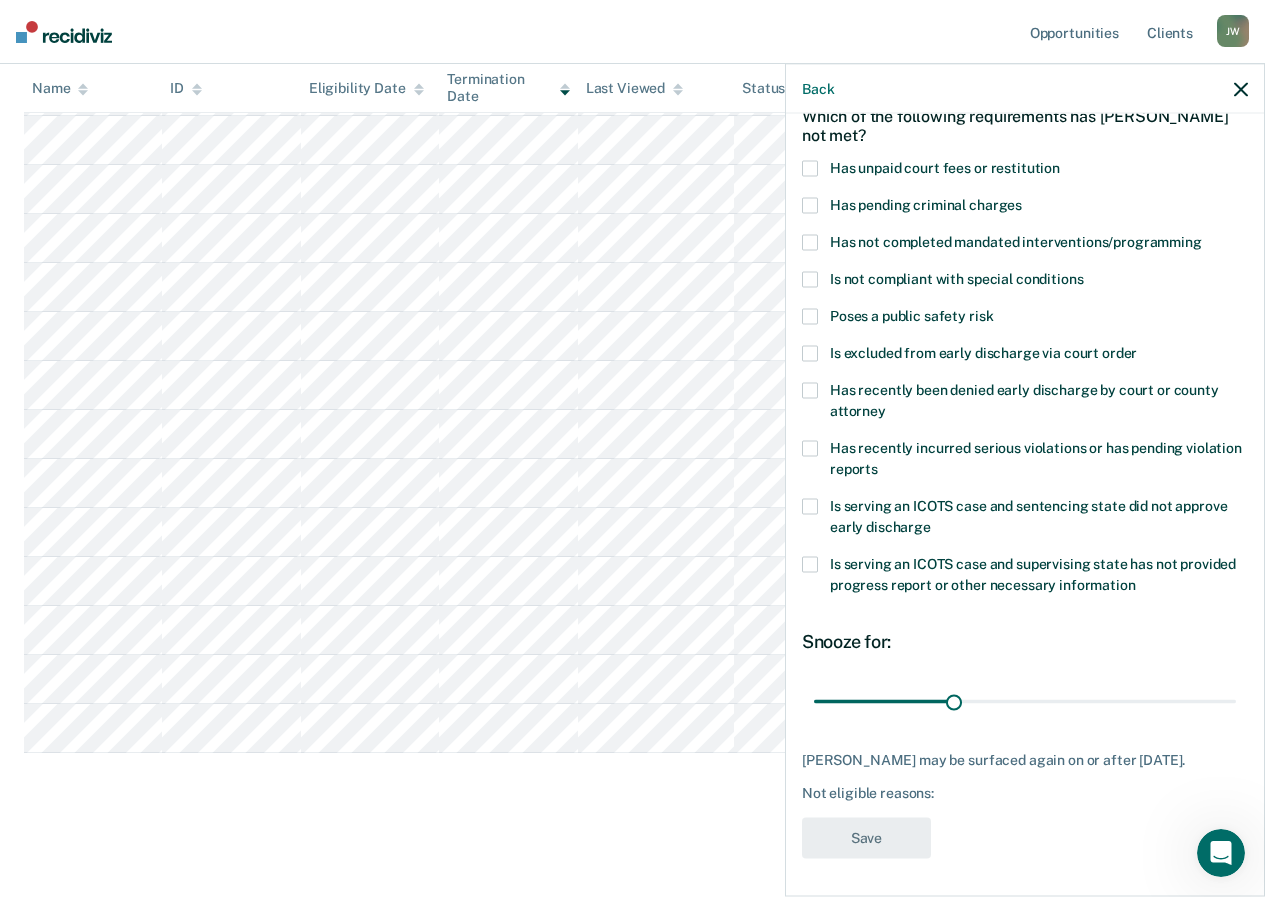 click at bounding box center [810, 169] 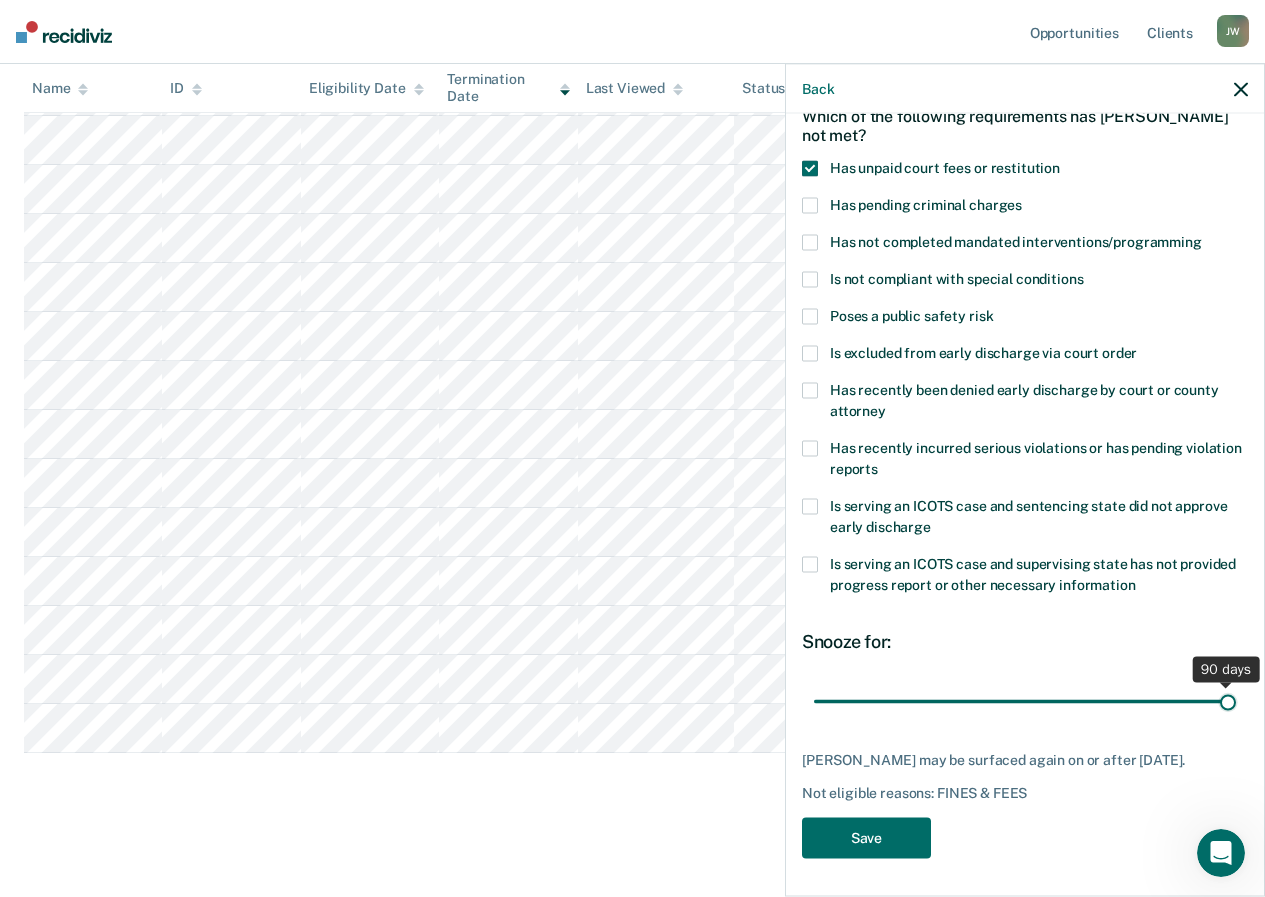 drag, startPoint x: 954, startPoint y: 700, endPoint x: 1228, endPoint y: 683, distance: 274.52686 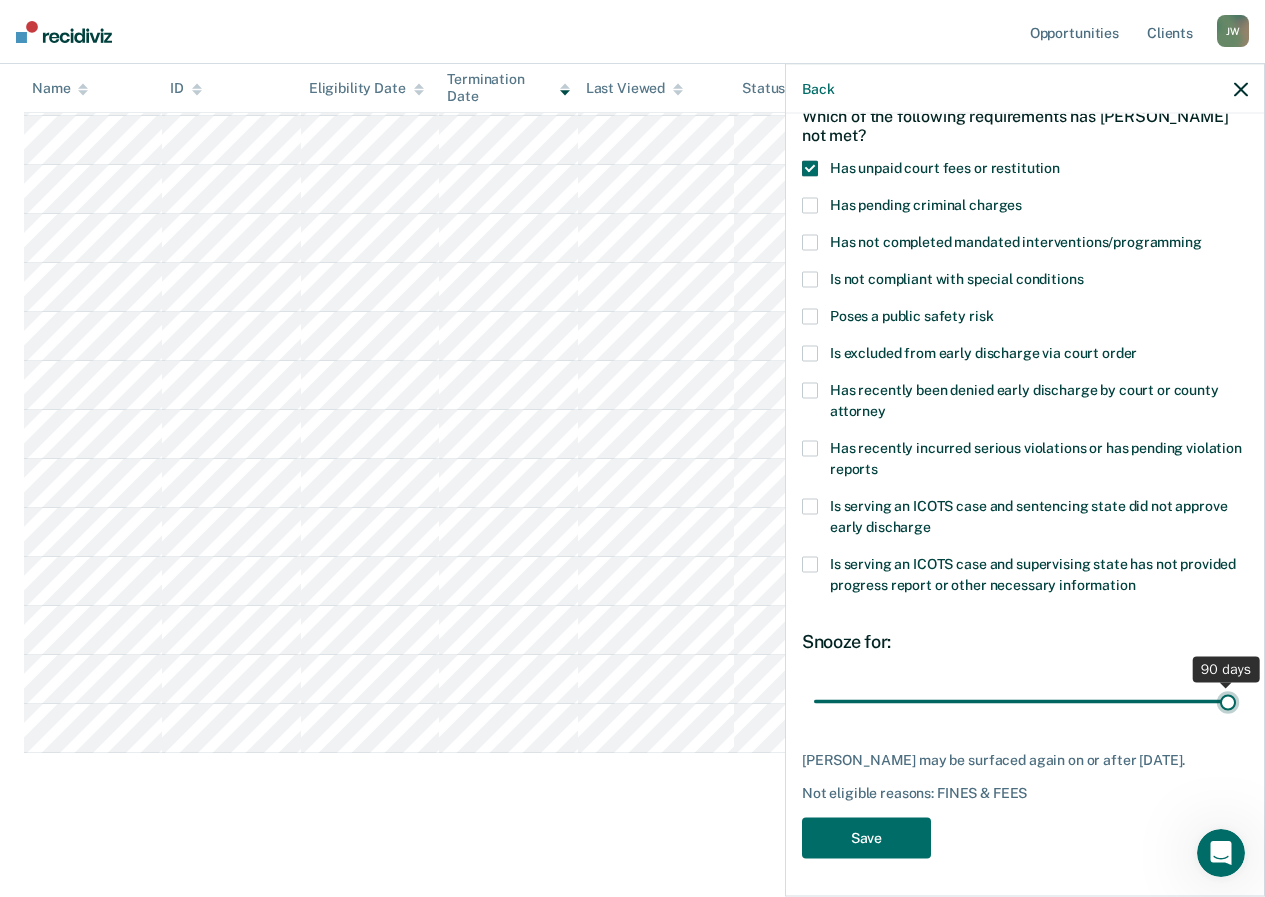 type on "90" 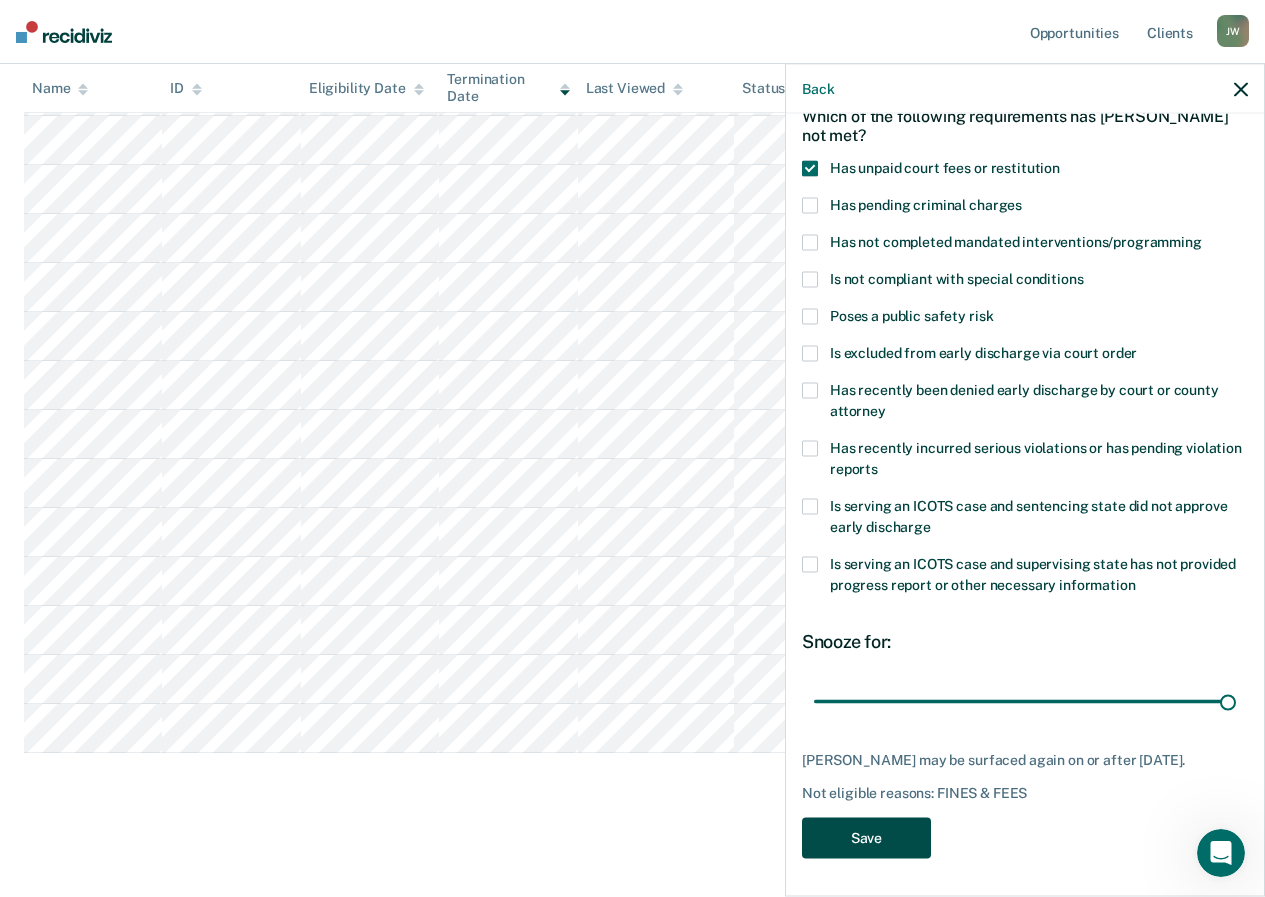 click on "Save" at bounding box center (866, 838) 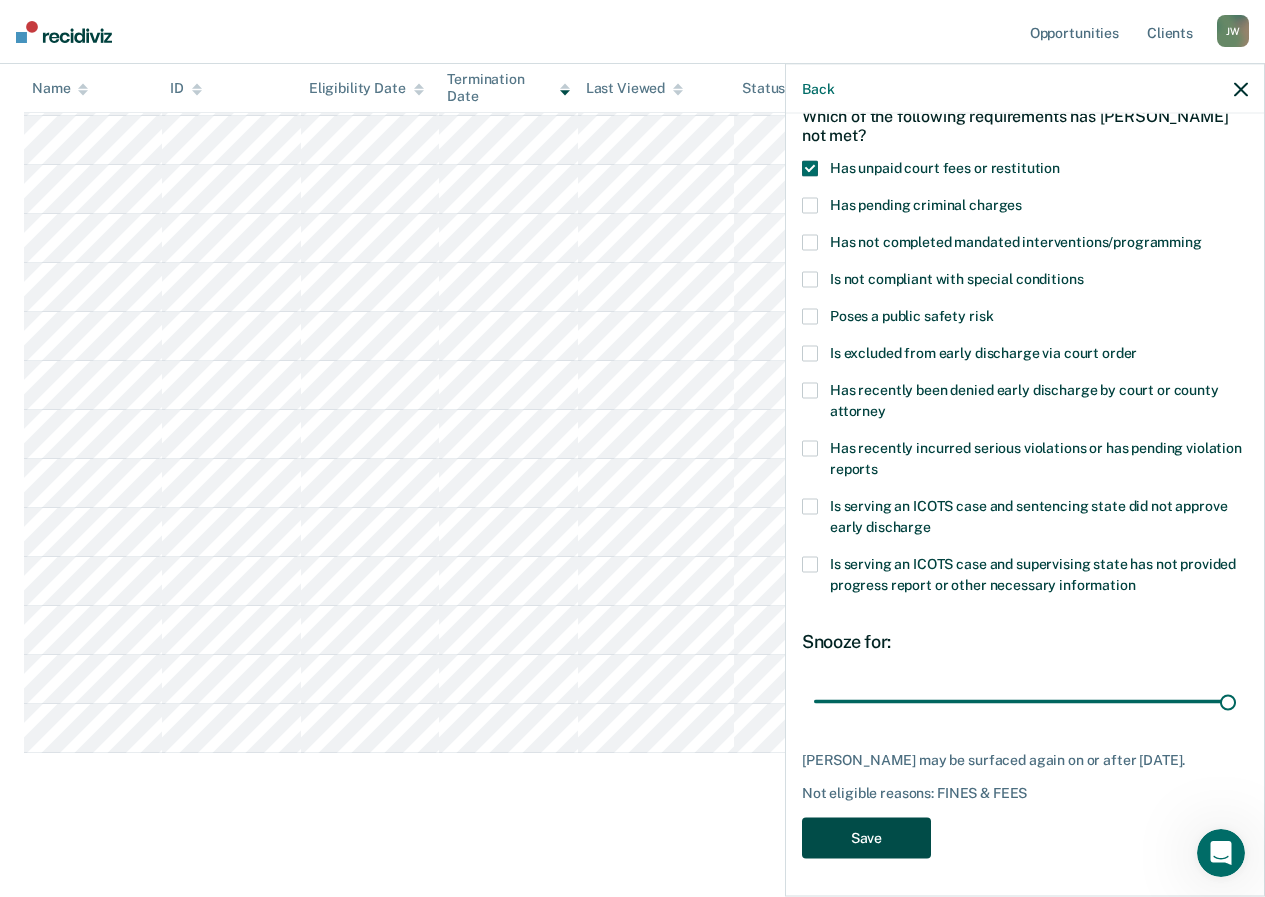 scroll, scrollTop: 407, scrollLeft: 0, axis: vertical 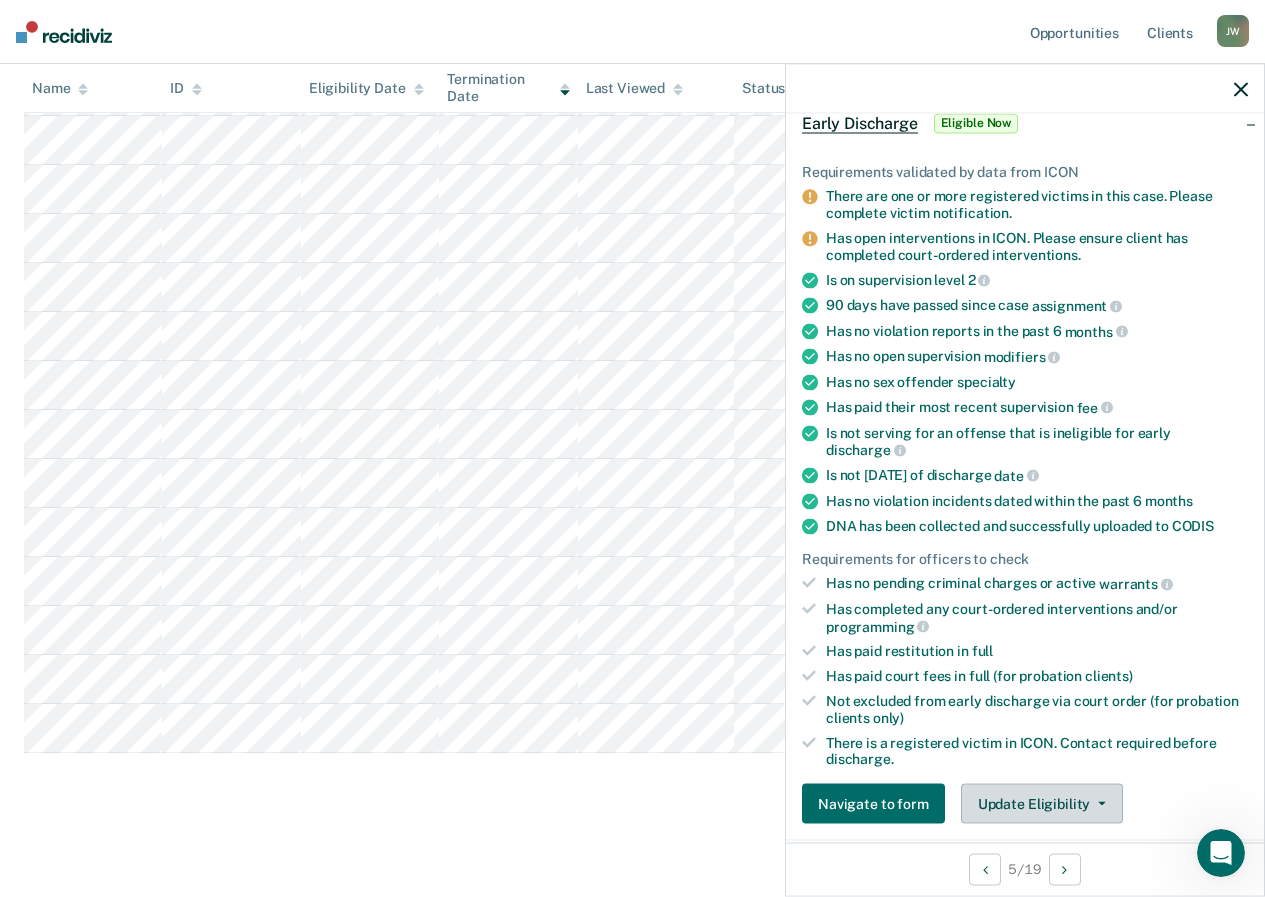 click at bounding box center [1098, 804] 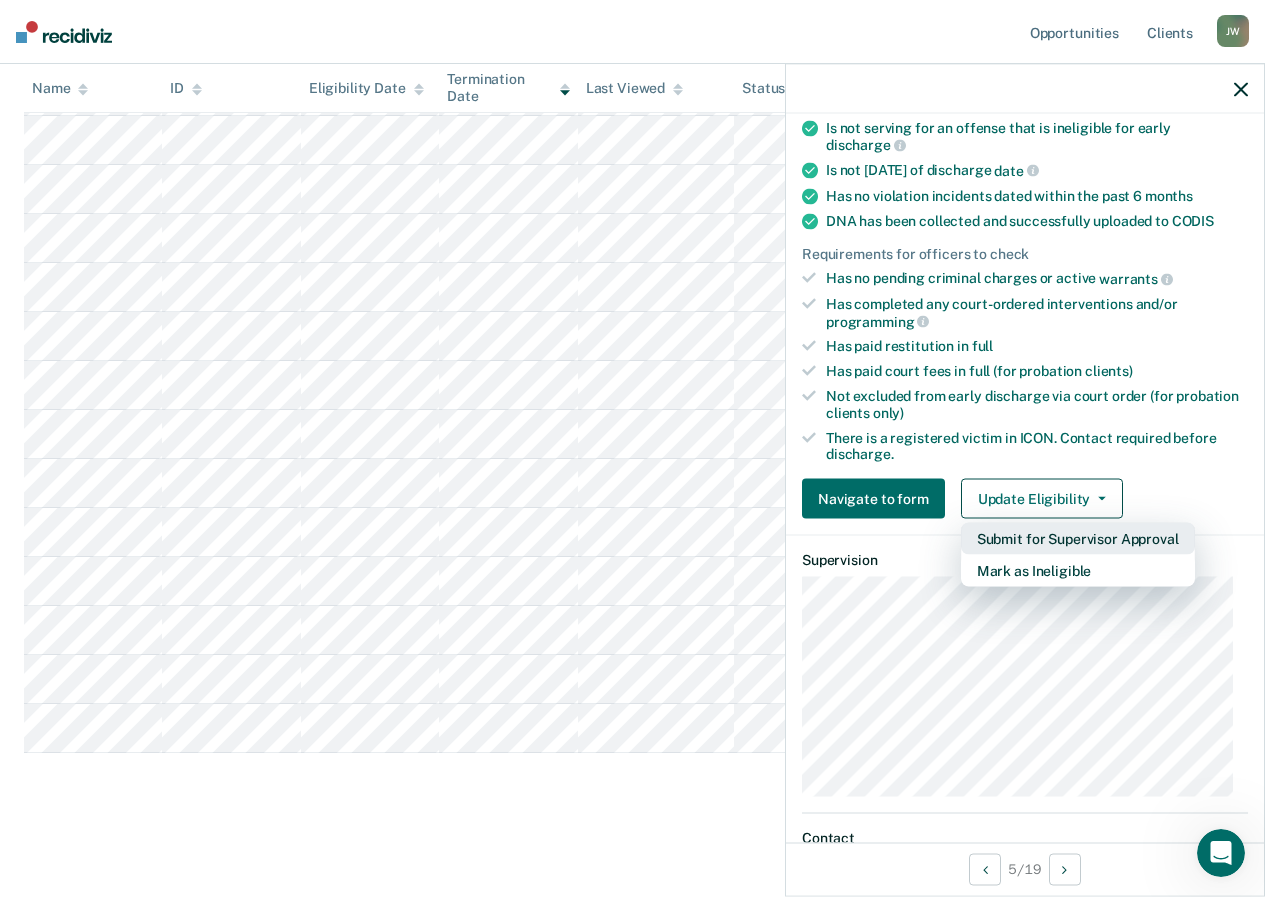 scroll, scrollTop: 421, scrollLeft: 0, axis: vertical 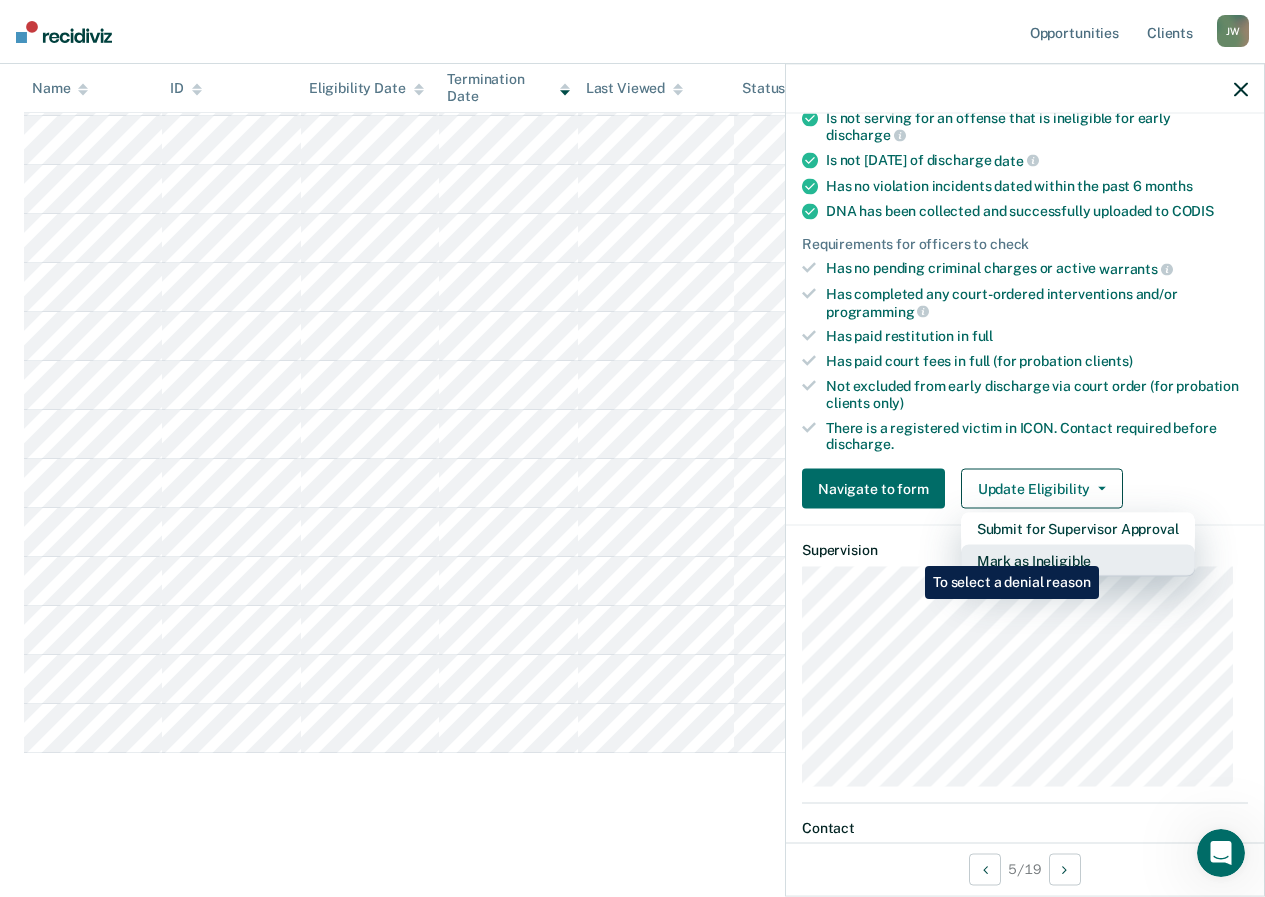 click on "Mark as Ineligible" at bounding box center (1078, 561) 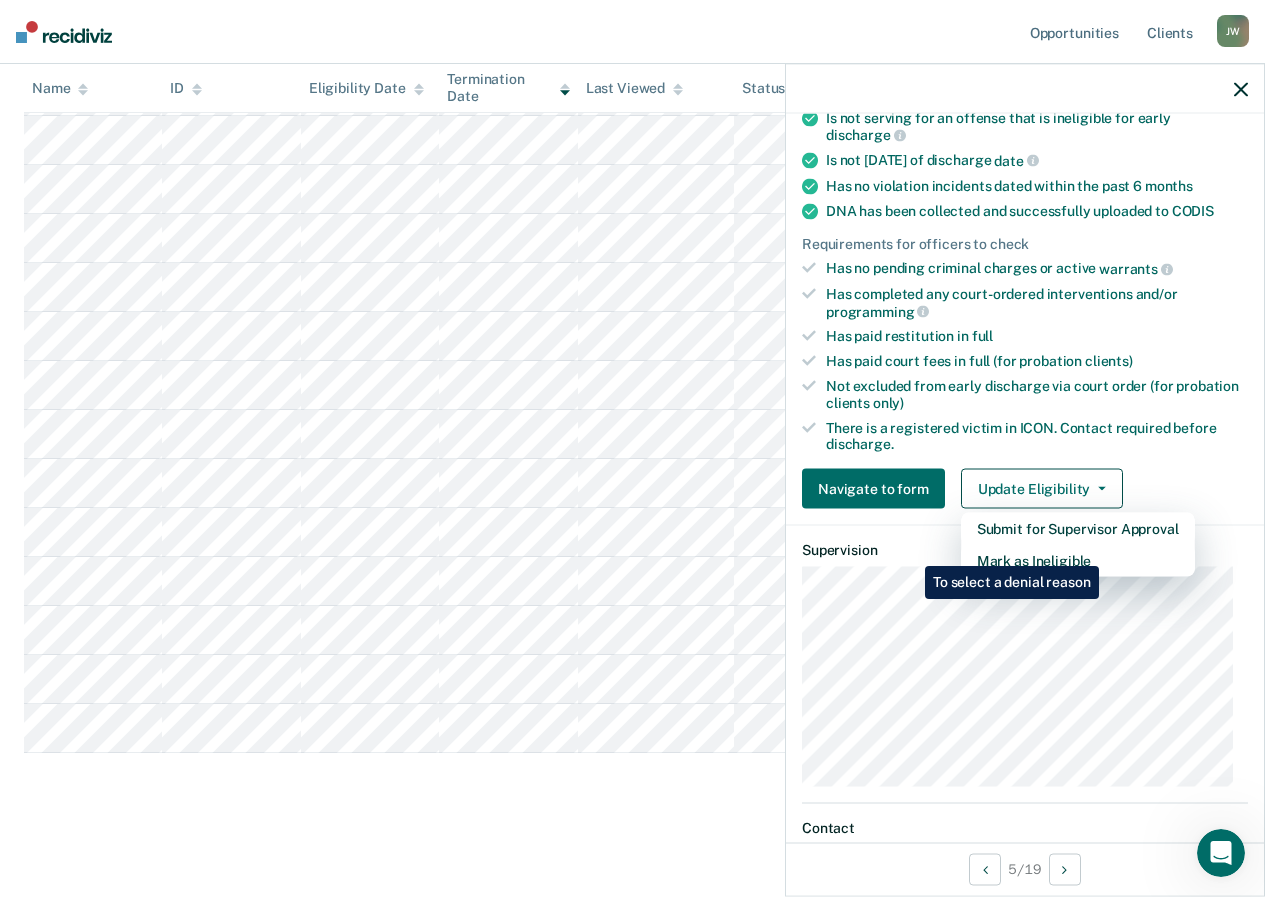 scroll, scrollTop: 106, scrollLeft: 0, axis: vertical 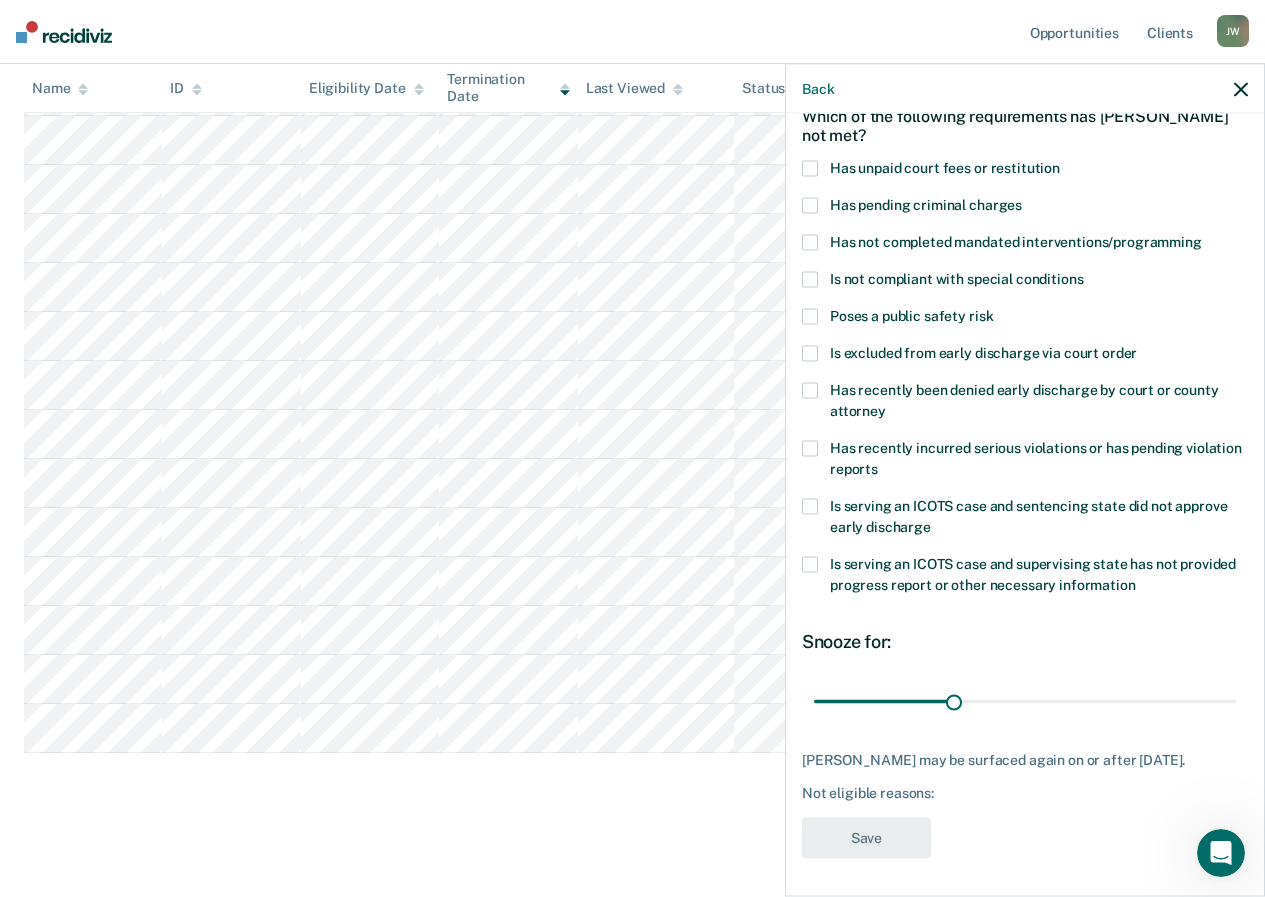 click at bounding box center (810, 243) 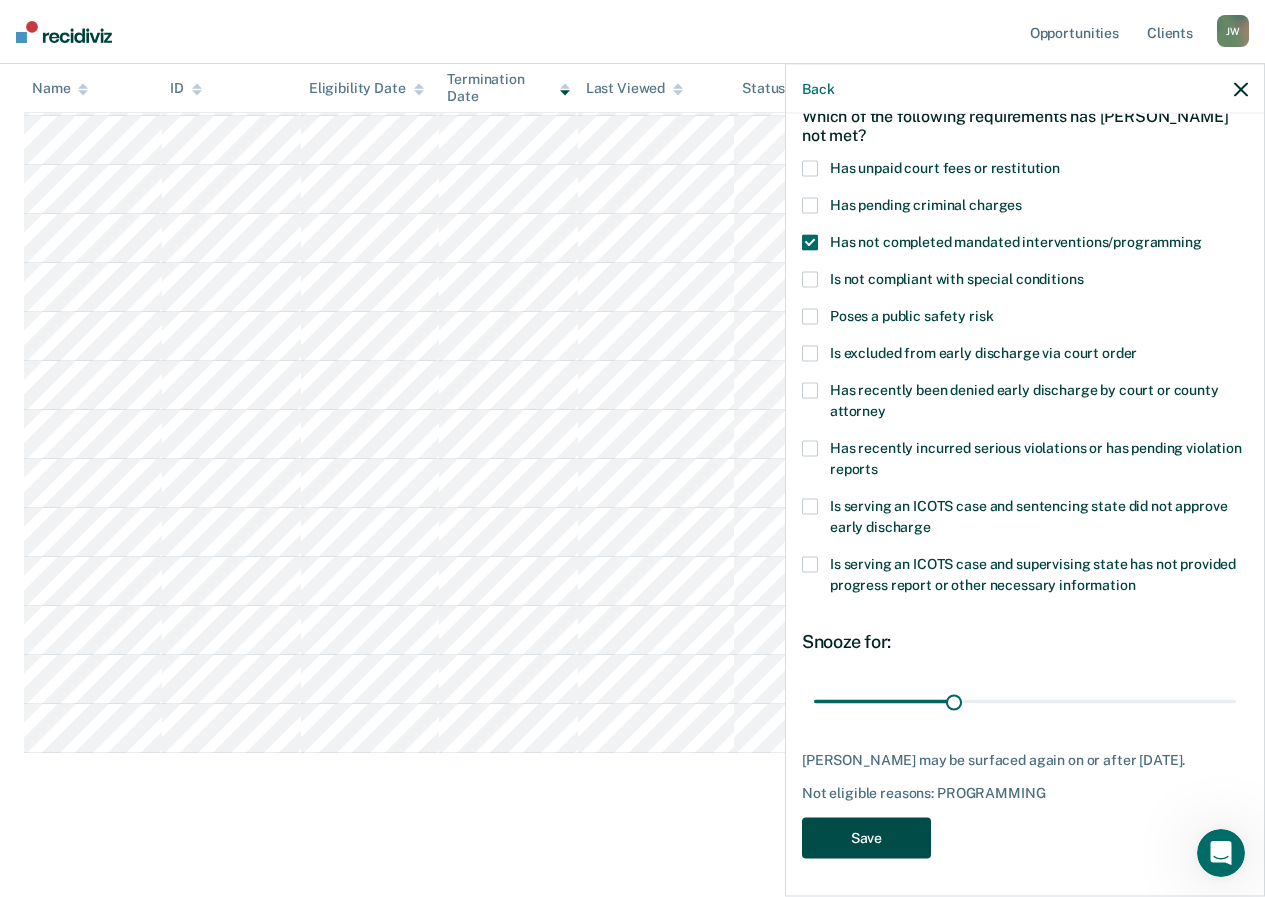click on "Save" at bounding box center (866, 838) 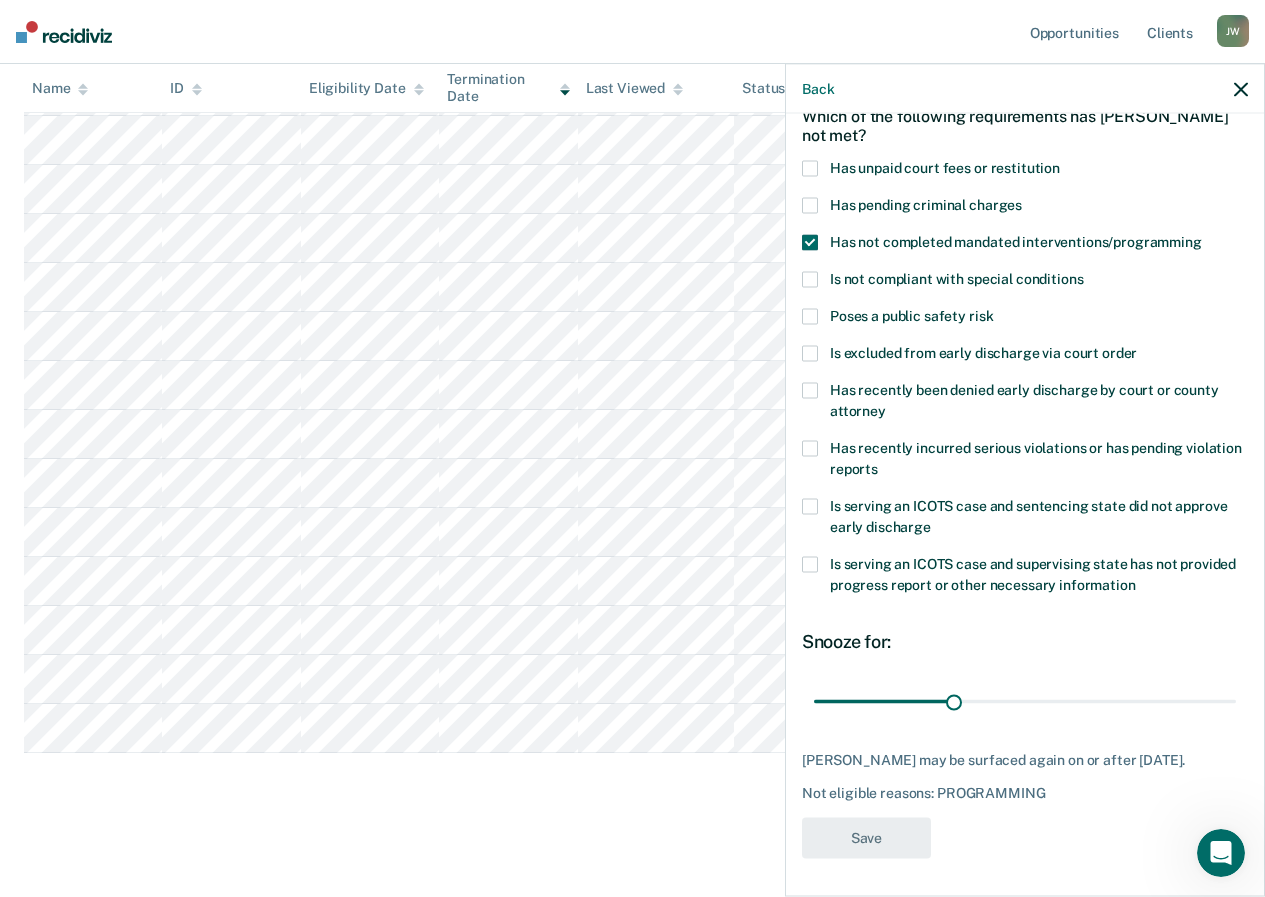 scroll, scrollTop: 358, scrollLeft: 0, axis: vertical 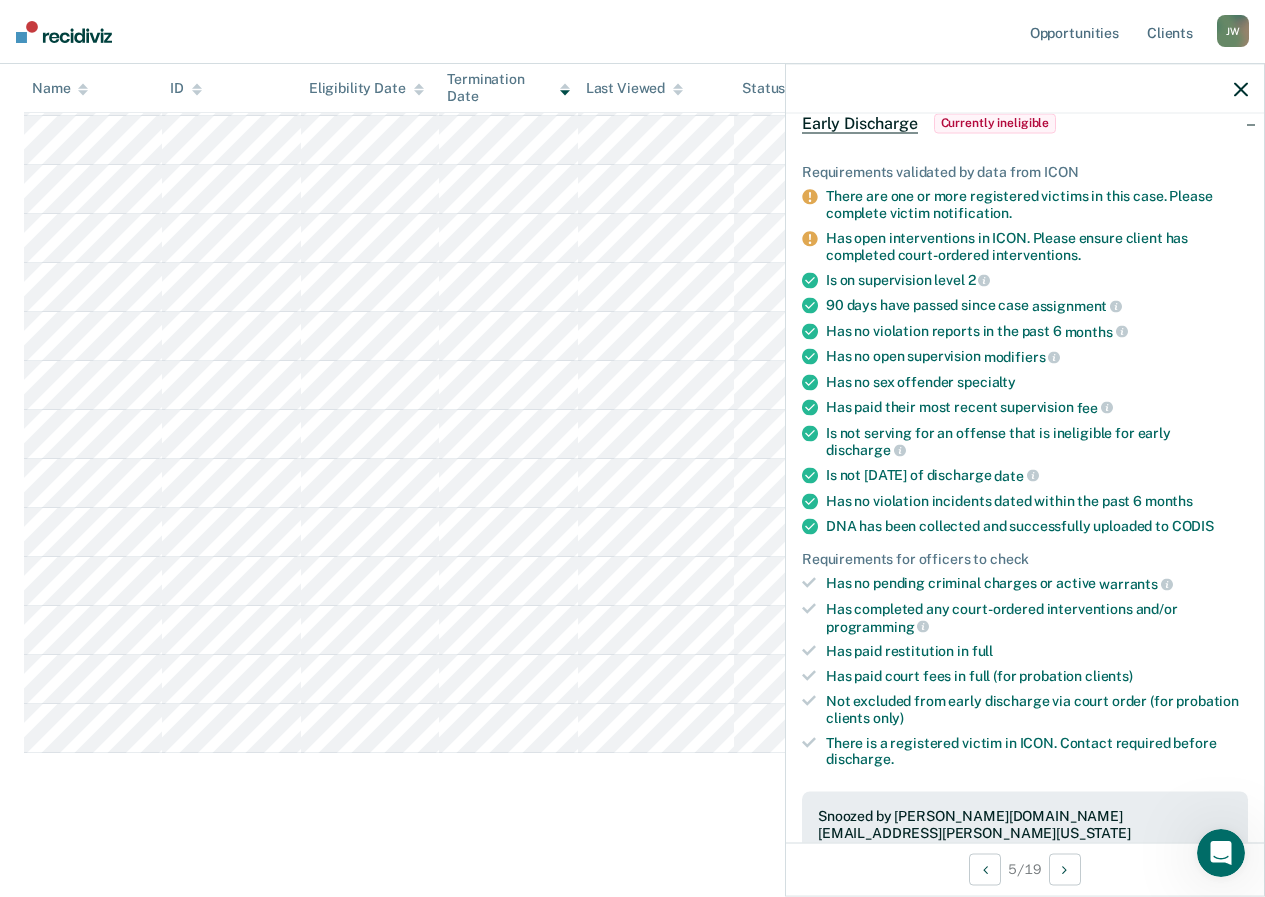click 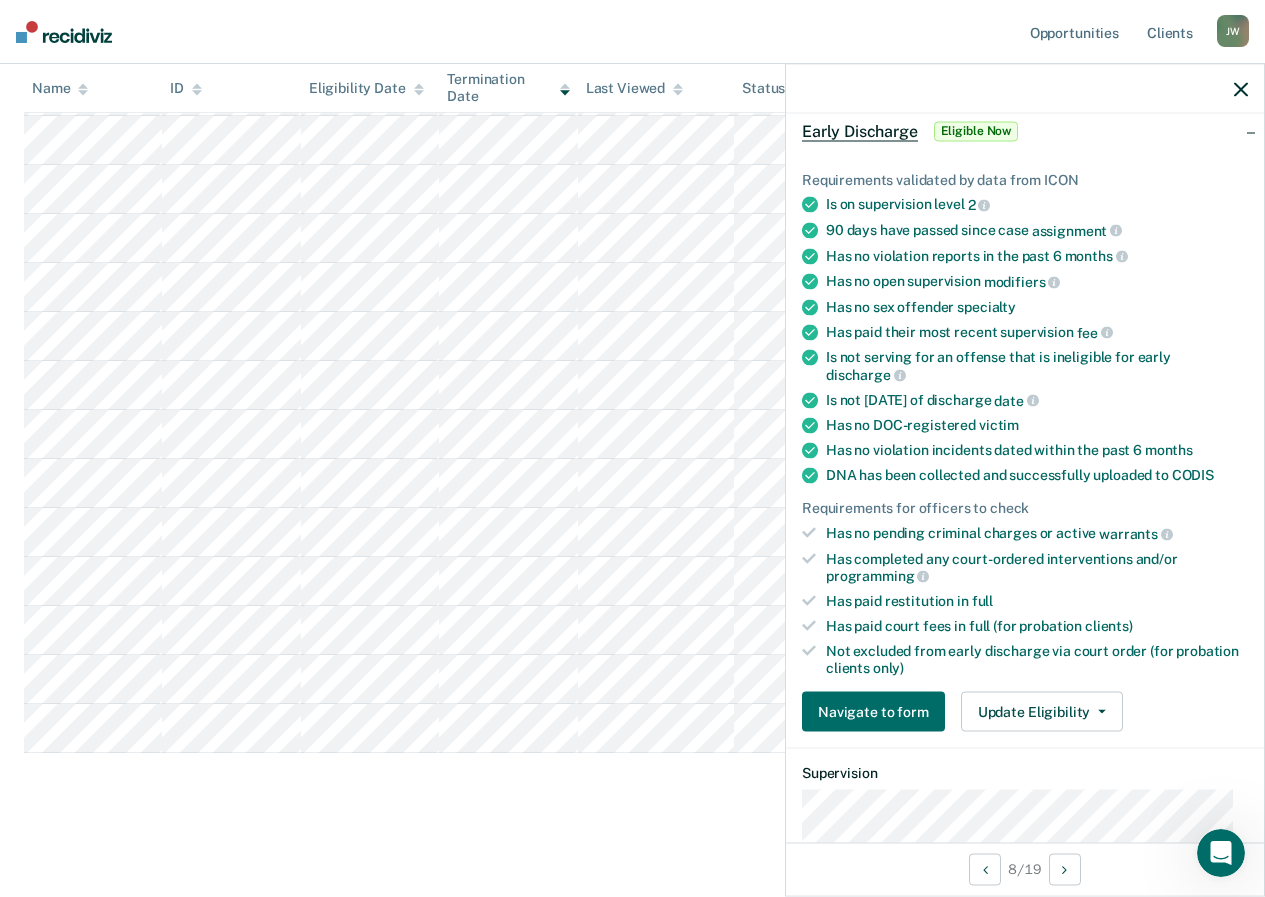 scroll, scrollTop: 90, scrollLeft: 0, axis: vertical 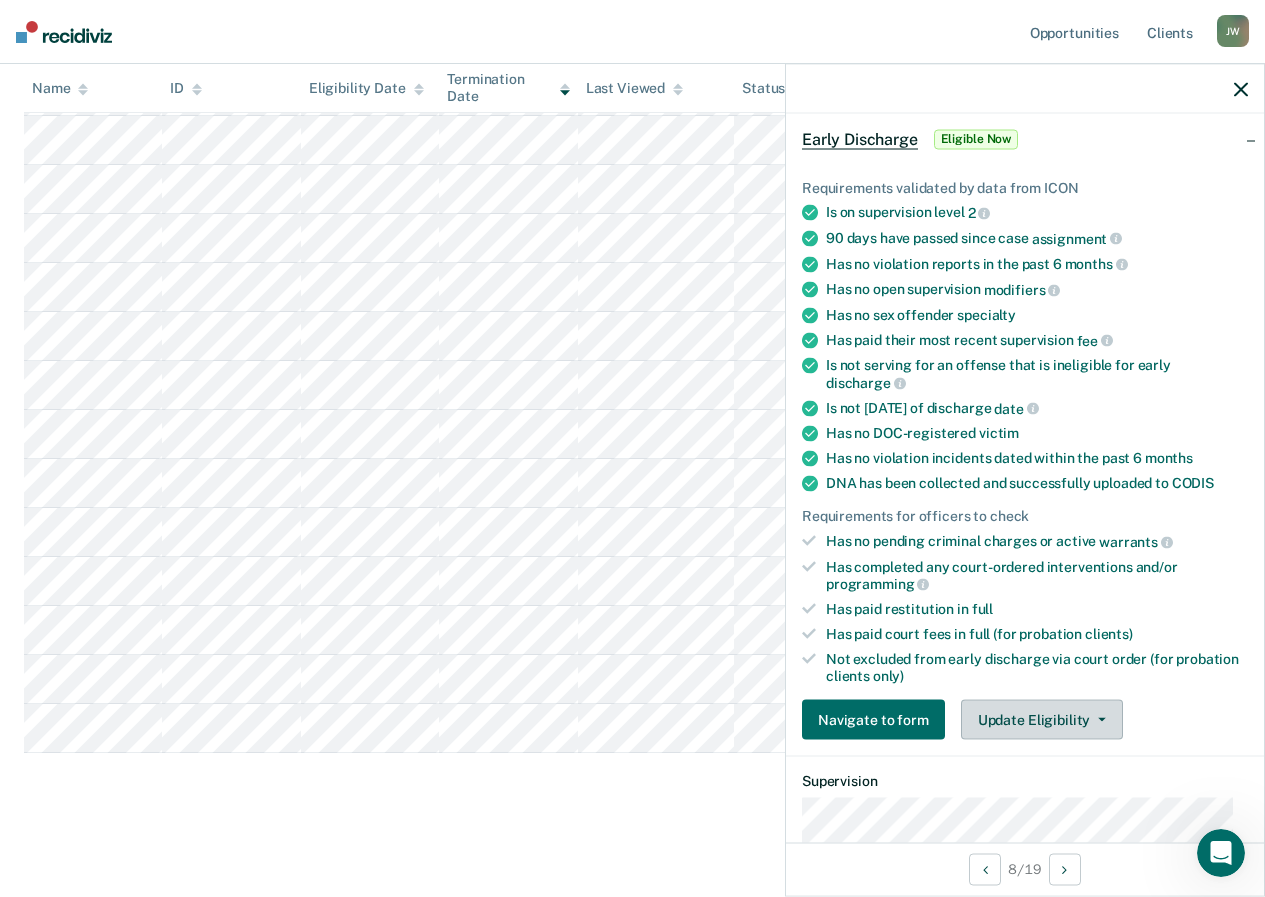 click 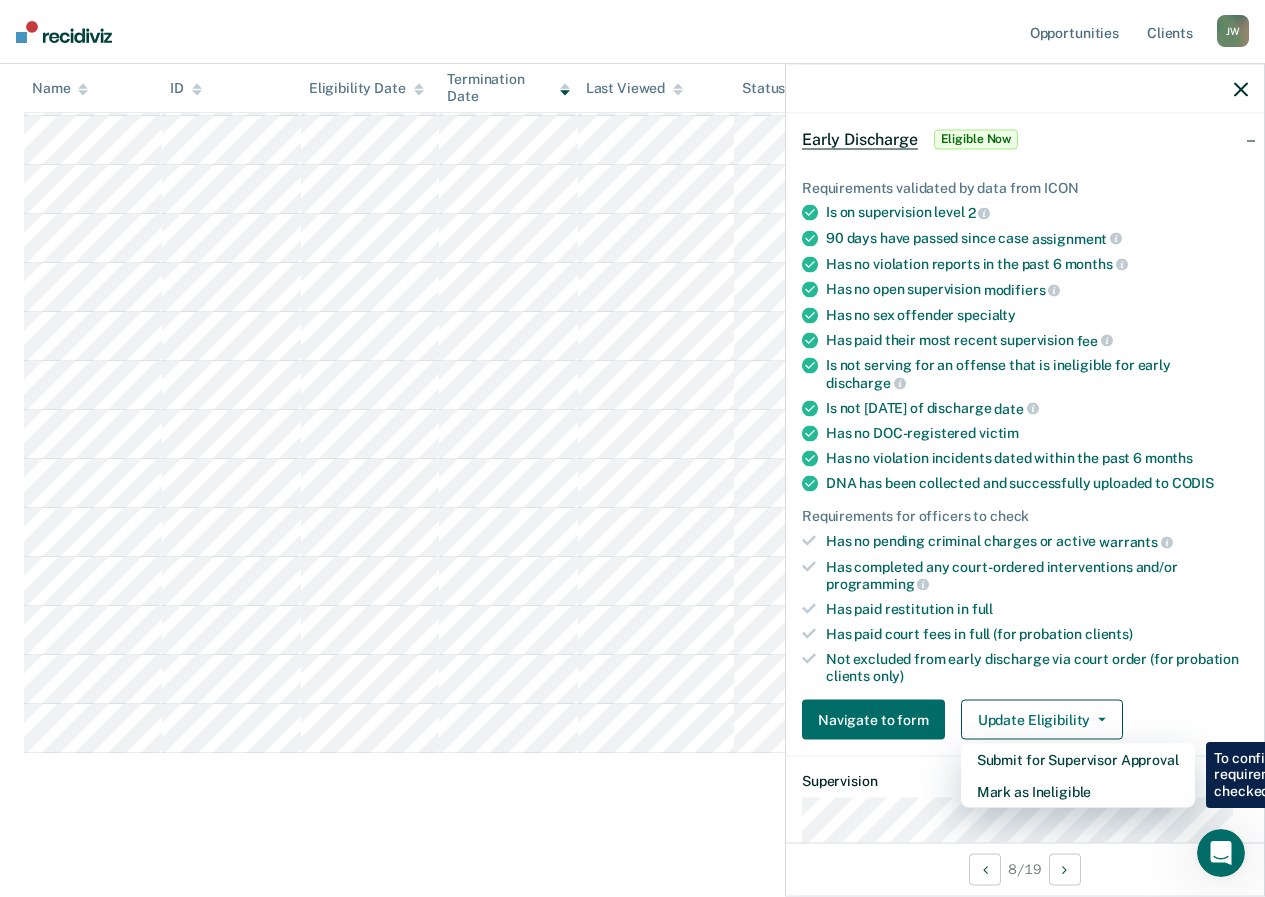 click on "Early Discharge   Early Discharge Early Discharge Clear   officers Eligible Now 15 Ready for Discharge 0 Revisions Requests 0 Supervisor Review 0 Forms Submitted 1 Snoozed 10
To pick up a draggable item, press the space bar.
While dragging, use the arrow keys to move the item.
Press space again to drop the item in its new position, or press escape to cancel.
Name ID Eligibility Date Termination Date Last Viewed Status Assigned to" at bounding box center (632, 319) 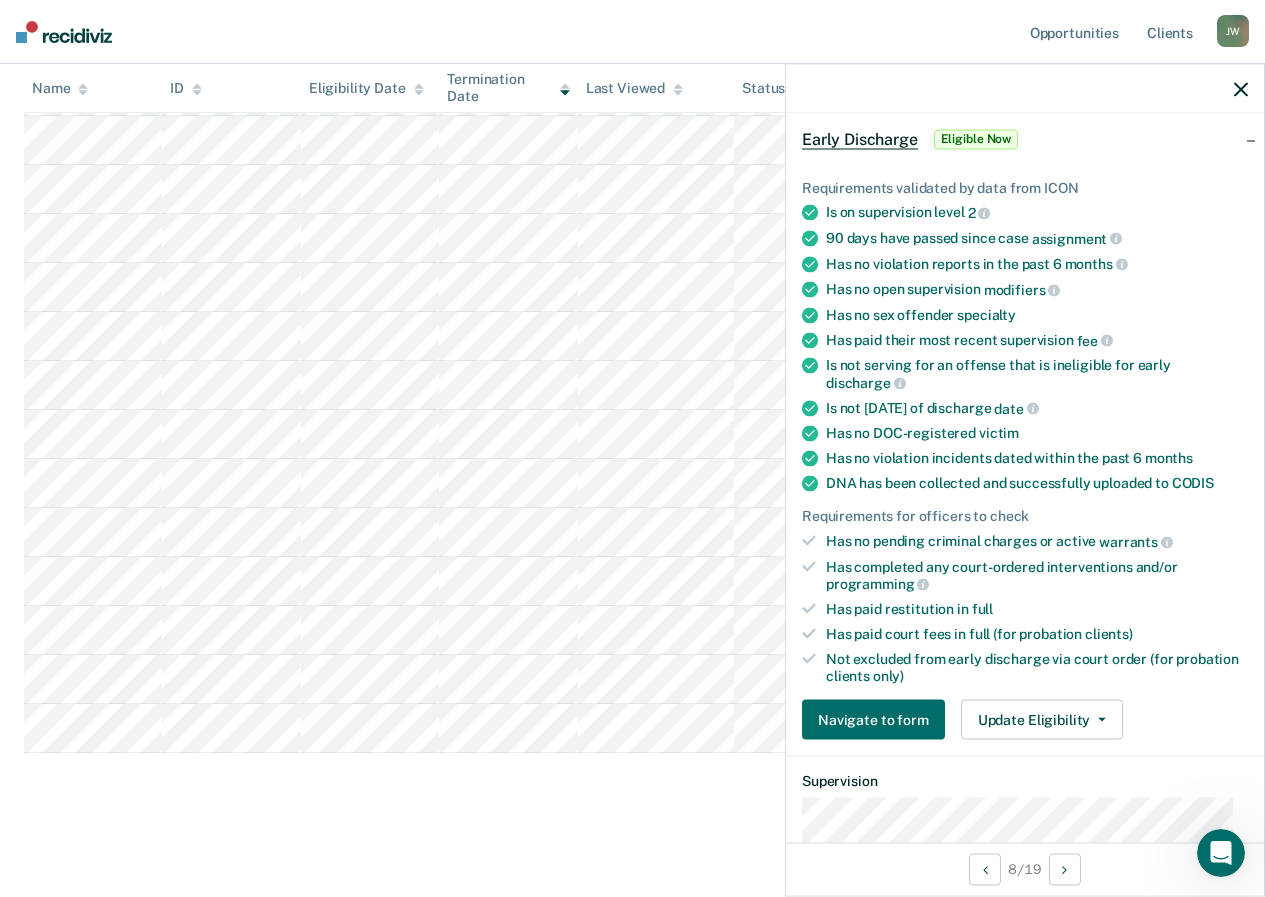 click 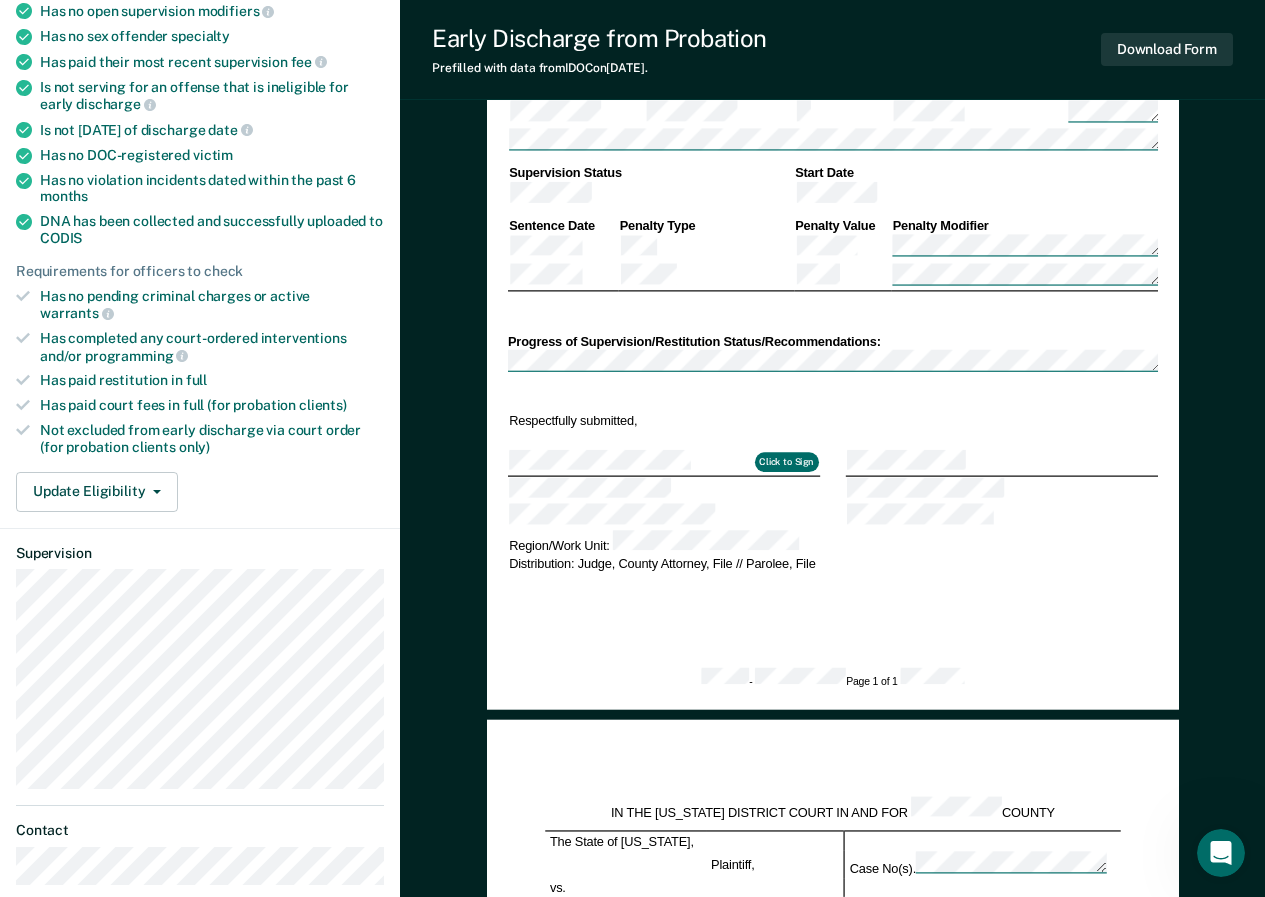 scroll, scrollTop: 0, scrollLeft: 0, axis: both 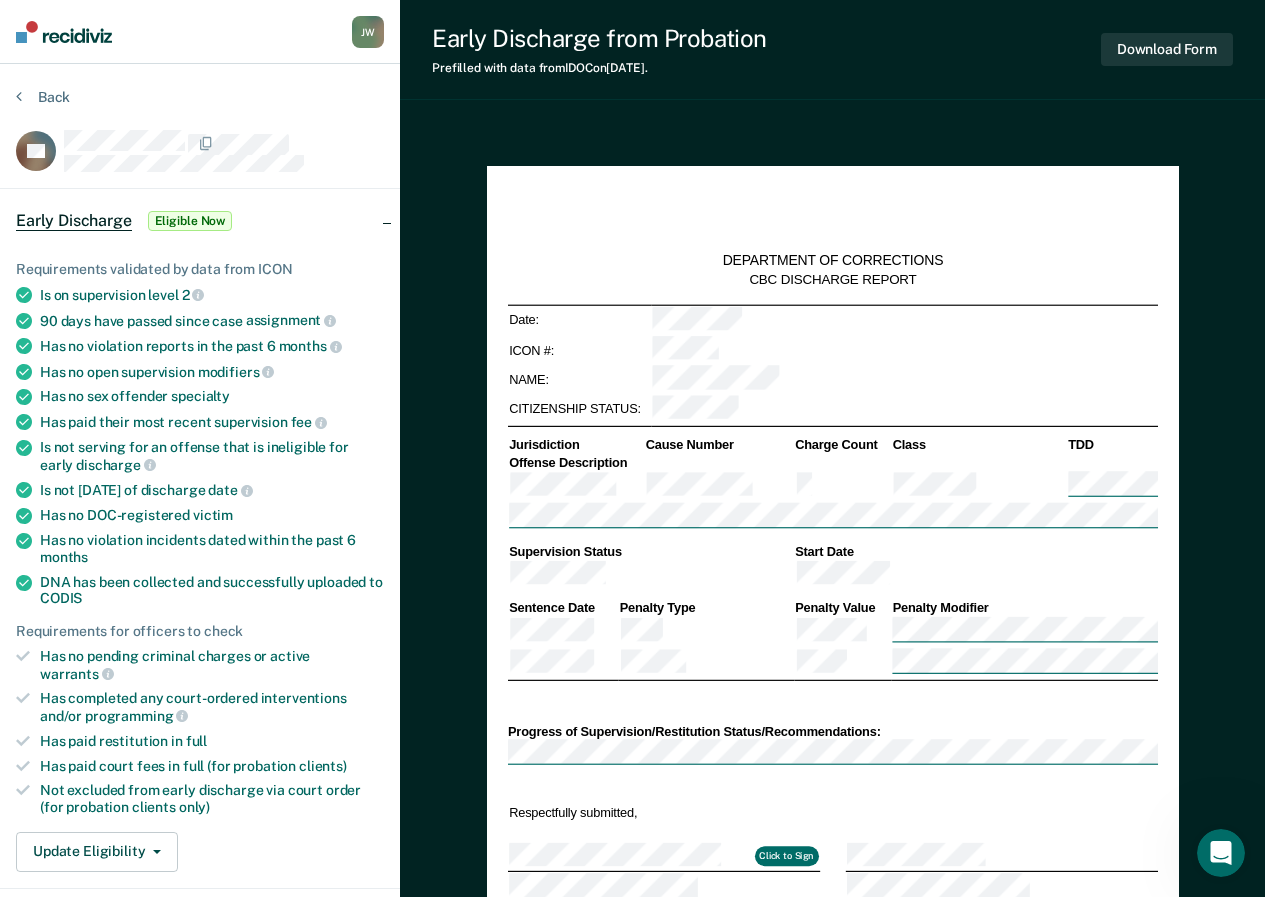 type on "x" 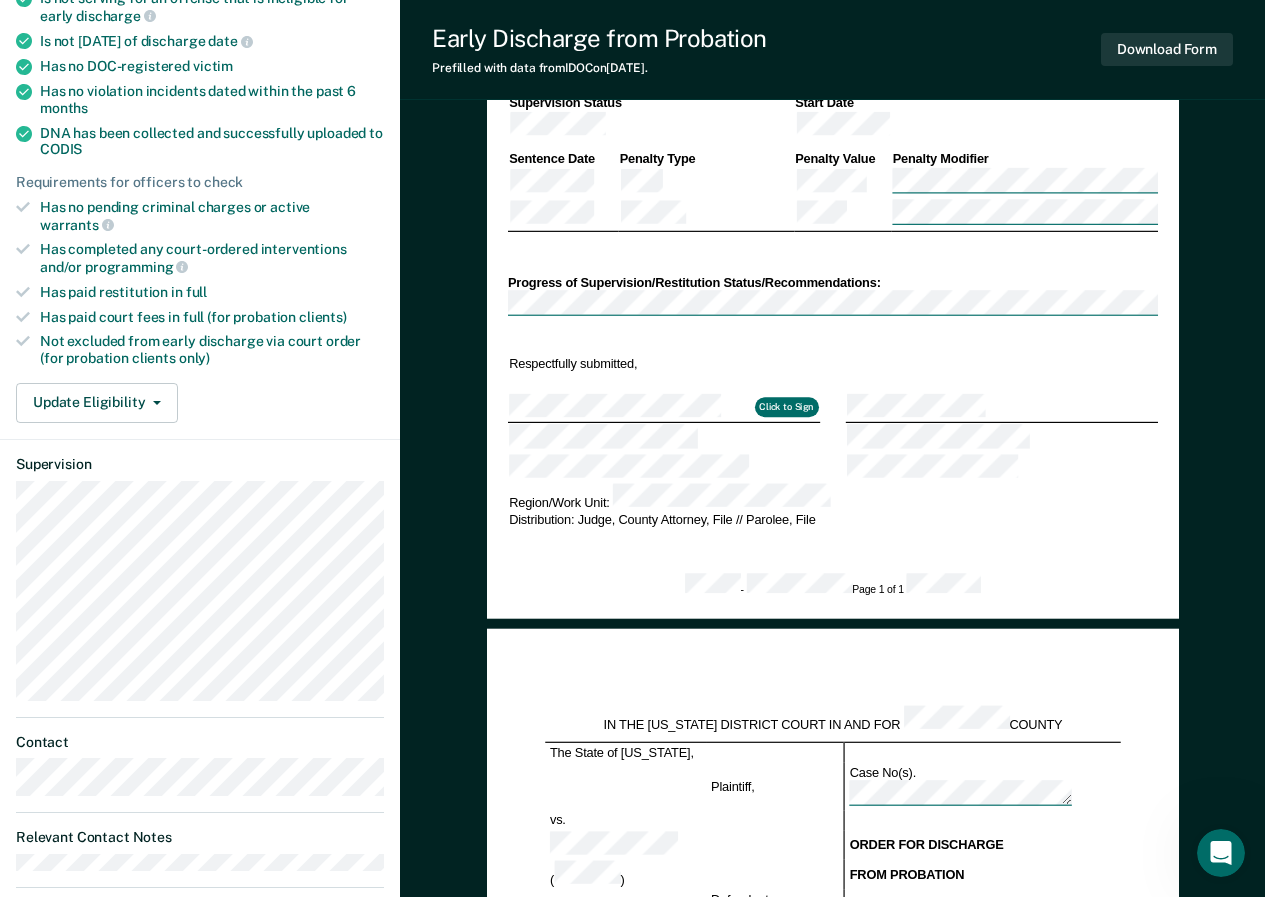 scroll, scrollTop: 400, scrollLeft: 0, axis: vertical 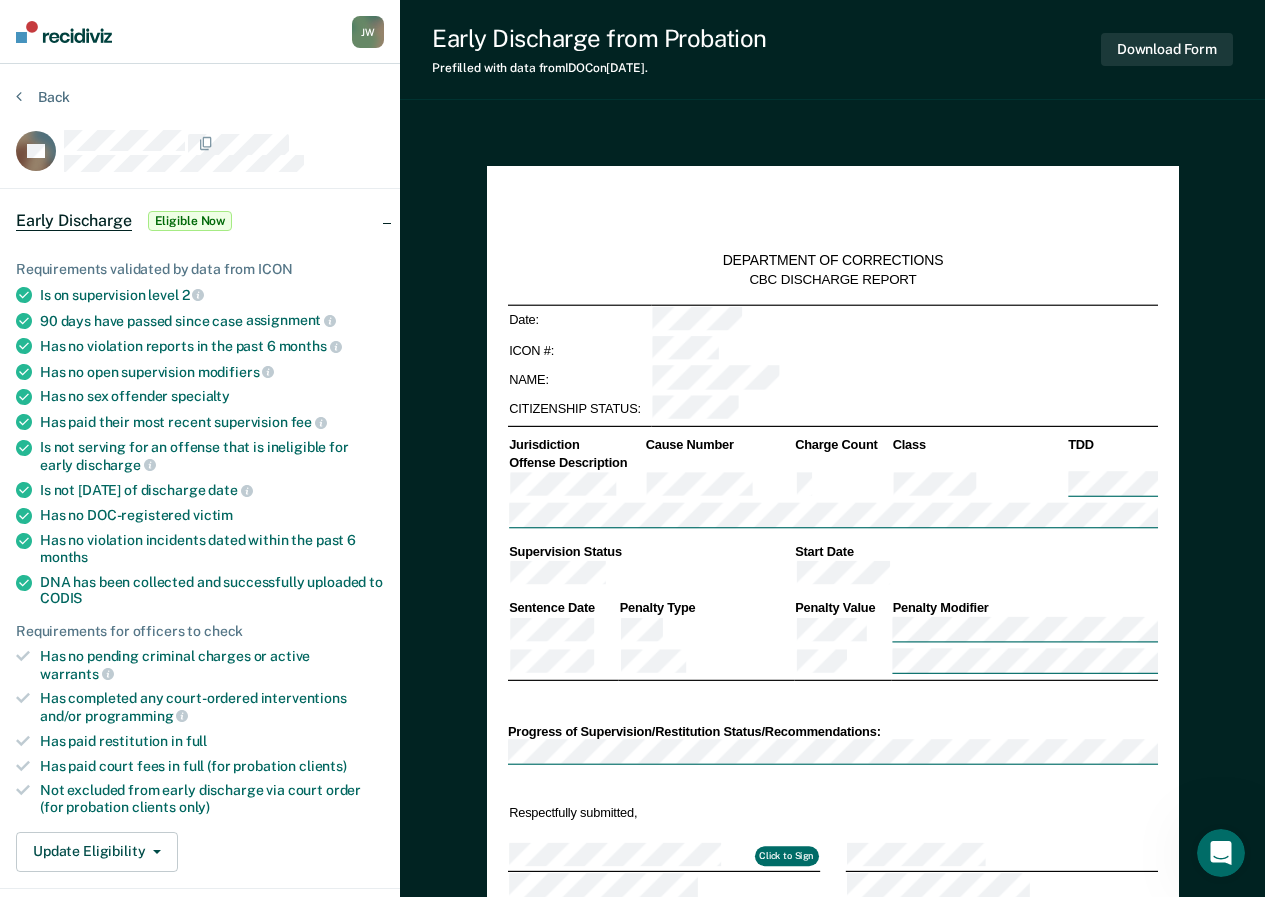click on "Back CF   Early Discharge Eligible Now Requirements validated by data from ICON Is on supervision level   2   90 days have passed since case   assignment   Has no violation reports in the past 6   months   Has no open supervision   modifiers   Has no sex offender   specialty Has paid their most recent supervision   fee   Is not serving for an offense that is ineligible for early   discharge   Is not [DATE] of discharge   date   Has no DOC-registered   victim Has no violation incidents dated within the past 6   months DNA has been collected and successfully uploaded to   CODIS Requirements for officers to check Has no pending criminal charges or active   warrants   Has completed any court-ordered interventions and/or   programming   Has paid restitution in   full Has paid court fees in full (for probation   clients) Not excluded from early discharge via court order (for probation clients   only) Update Eligibility Submit for Supervisor Approval Mark as Ineligible Supervision Contact" at bounding box center [200, 720] 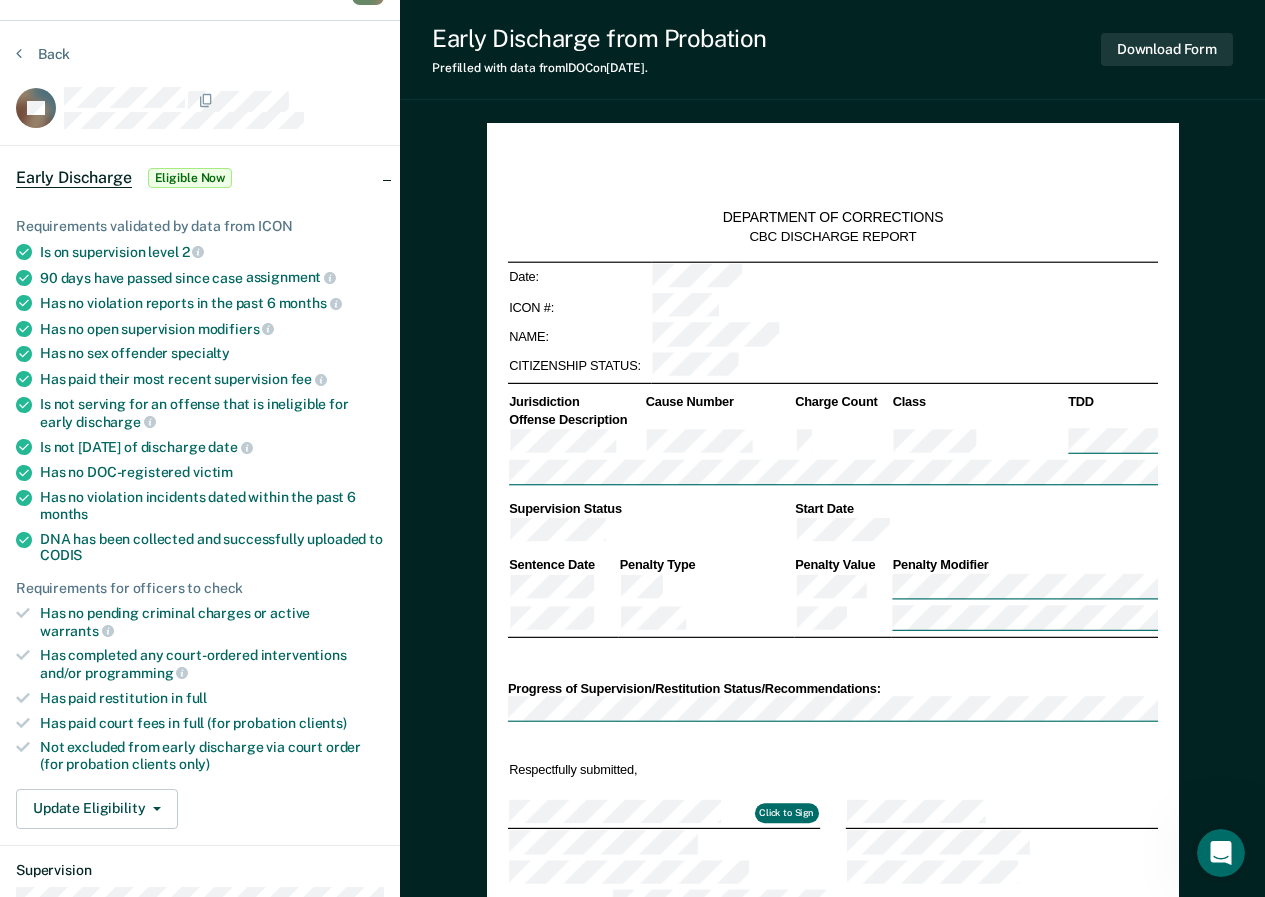 scroll, scrollTop: 39, scrollLeft: 0, axis: vertical 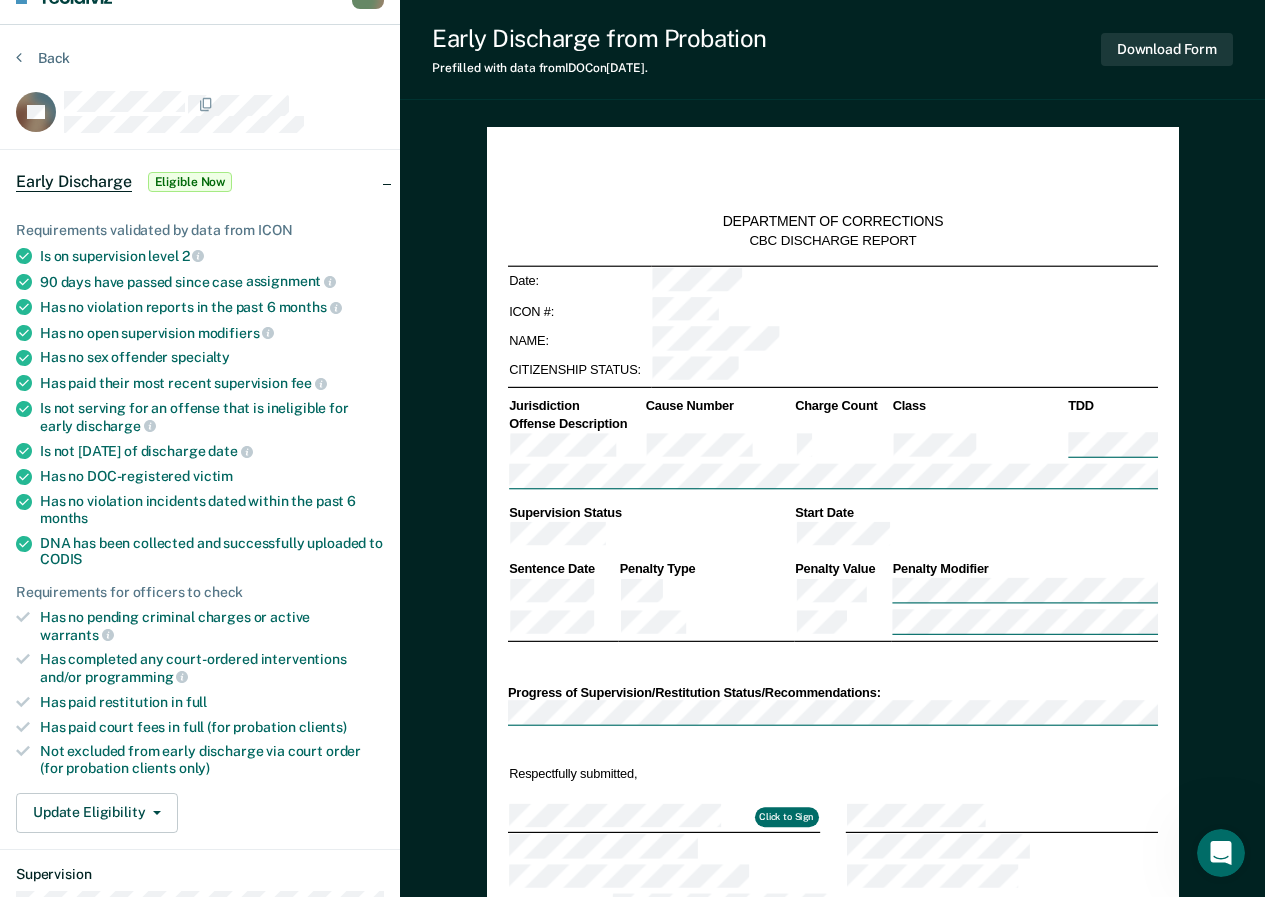click on "Back" at bounding box center [200, 70] 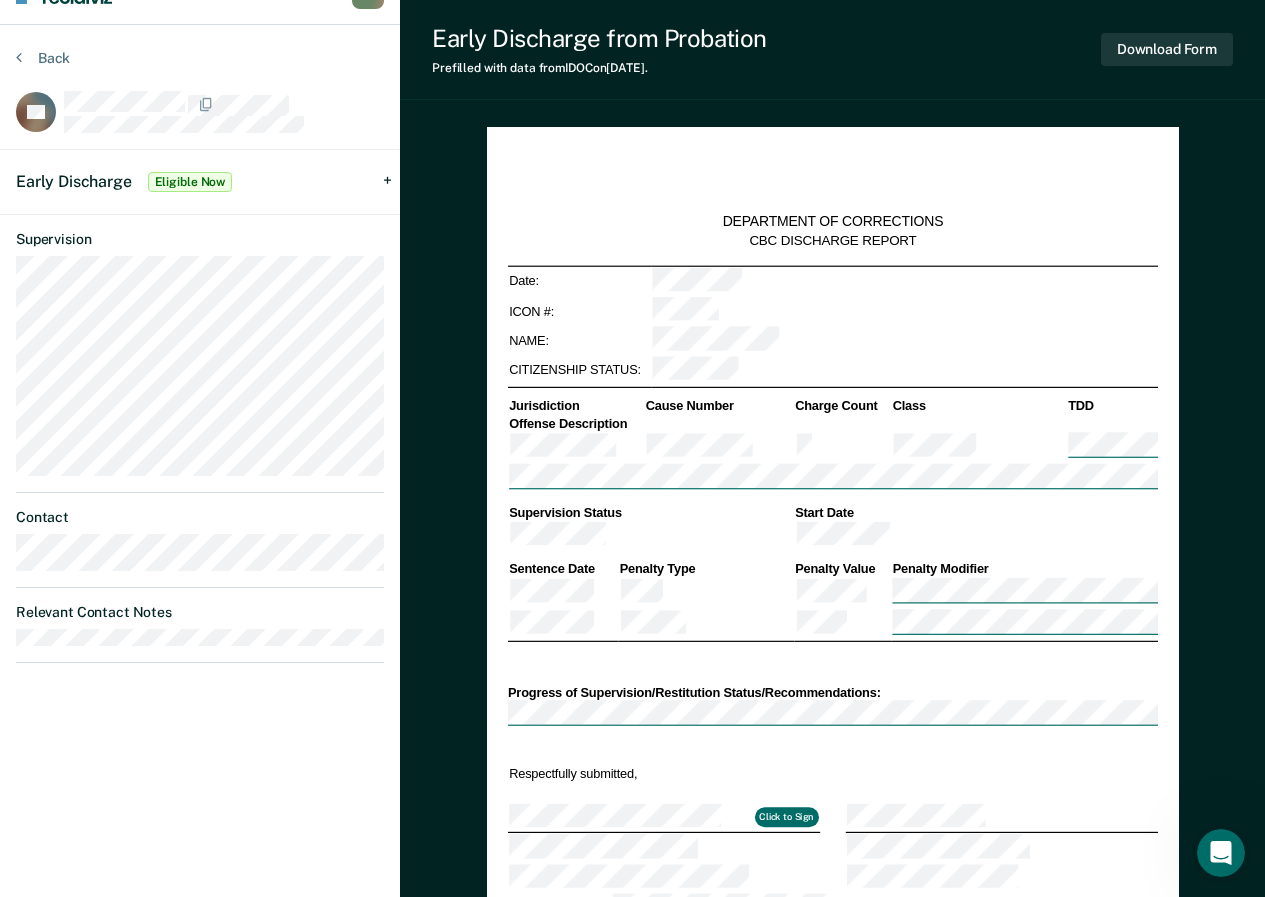 click on "Early Discharge Eligible Now" at bounding box center [200, 182] 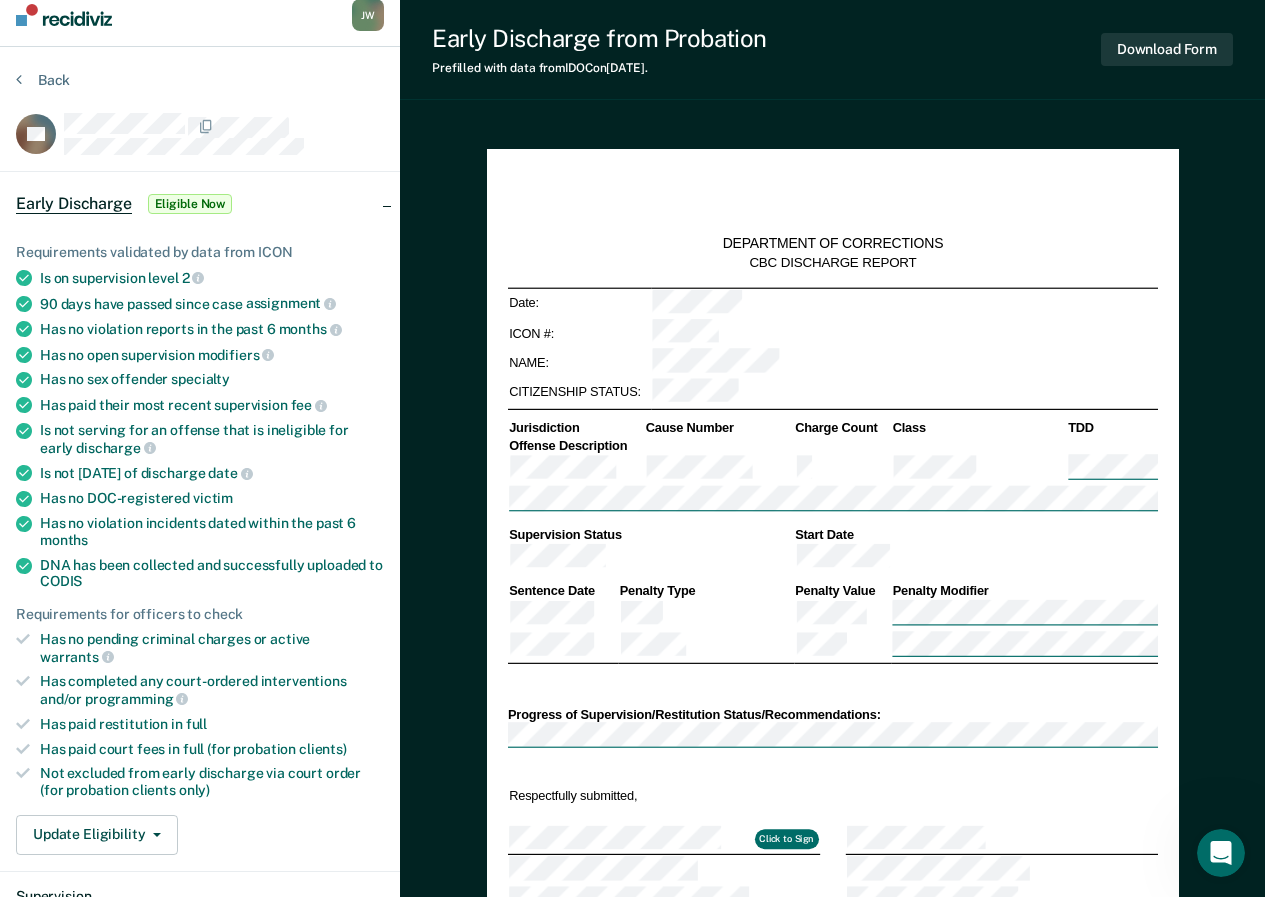 scroll, scrollTop: 0, scrollLeft: 0, axis: both 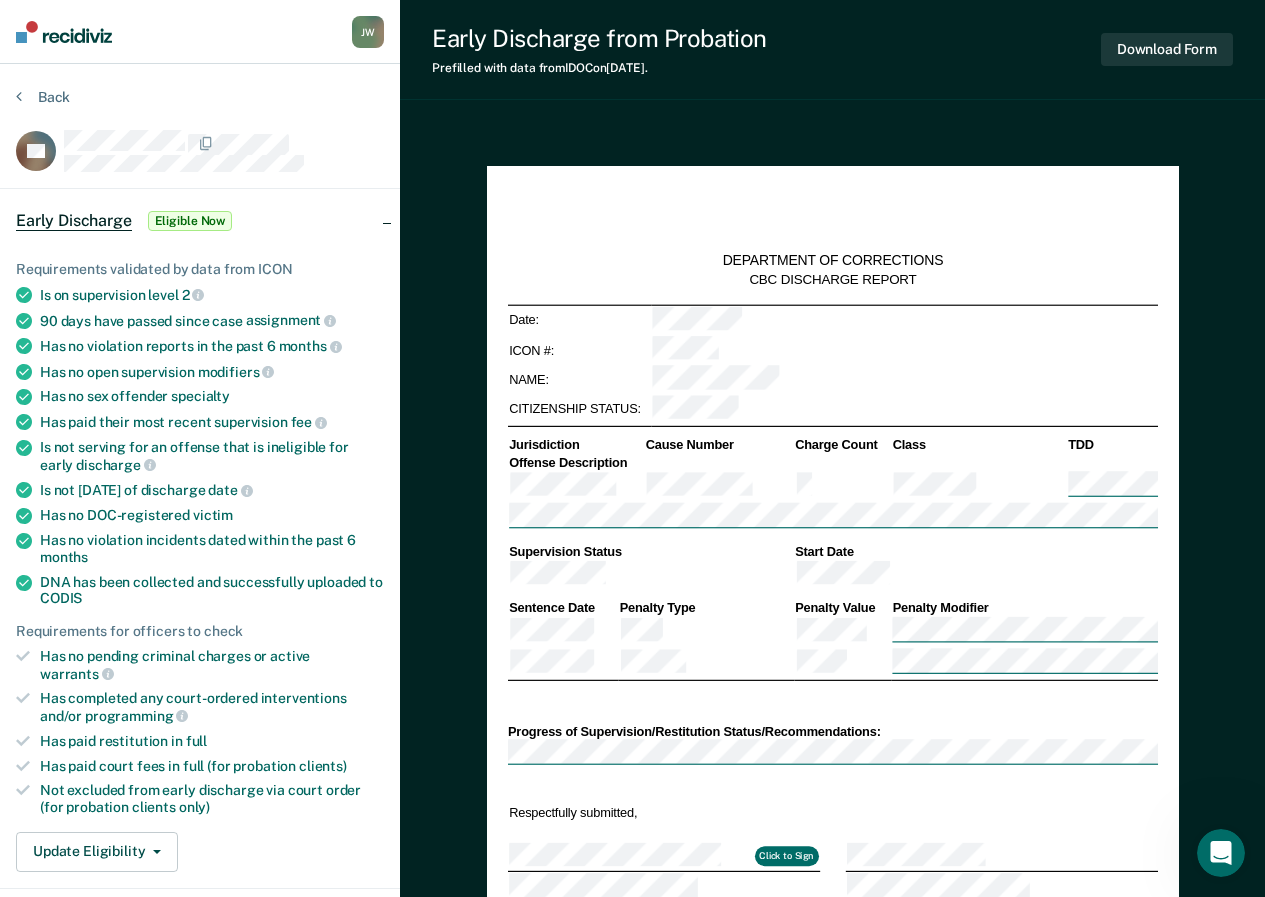 click on "Update Eligibility Submit for Supervisor Approval [PERSON_NAME] as Ineligible" at bounding box center [200, 852] 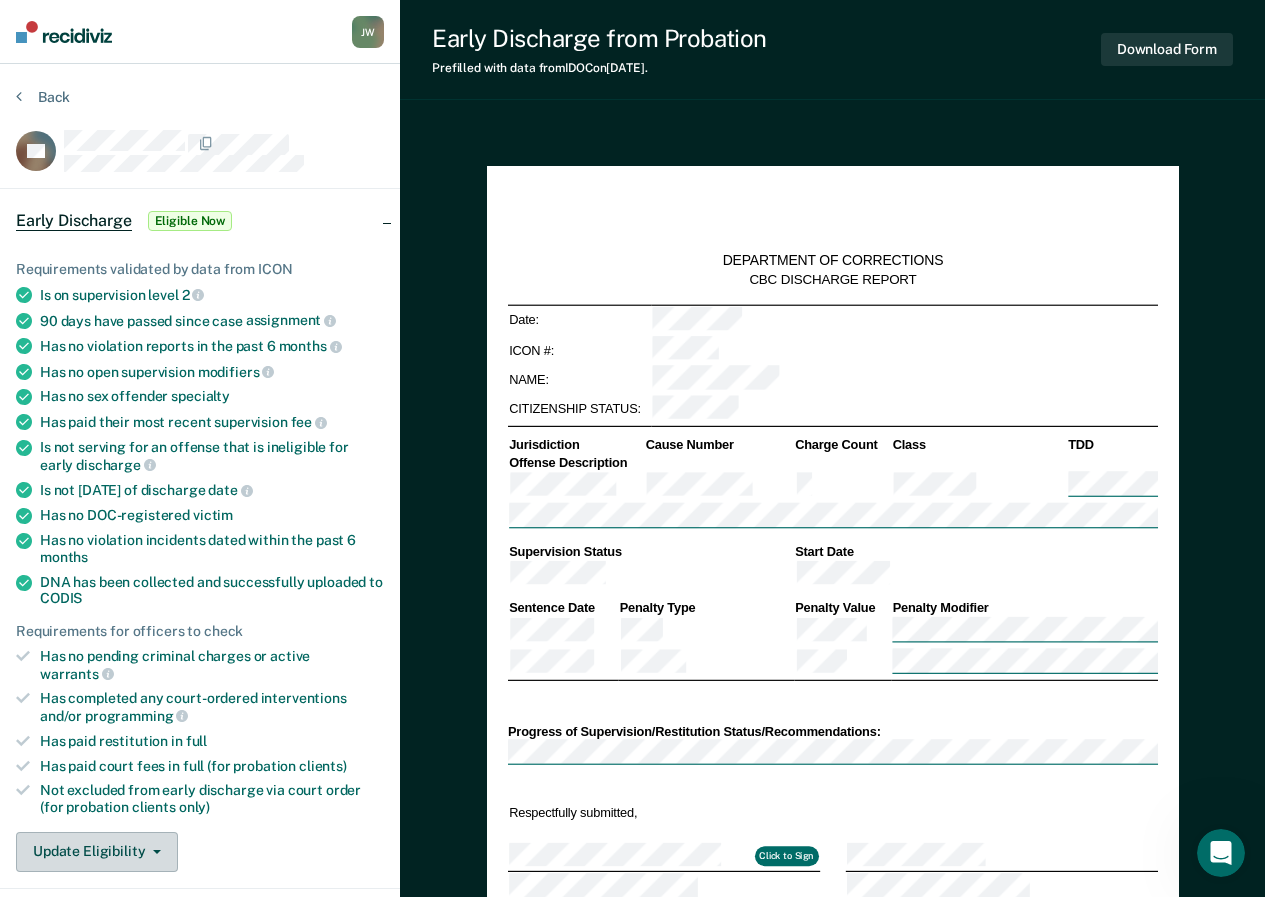 click 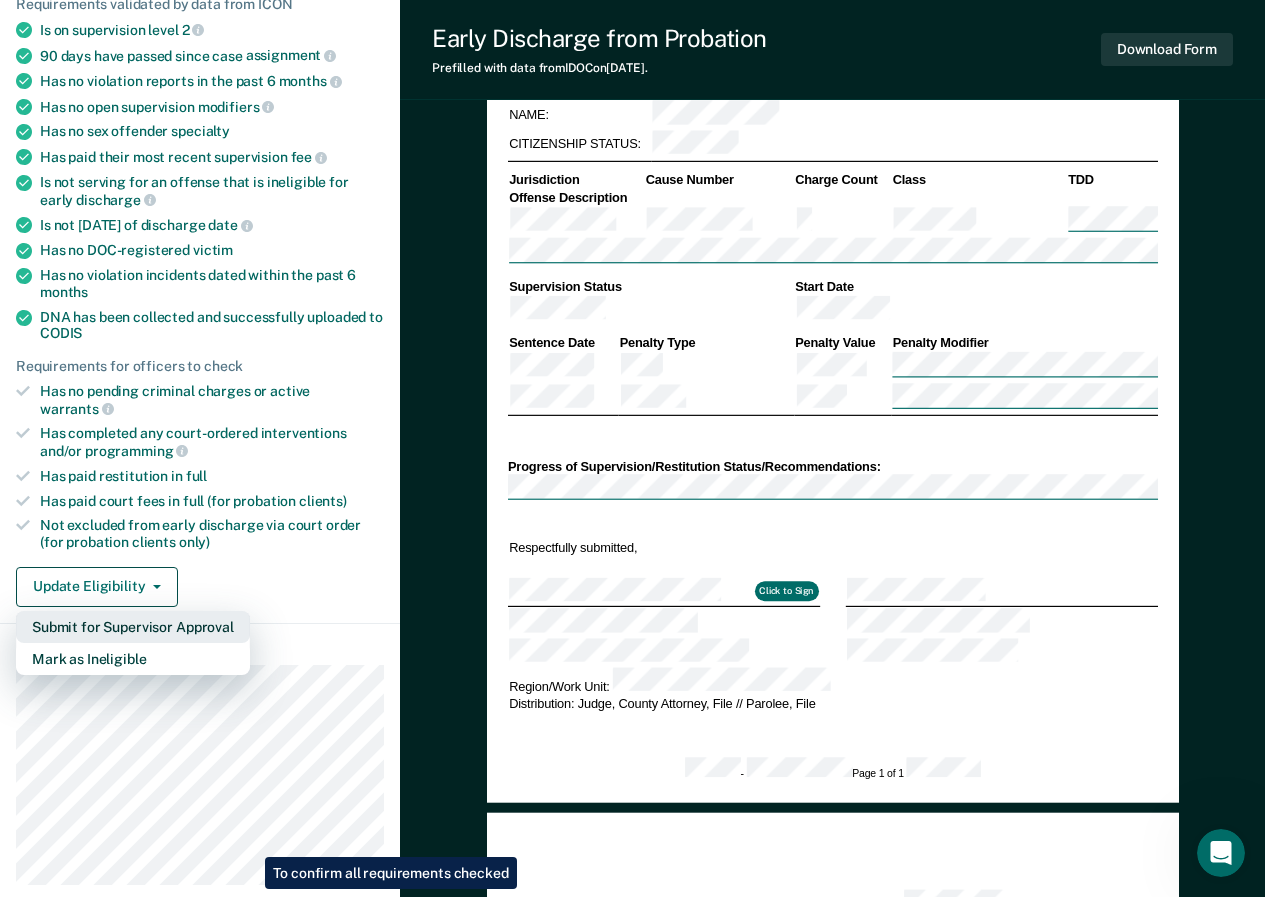 scroll, scrollTop: 300, scrollLeft: 0, axis: vertical 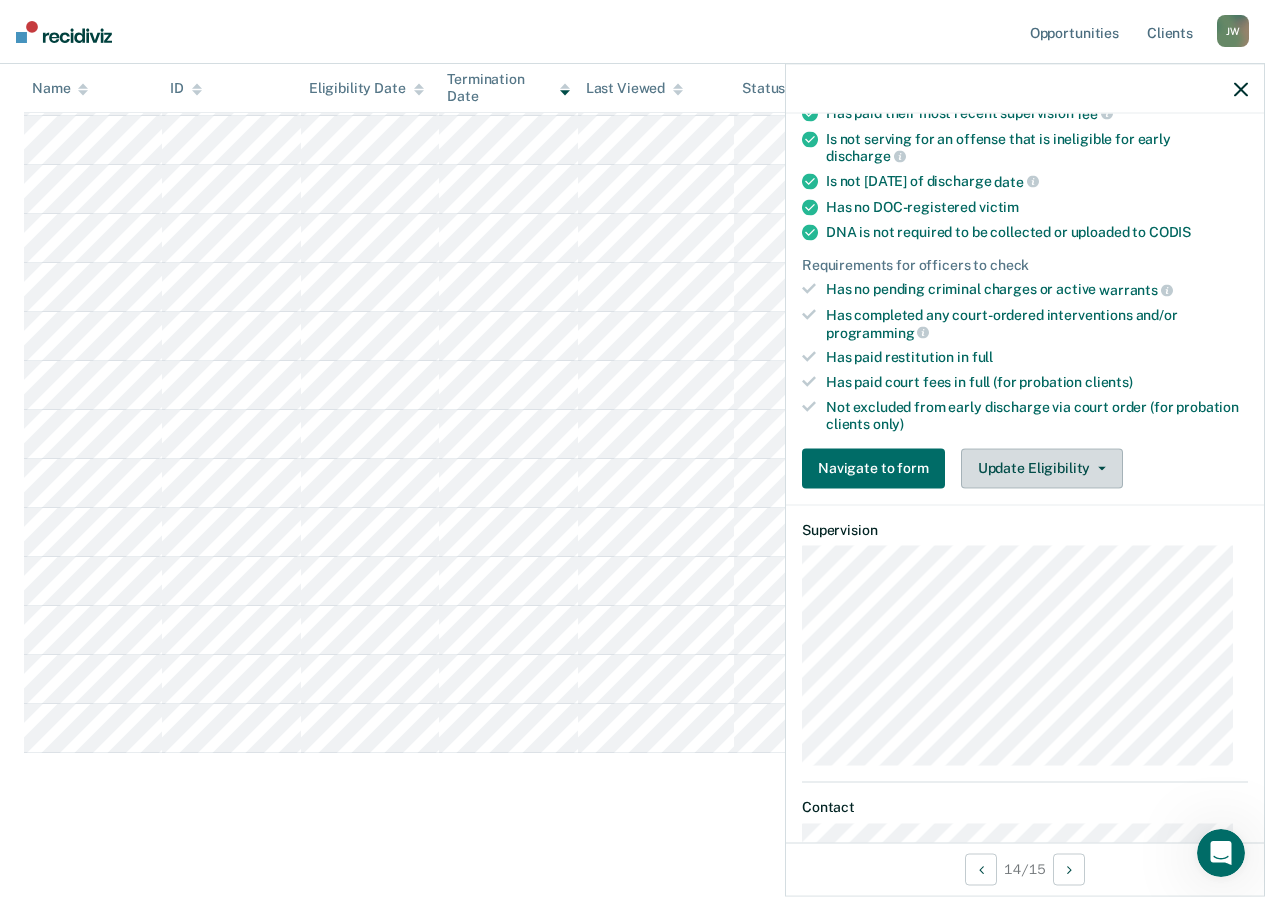 click on "Update Eligibility" at bounding box center [1042, 468] 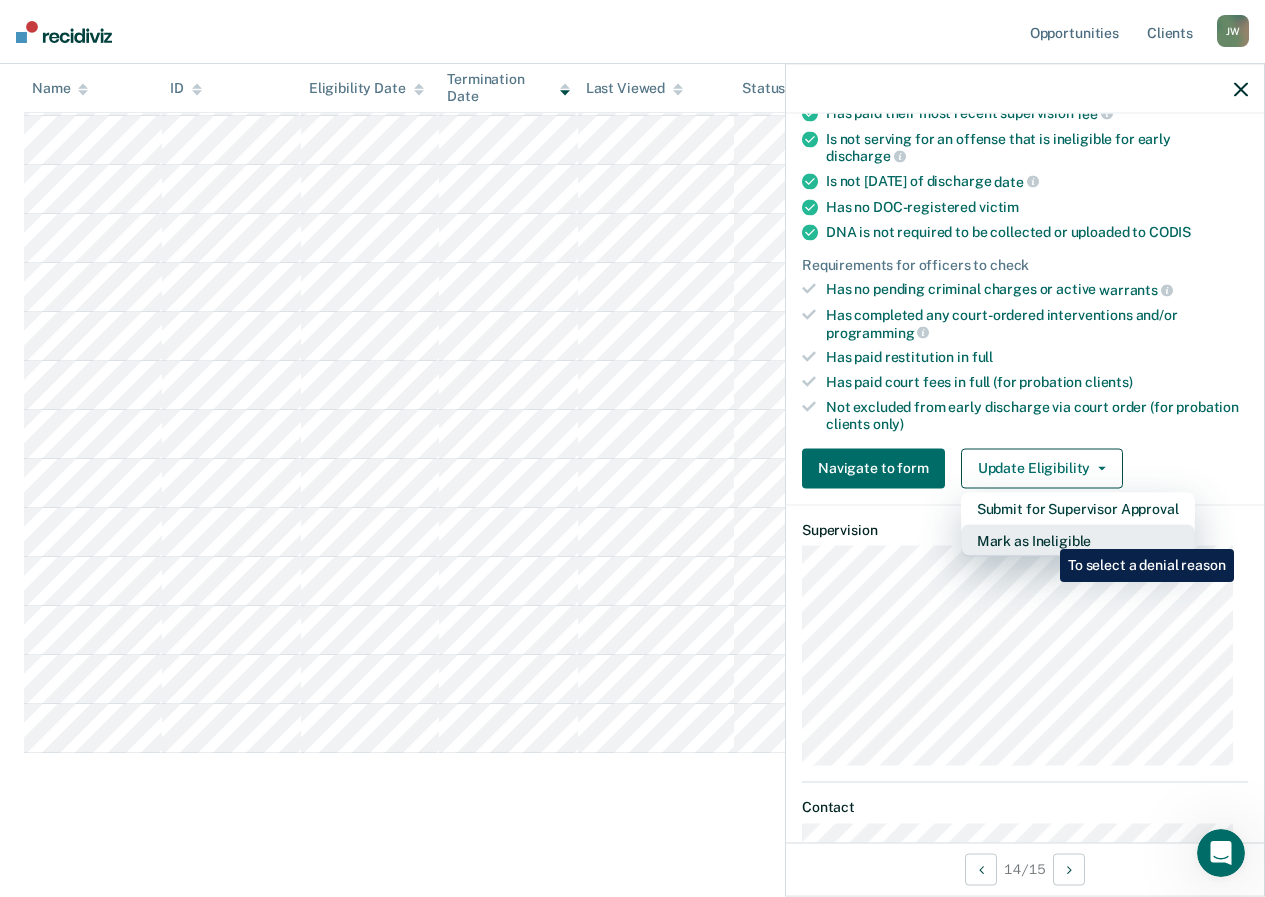 click on "Mark as Ineligible" at bounding box center (1078, 540) 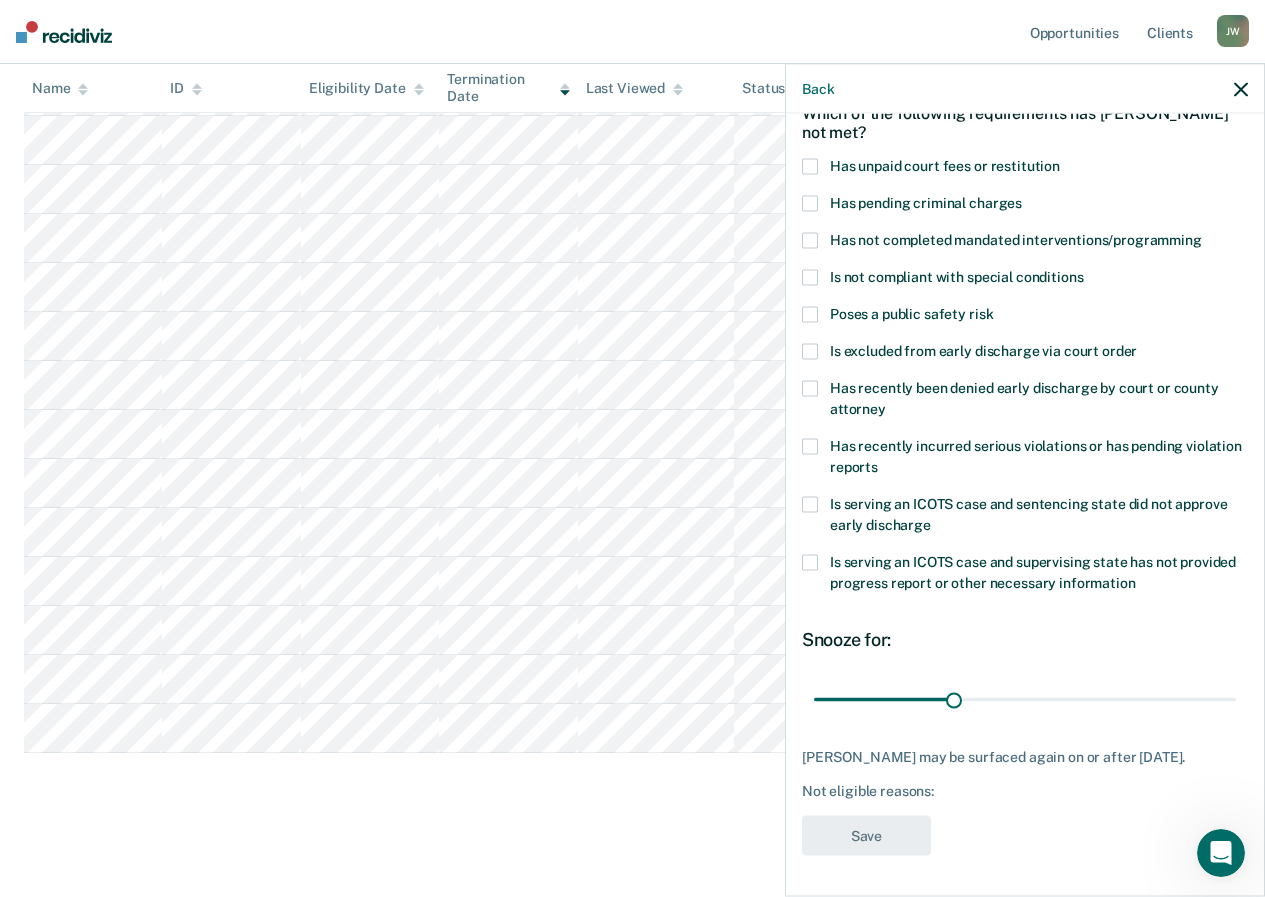 scroll, scrollTop: 106, scrollLeft: 0, axis: vertical 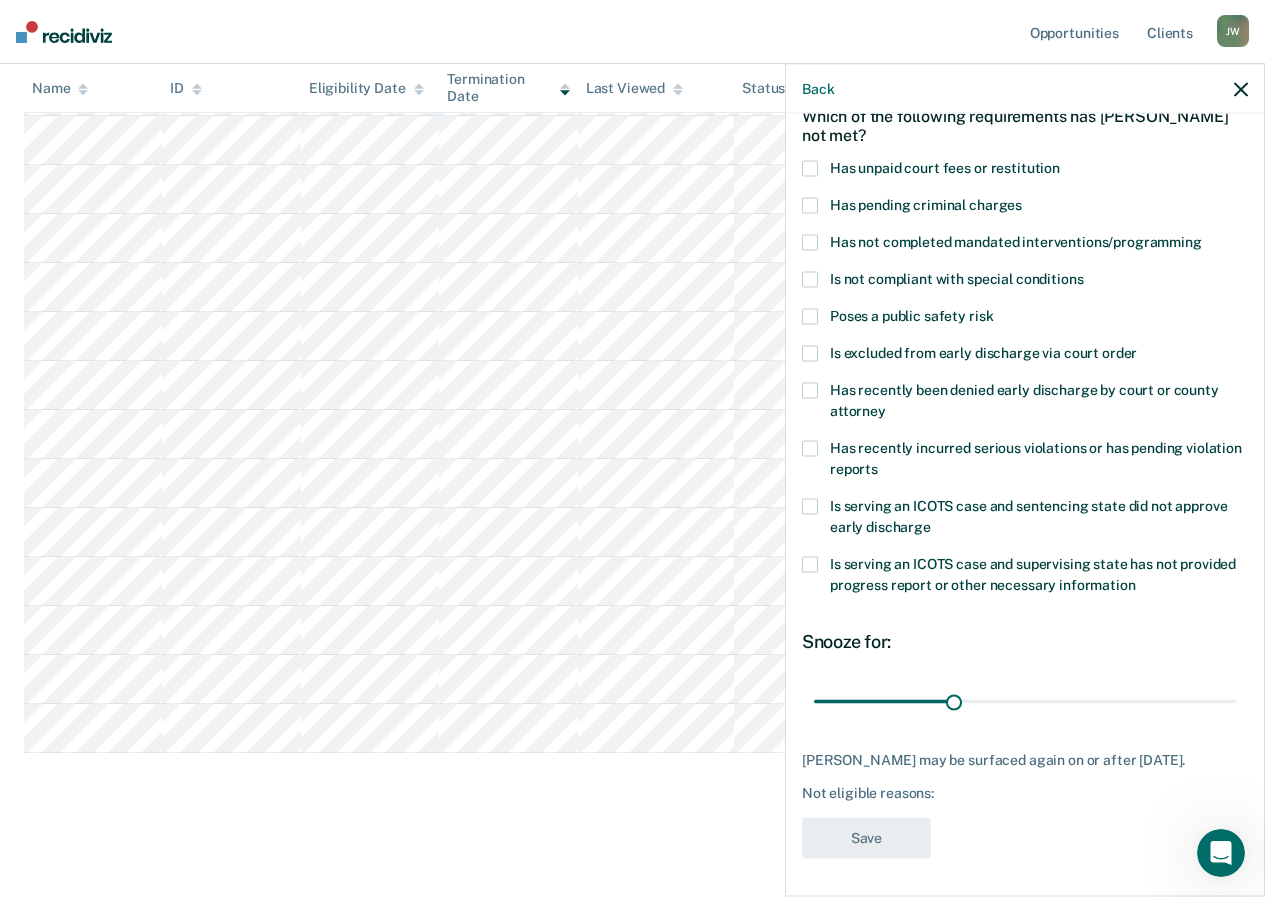 click at bounding box center (810, 169) 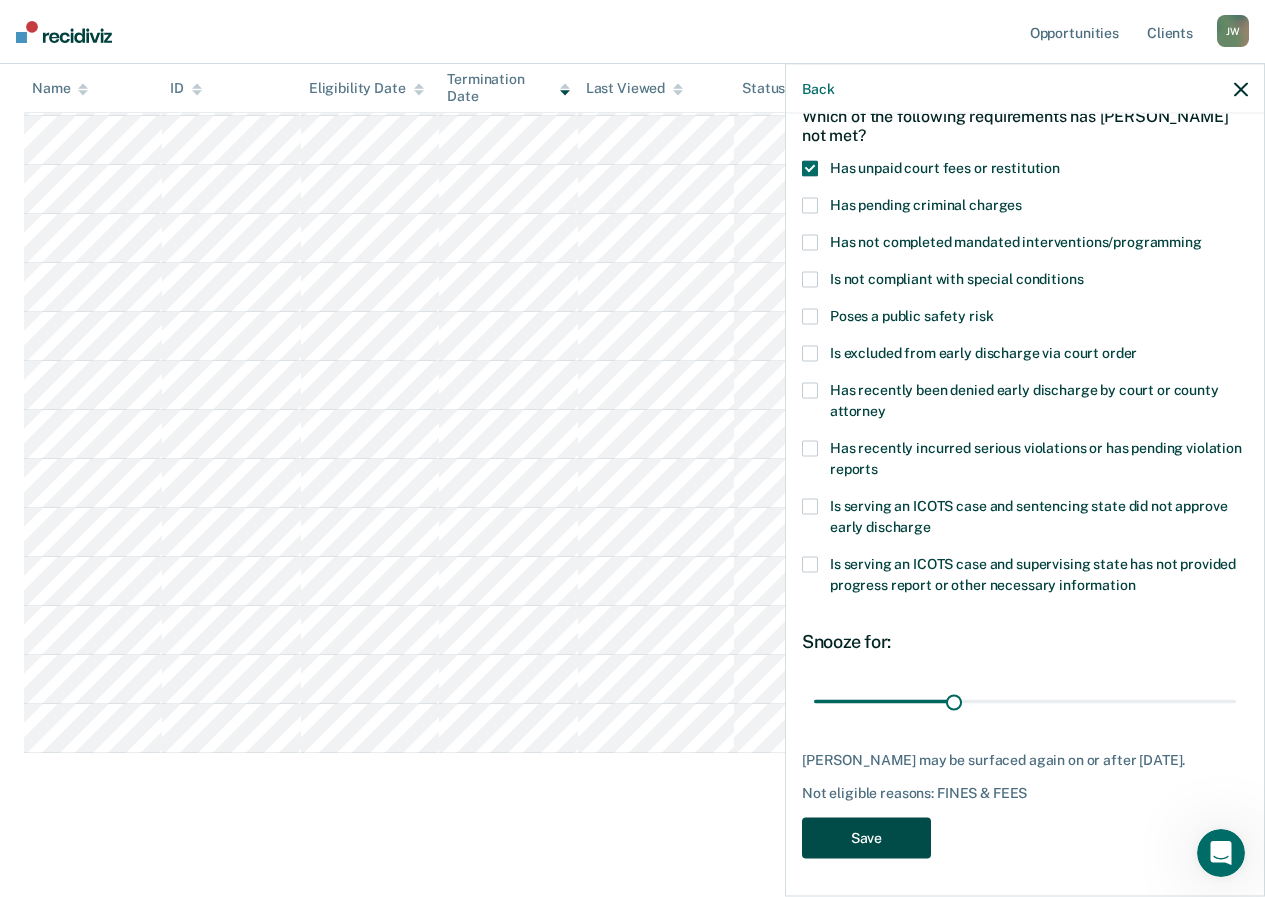 click on "Save" at bounding box center (866, 838) 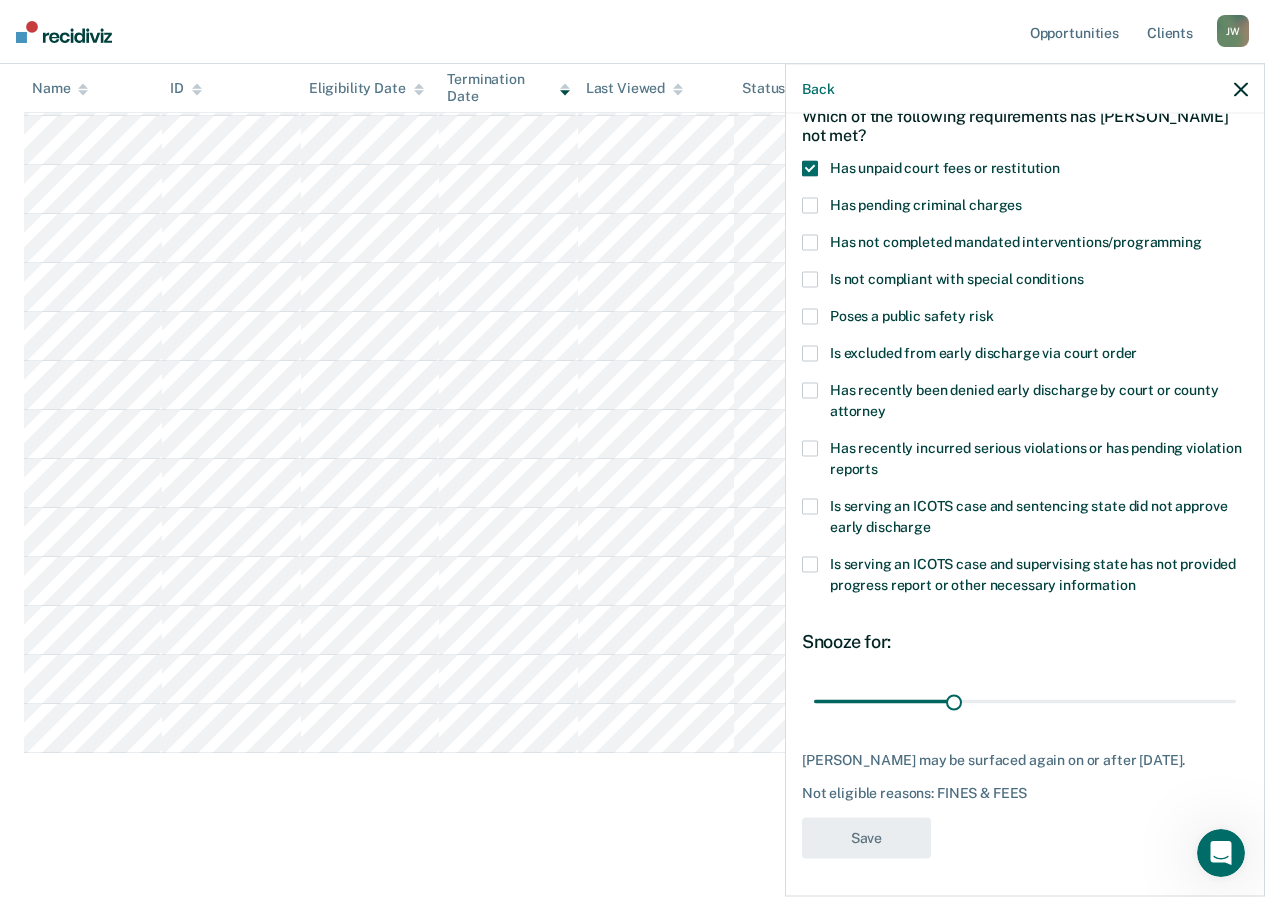 scroll, scrollTop: 309, scrollLeft: 0, axis: vertical 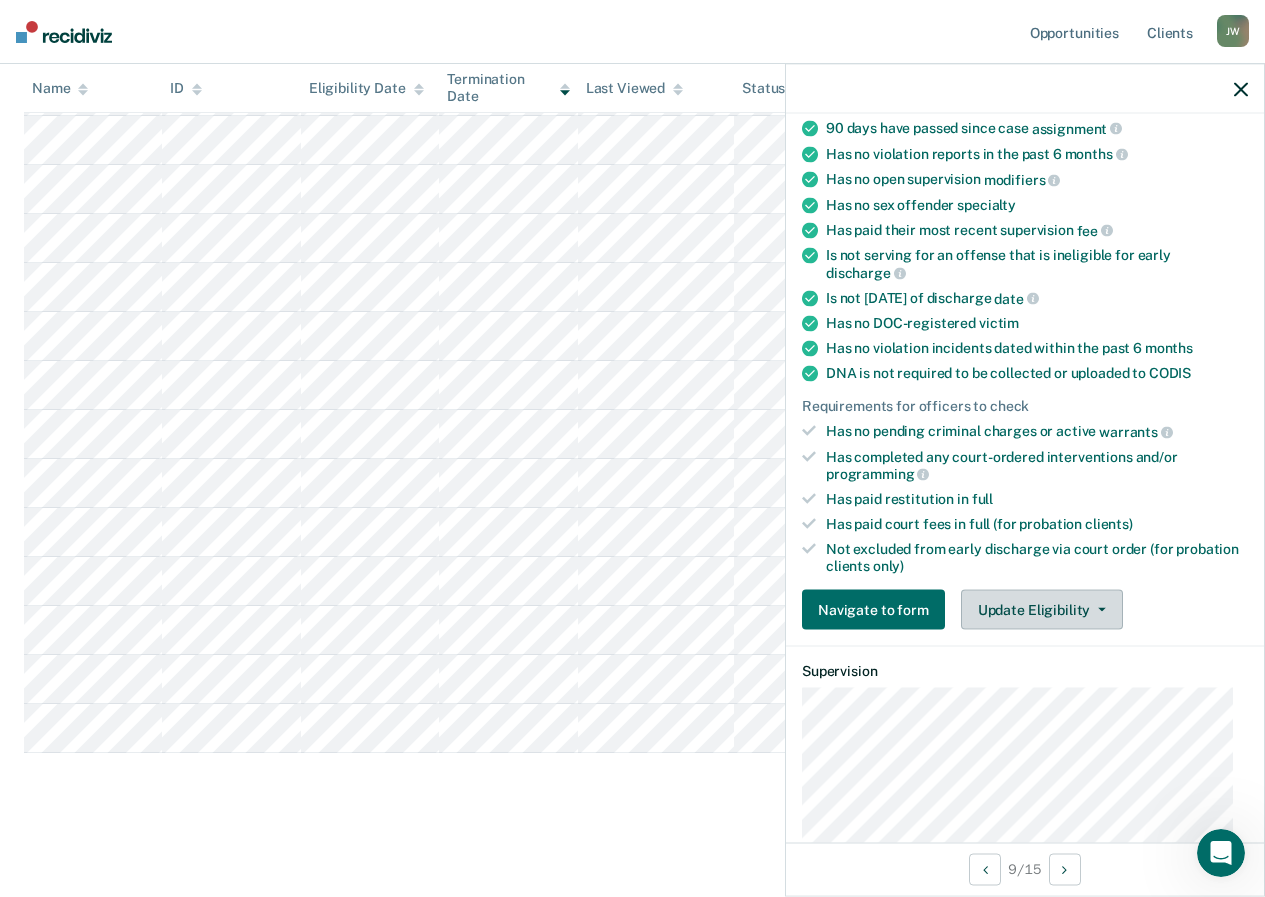 click on "Update Eligibility" at bounding box center [1042, 610] 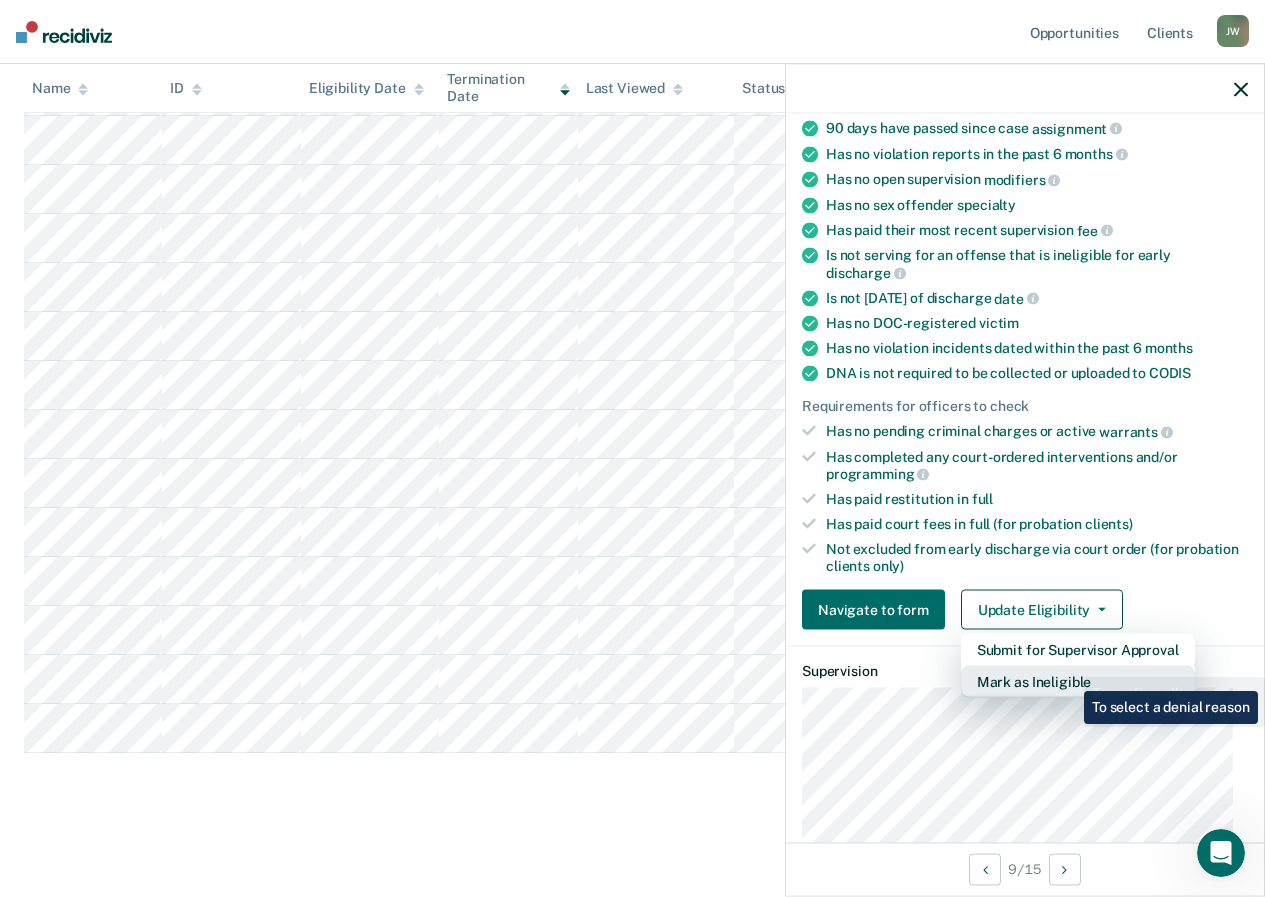 click on "Mark as Ineligible" at bounding box center [1078, 682] 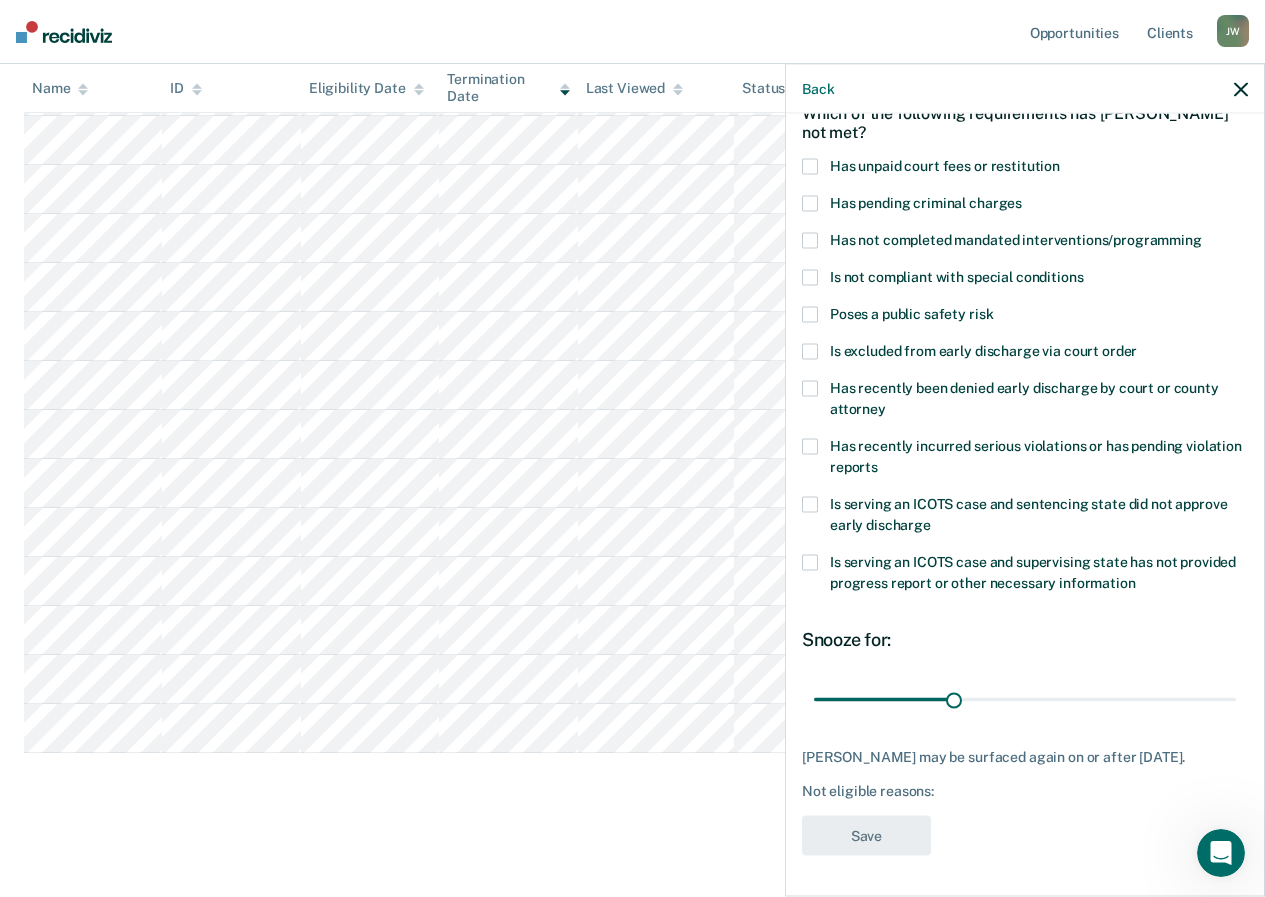 scroll, scrollTop: 123, scrollLeft: 0, axis: vertical 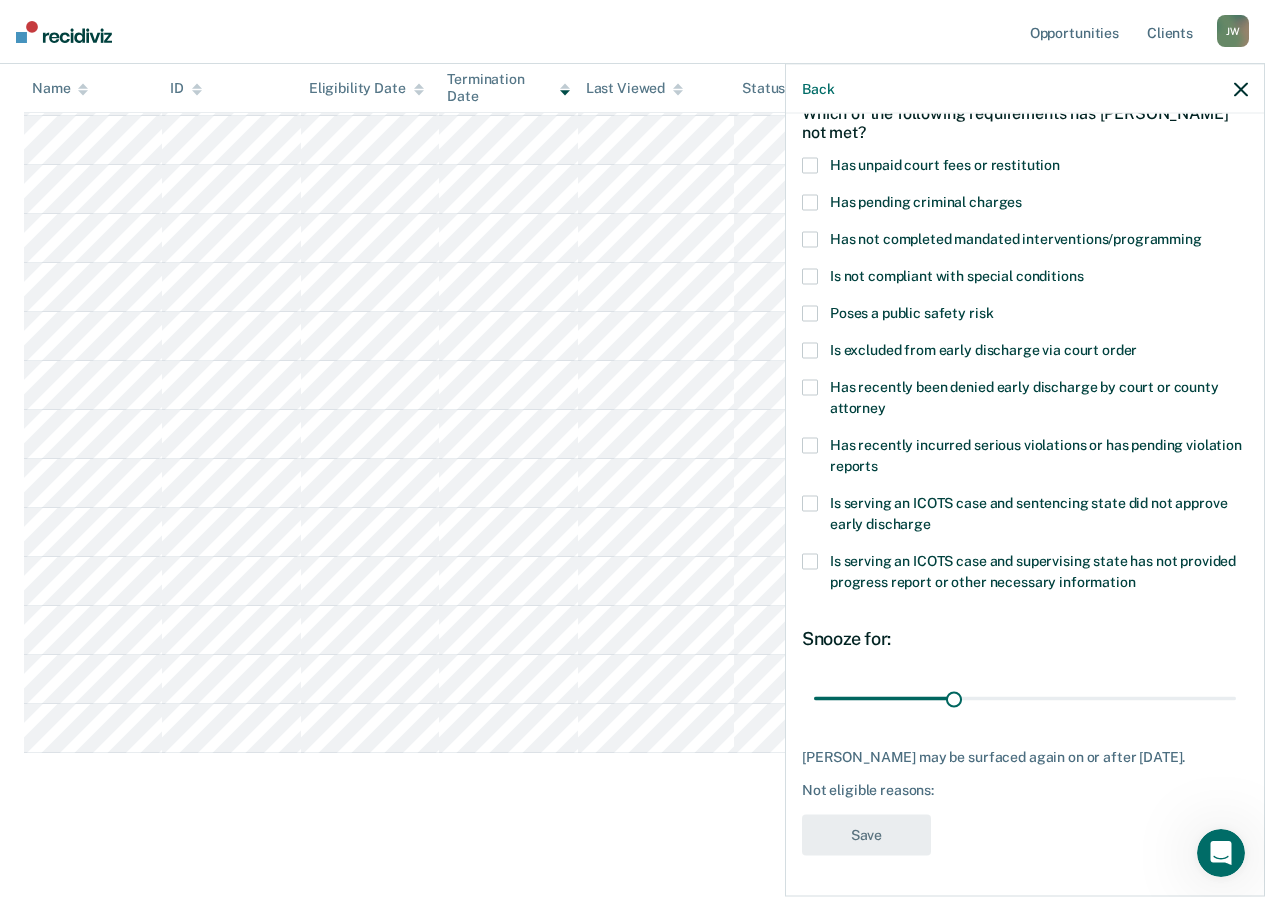 click at bounding box center (810, 240) 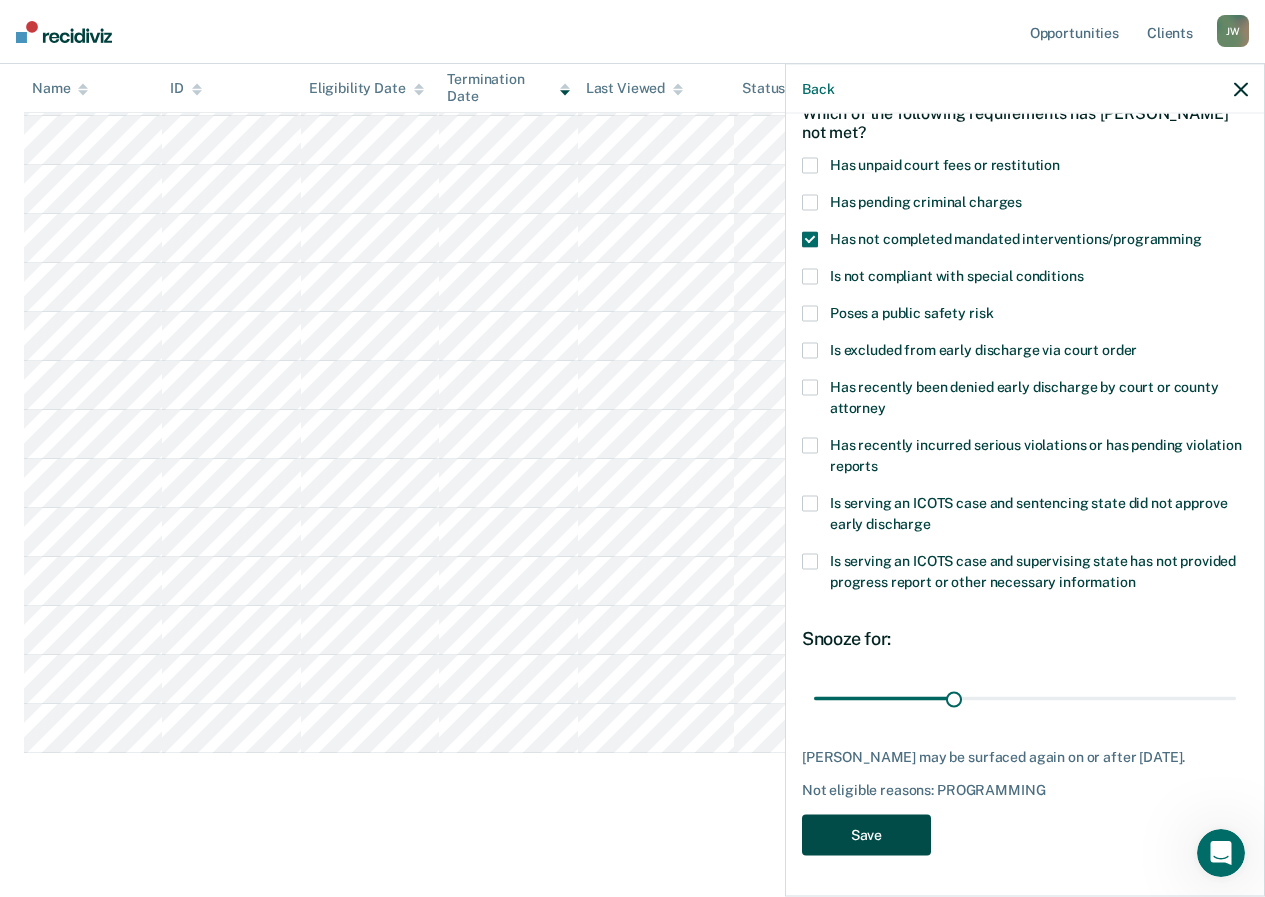click on "Save" at bounding box center (866, 835) 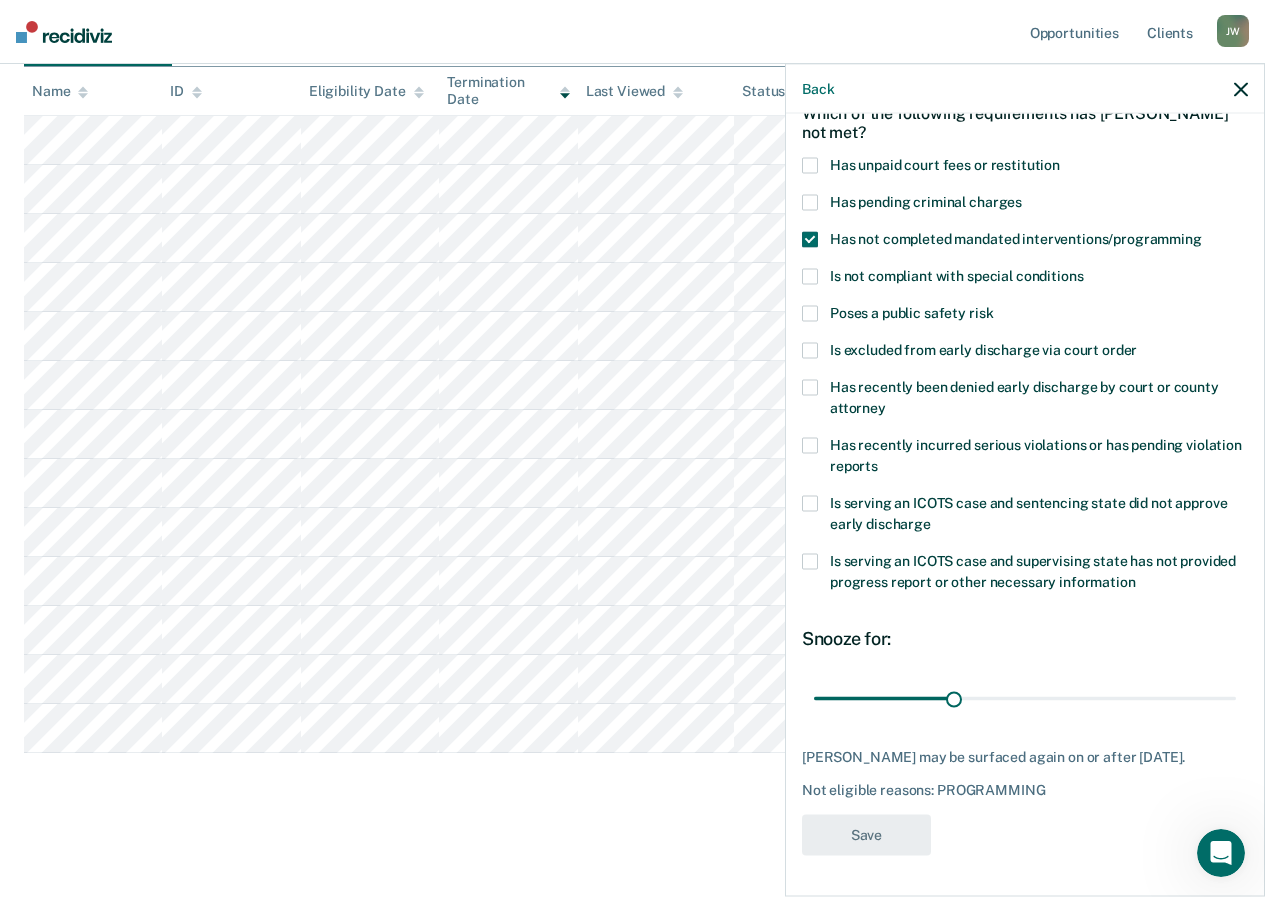 scroll, scrollTop: 260, scrollLeft: 0, axis: vertical 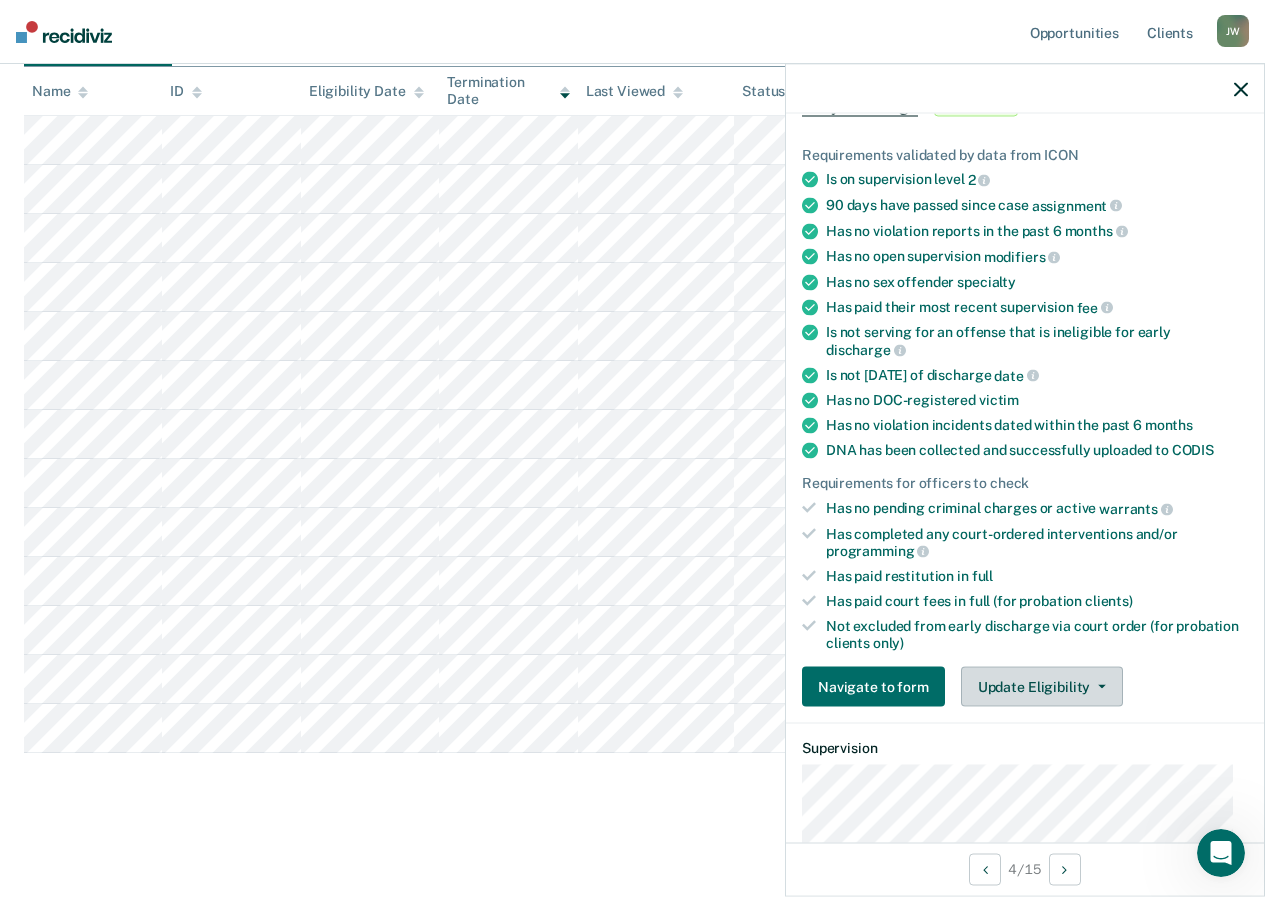 click on "Update Eligibility" at bounding box center (1042, 687) 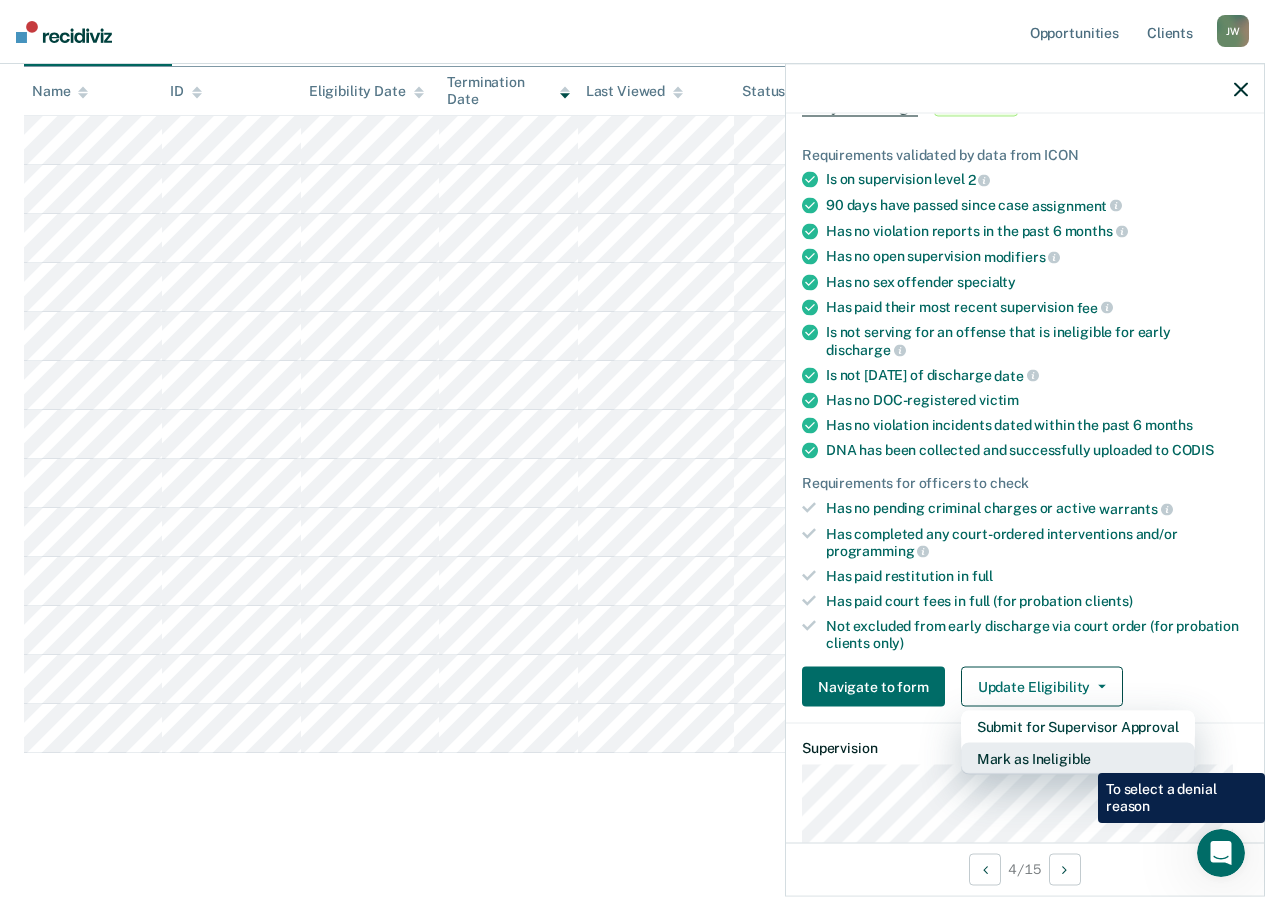 click on "Mark as Ineligible" at bounding box center [1078, 759] 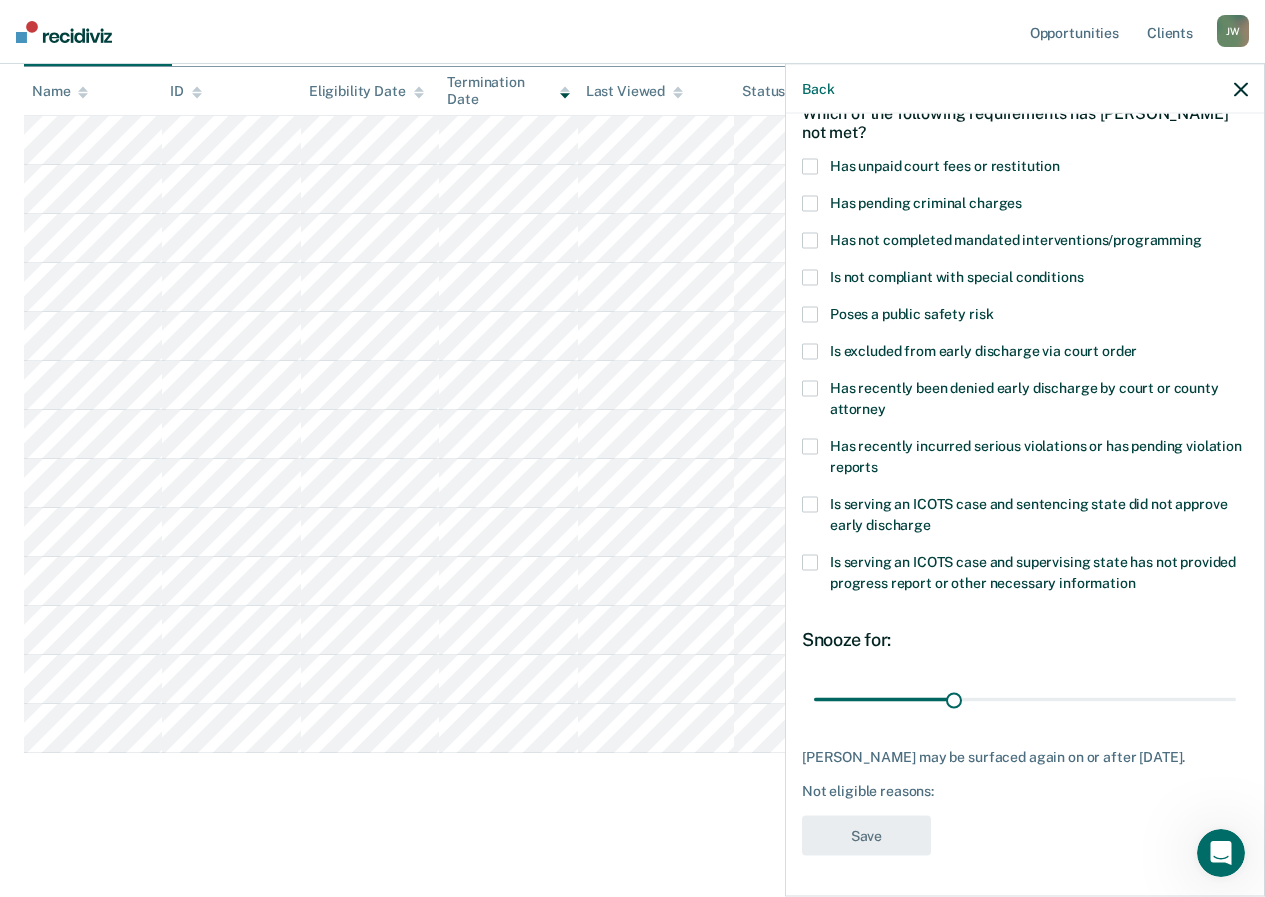 scroll, scrollTop: 106, scrollLeft: 0, axis: vertical 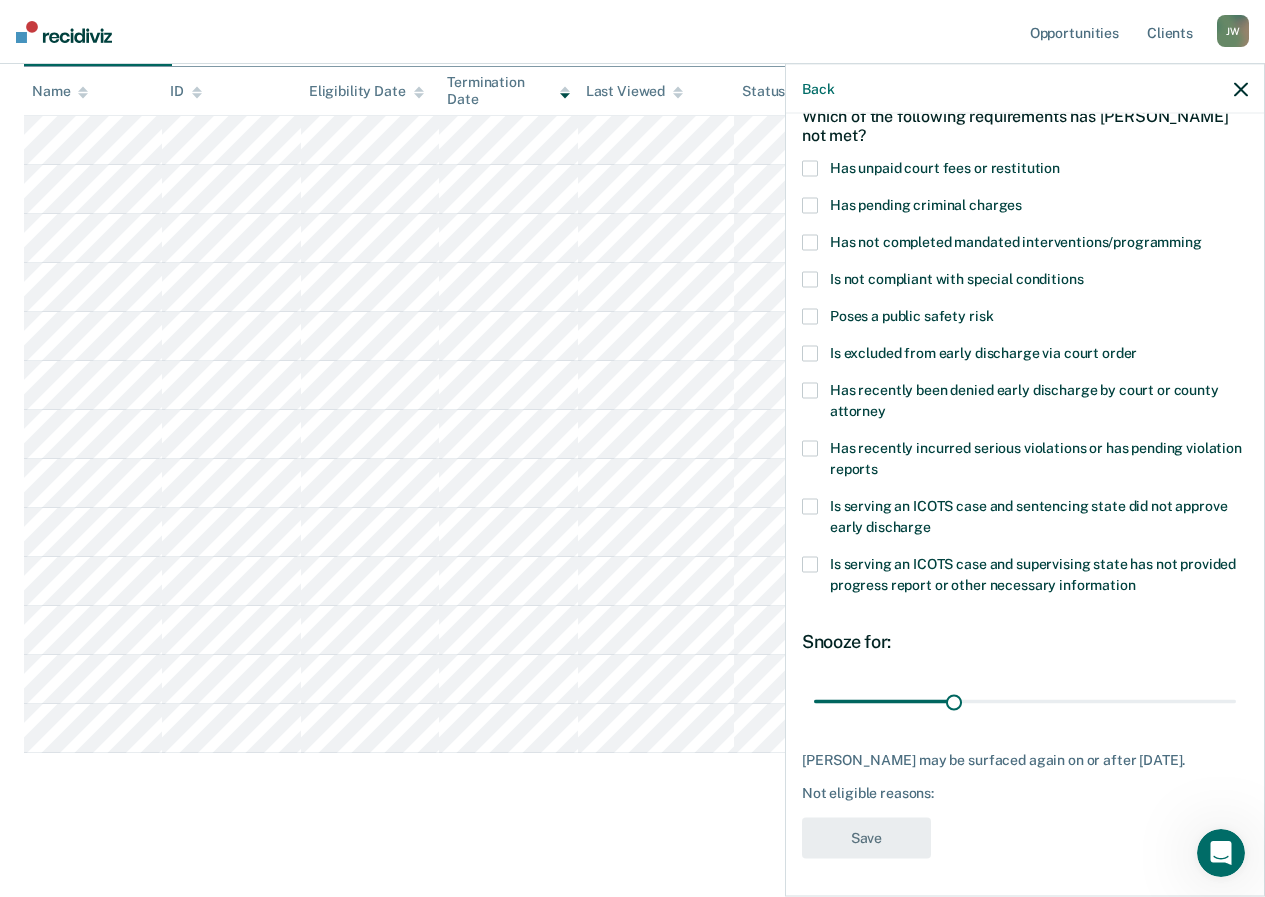 click at bounding box center [810, 169] 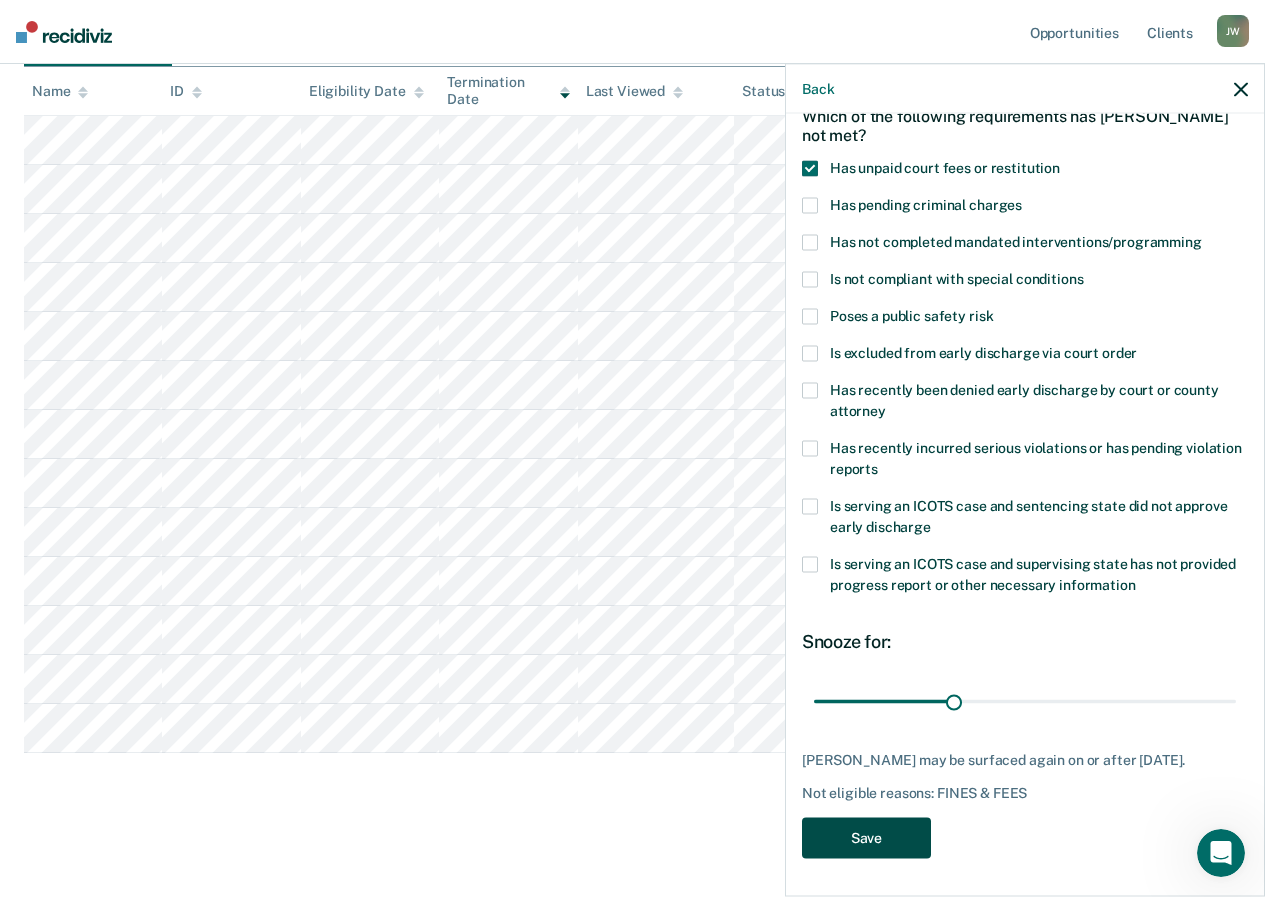 click on "Save" at bounding box center (866, 838) 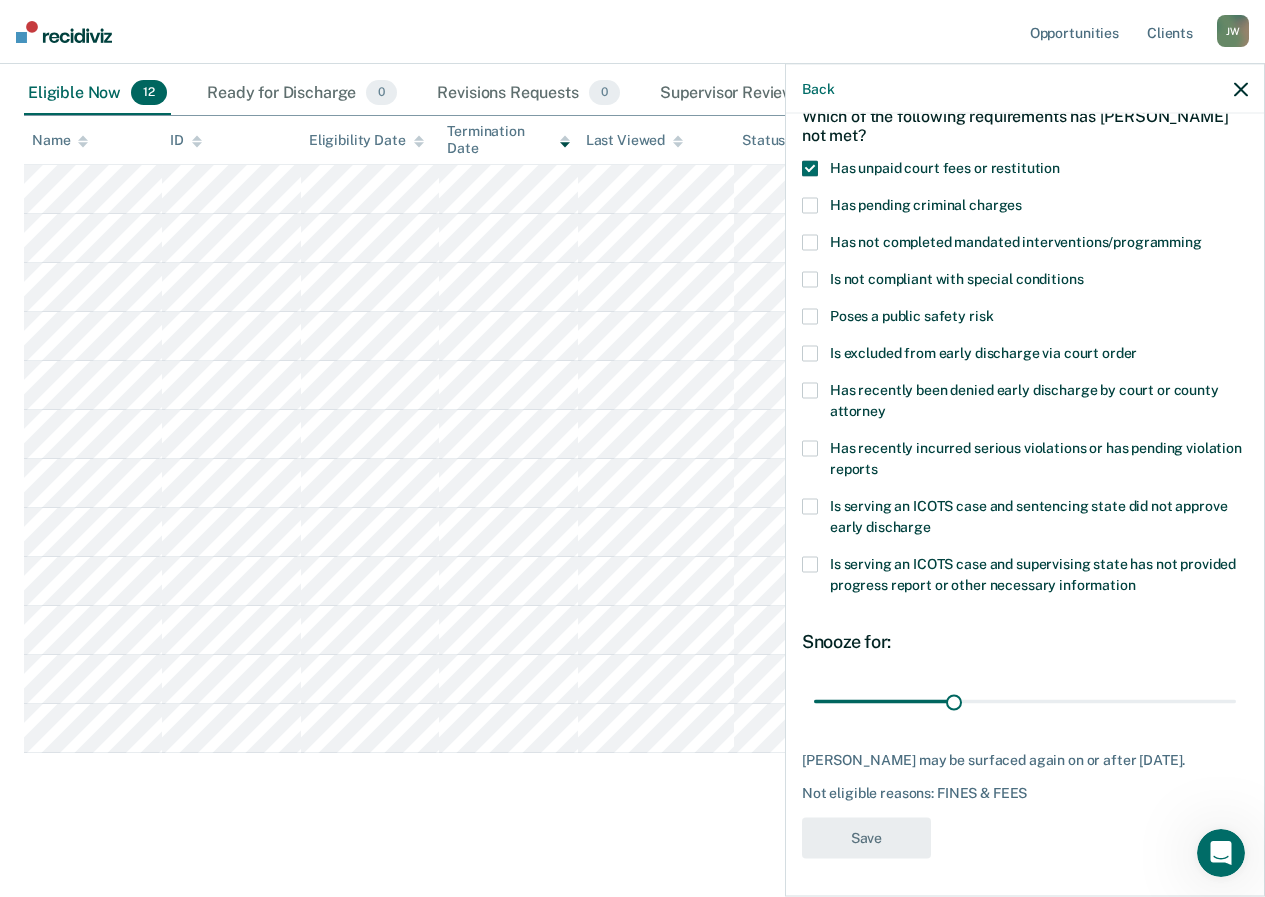 scroll, scrollTop: 211, scrollLeft: 0, axis: vertical 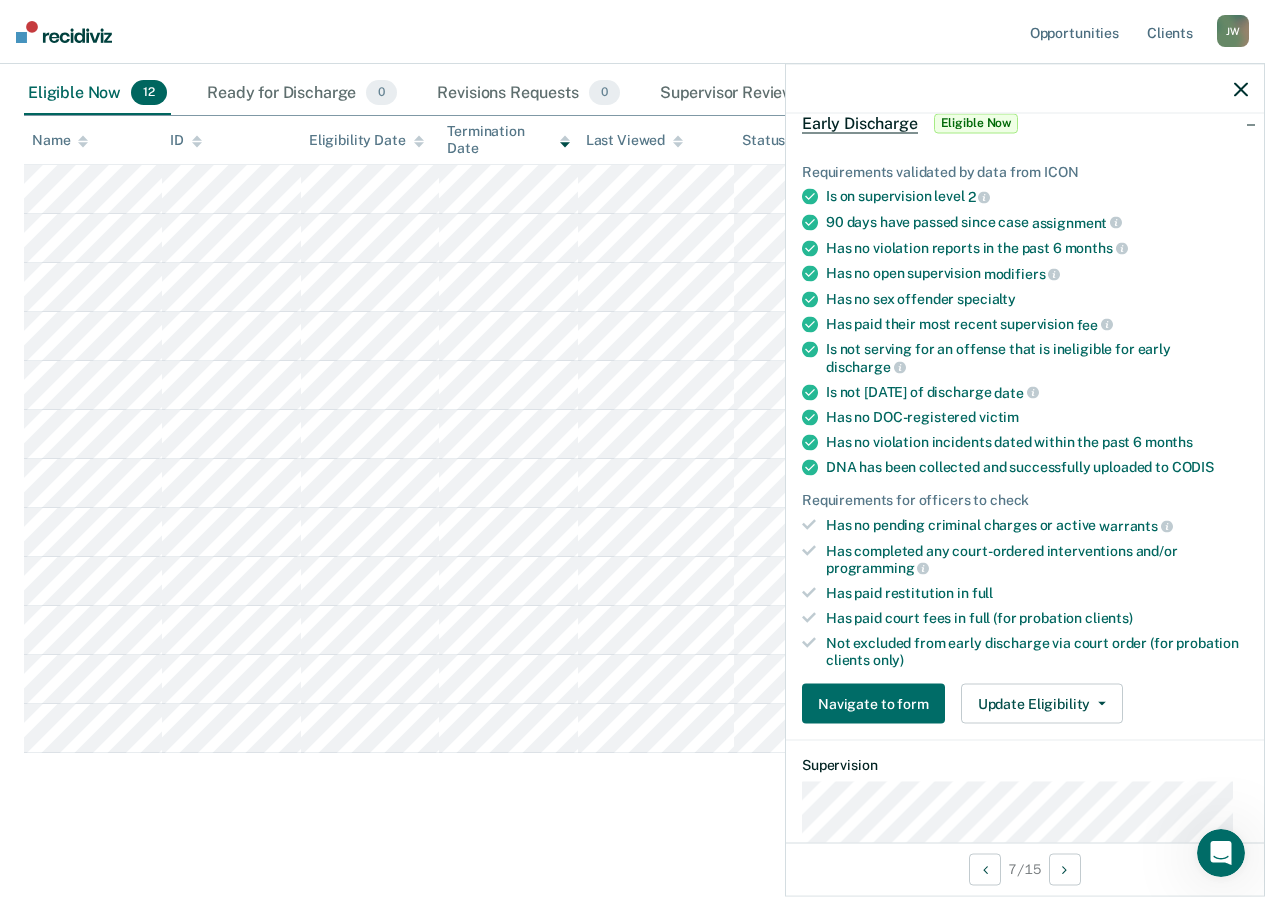 click 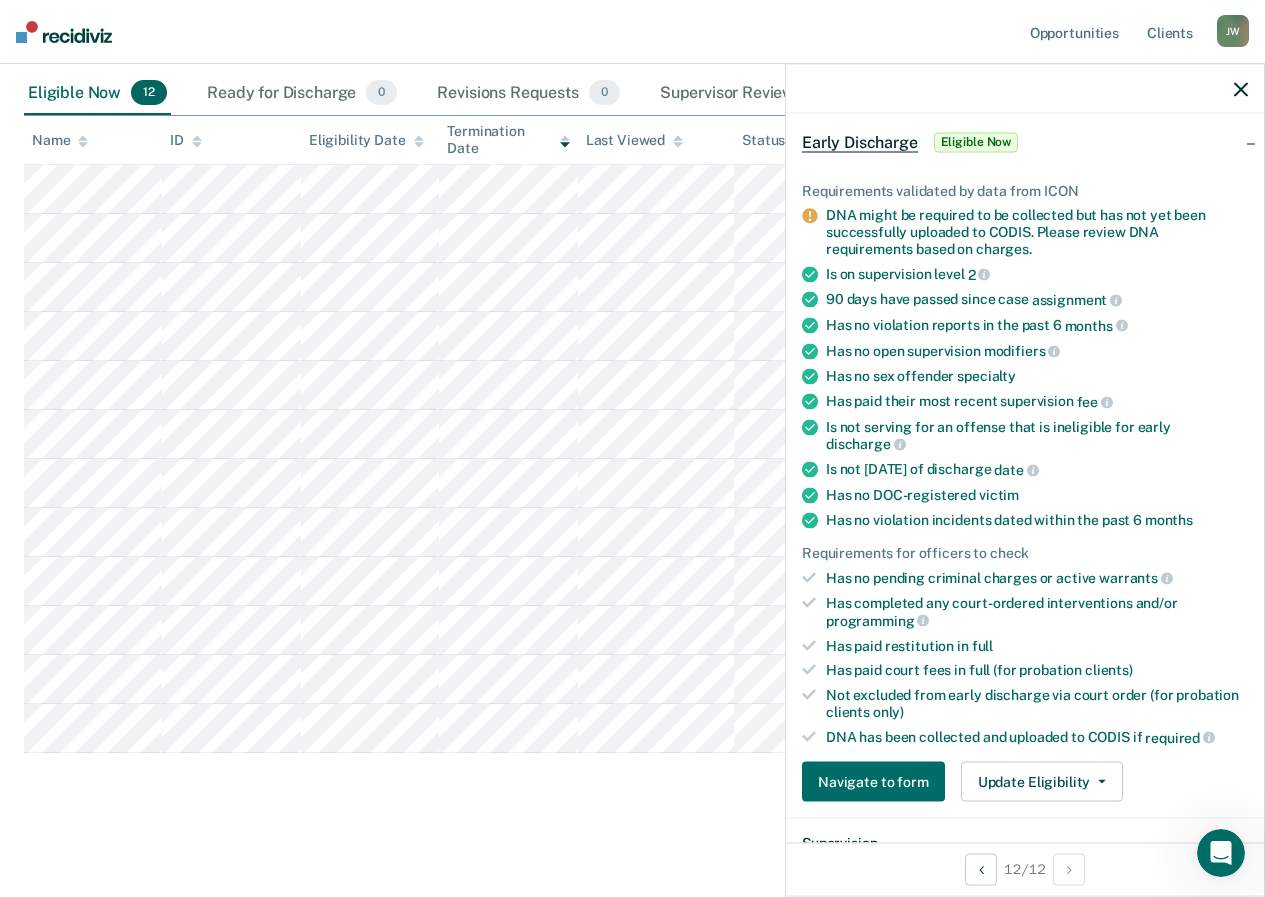 scroll, scrollTop: 300, scrollLeft: 0, axis: vertical 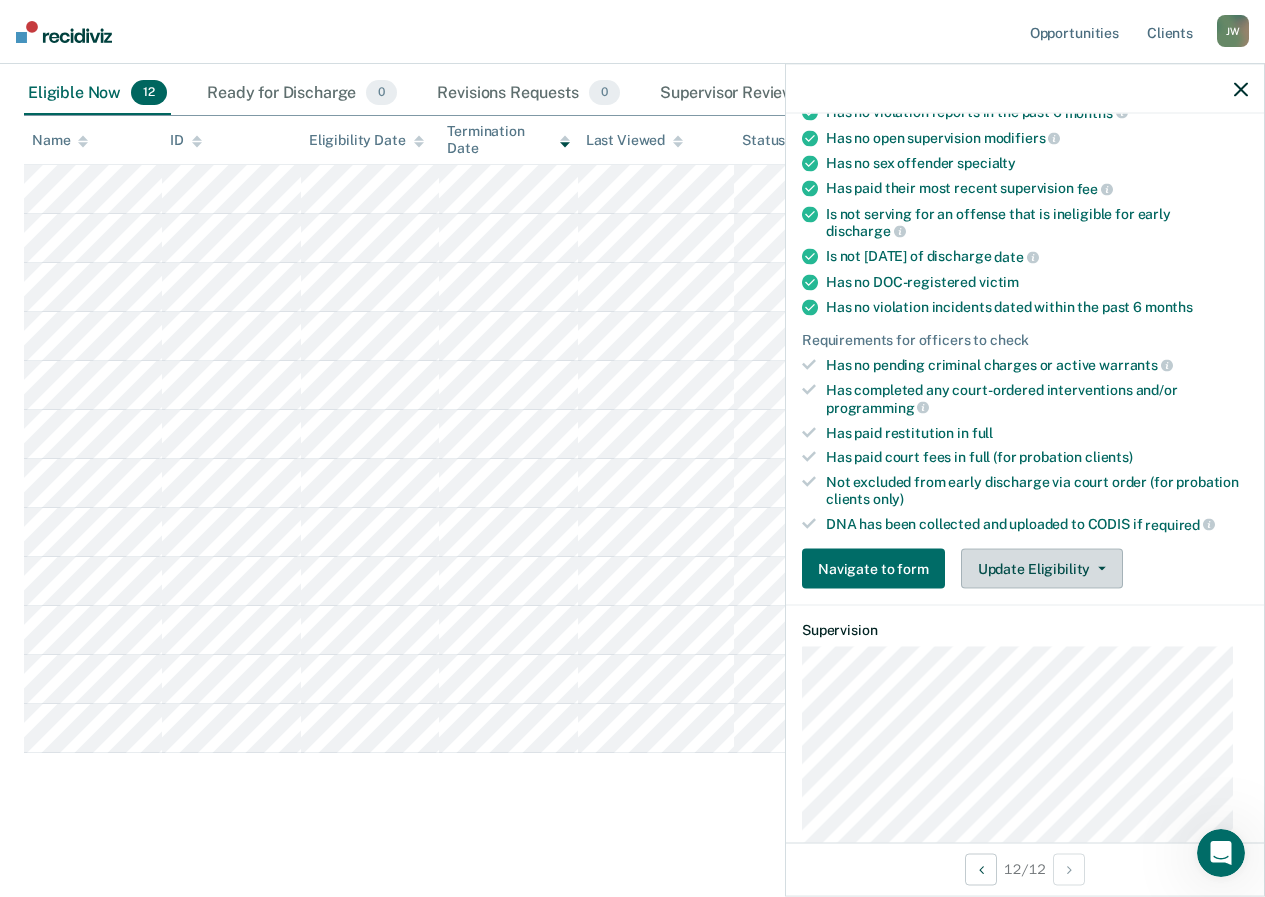 click at bounding box center [1098, 569] 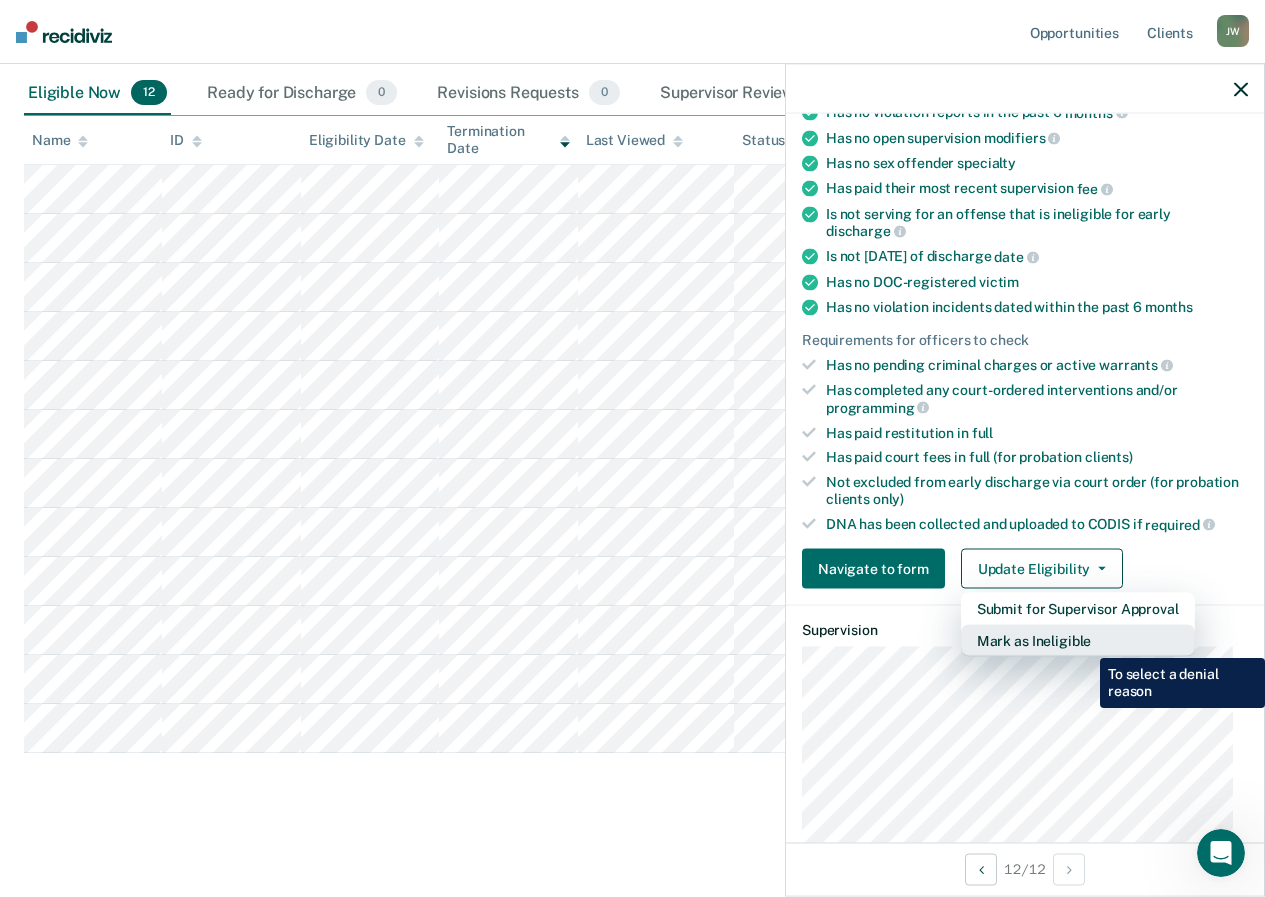 click on "Mark as Ineligible" at bounding box center (1078, 641) 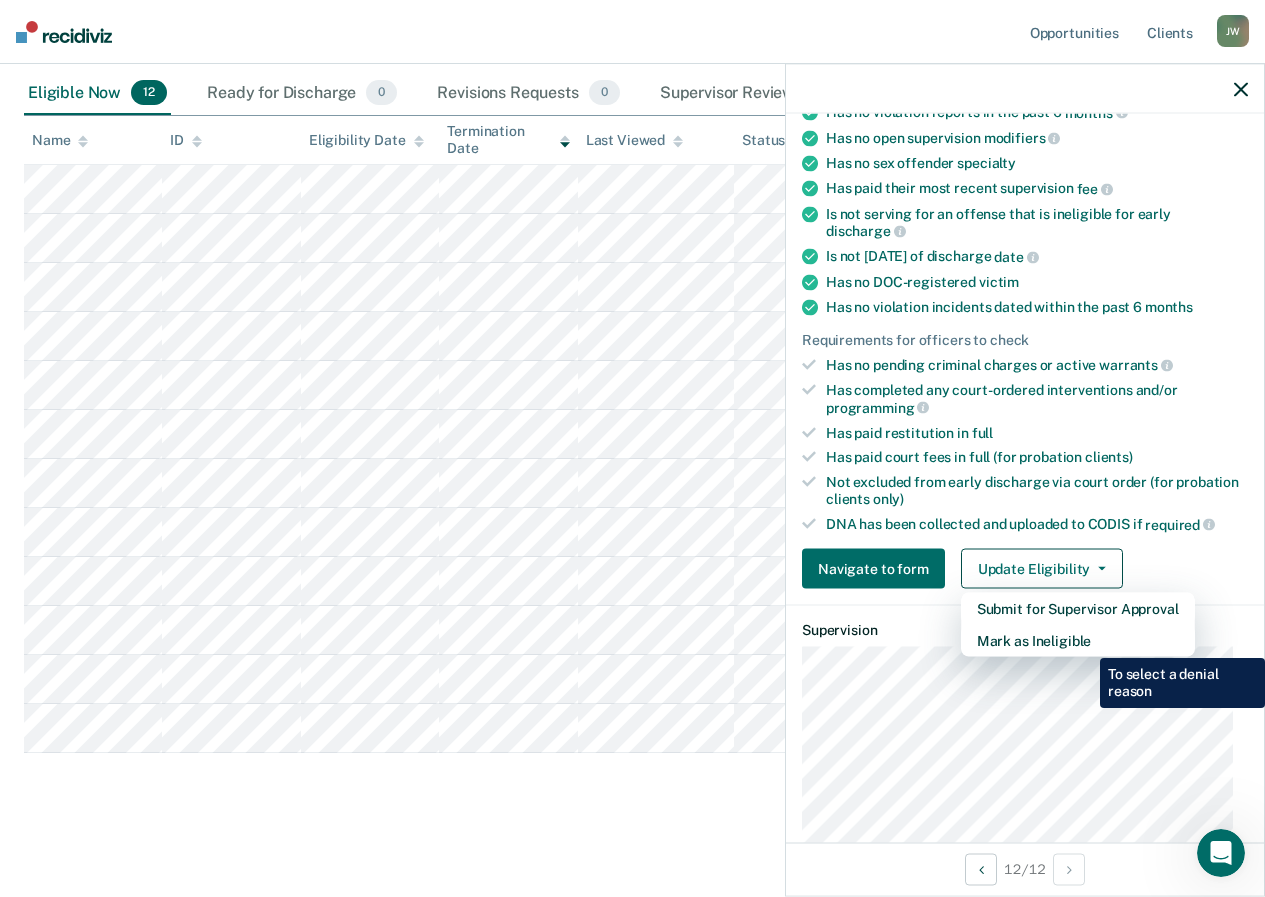 scroll, scrollTop: 106, scrollLeft: 0, axis: vertical 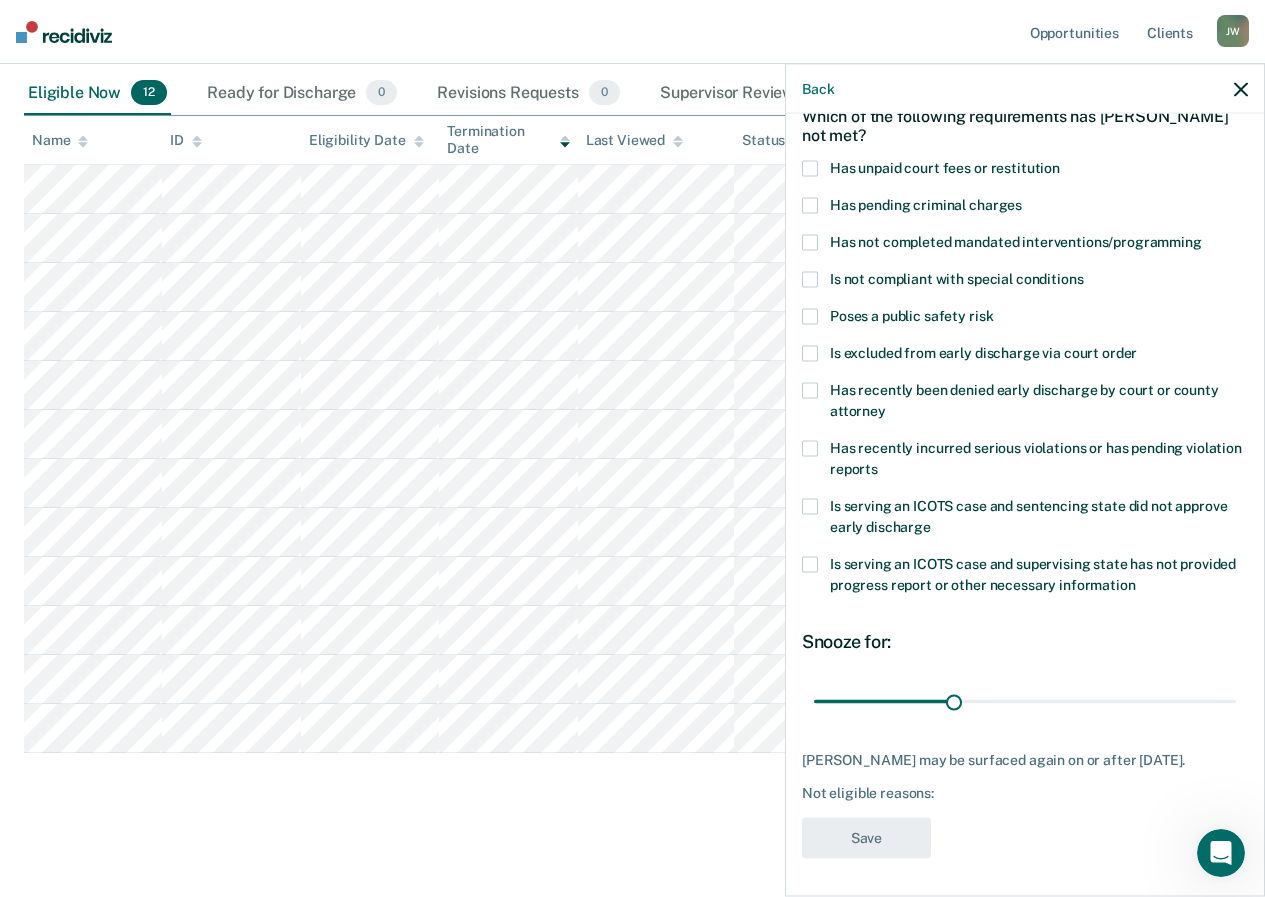 click at bounding box center [810, 243] 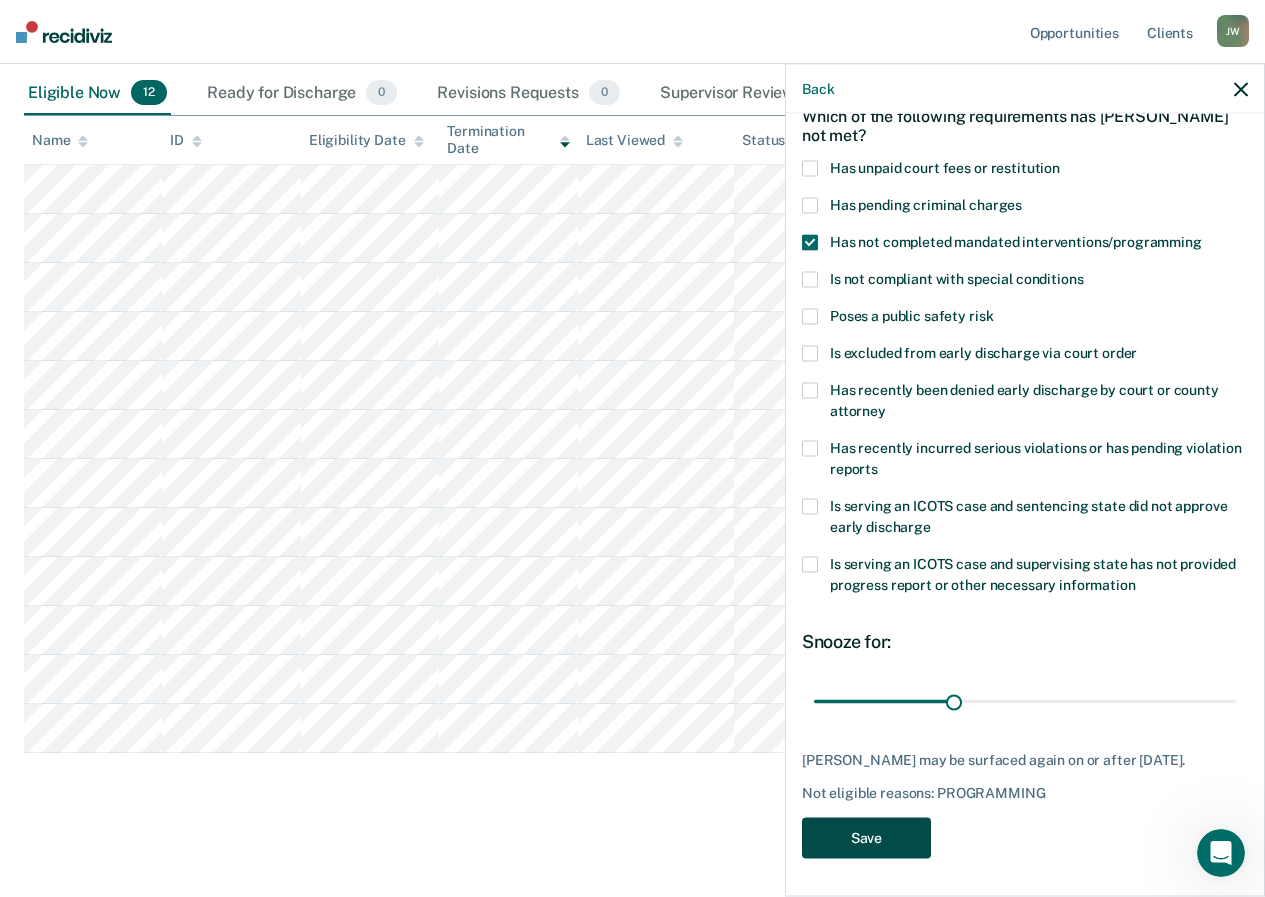 click on "Save" at bounding box center (866, 838) 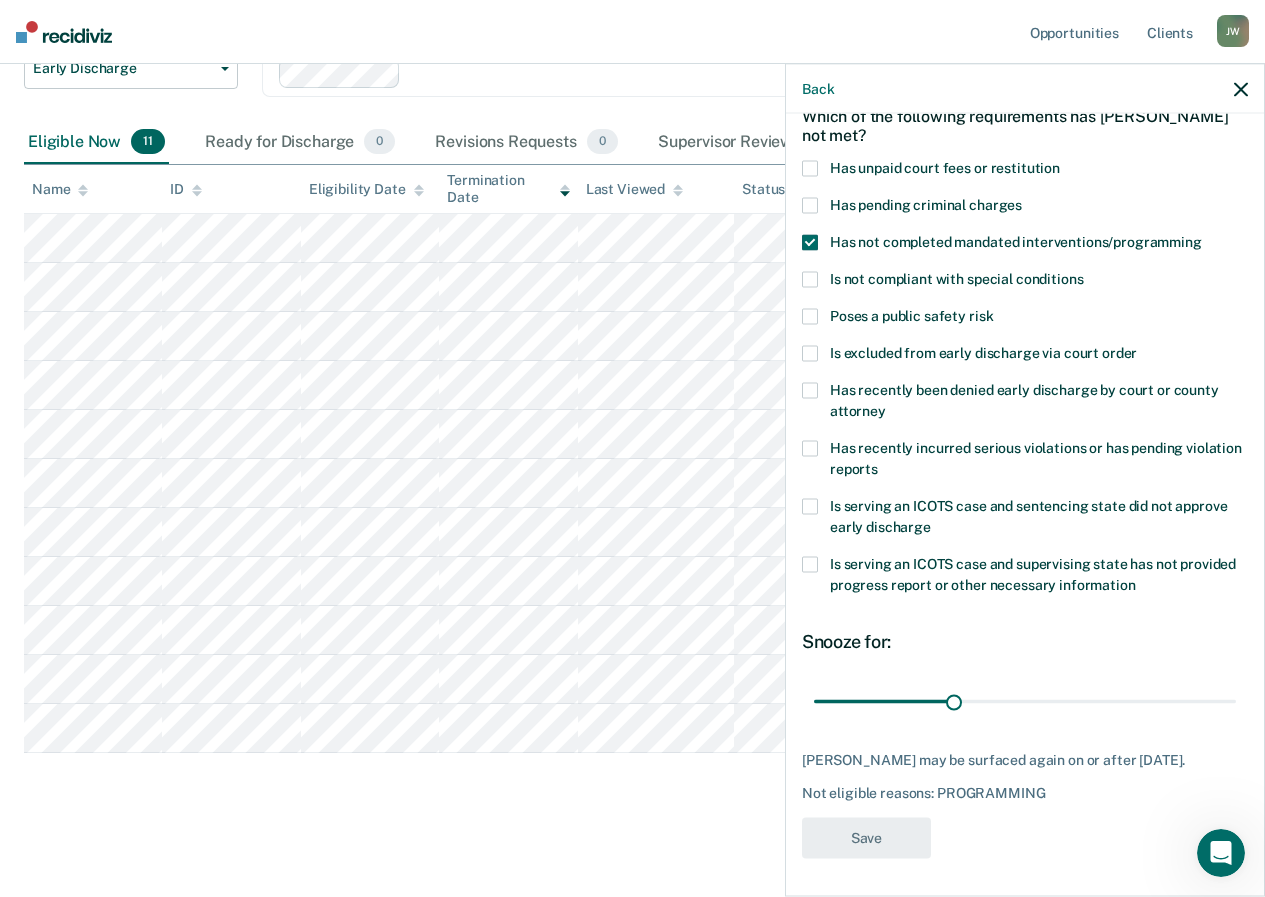 scroll, scrollTop: 162, scrollLeft: 0, axis: vertical 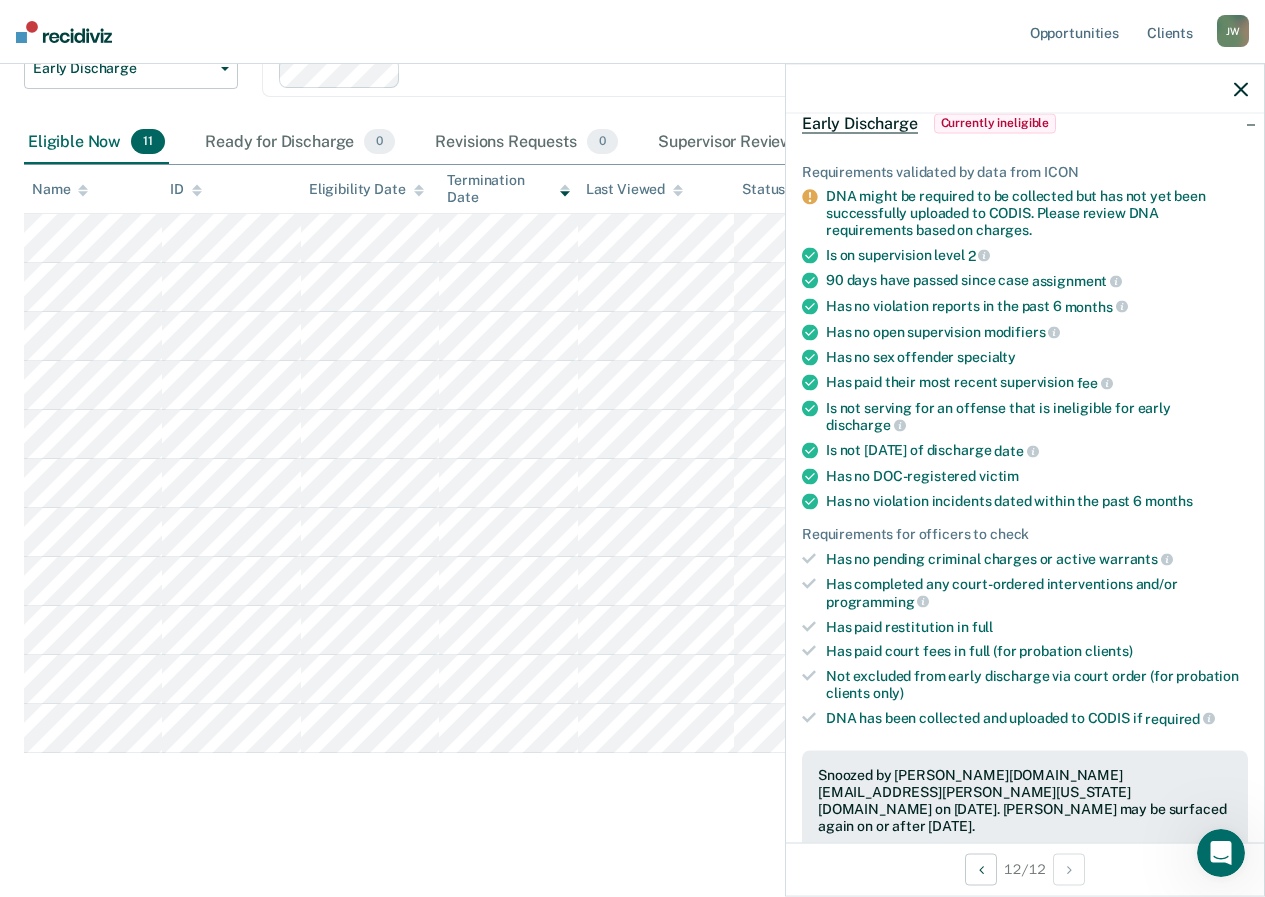 click 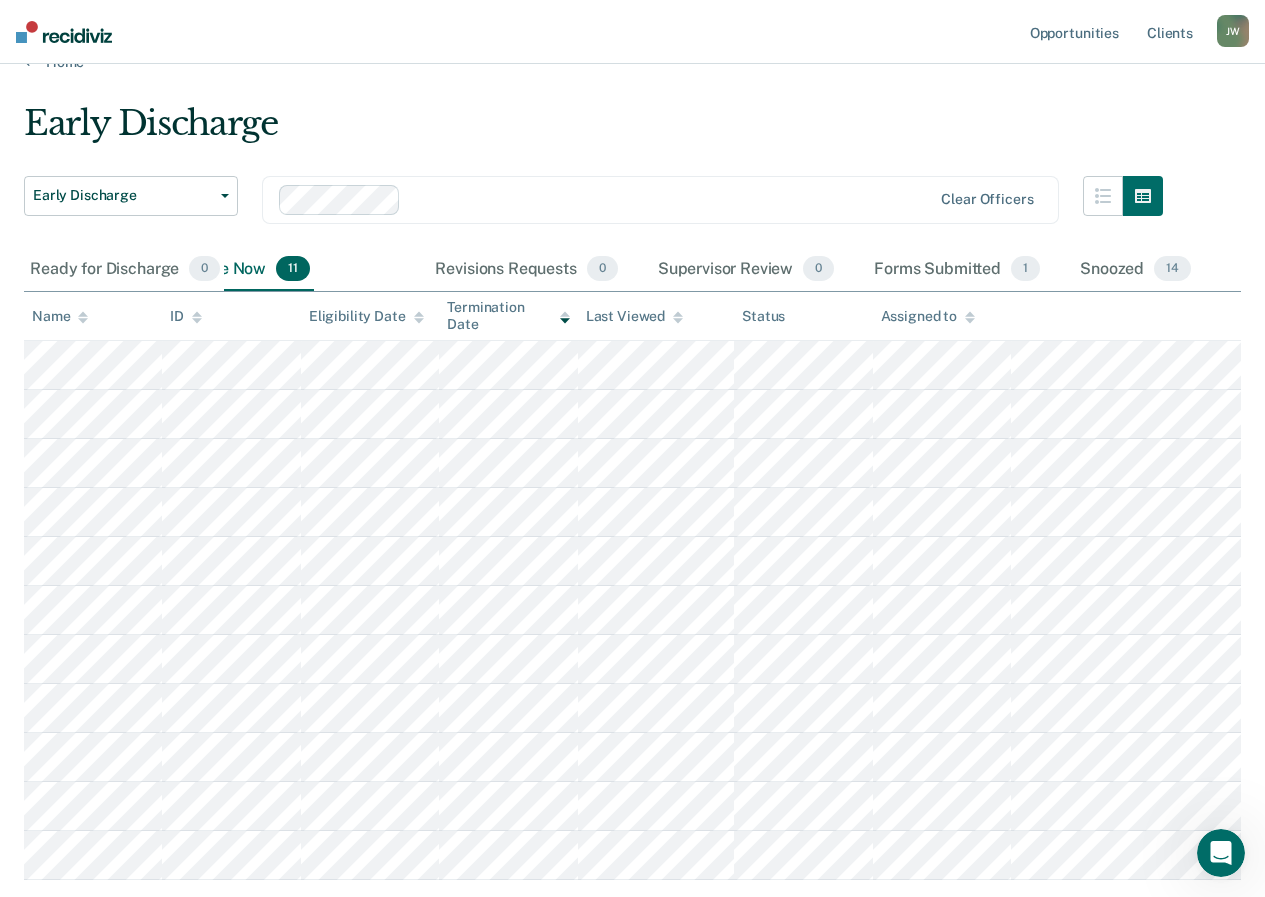scroll, scrollTop: 0, scrollLeft: 0, axis: both 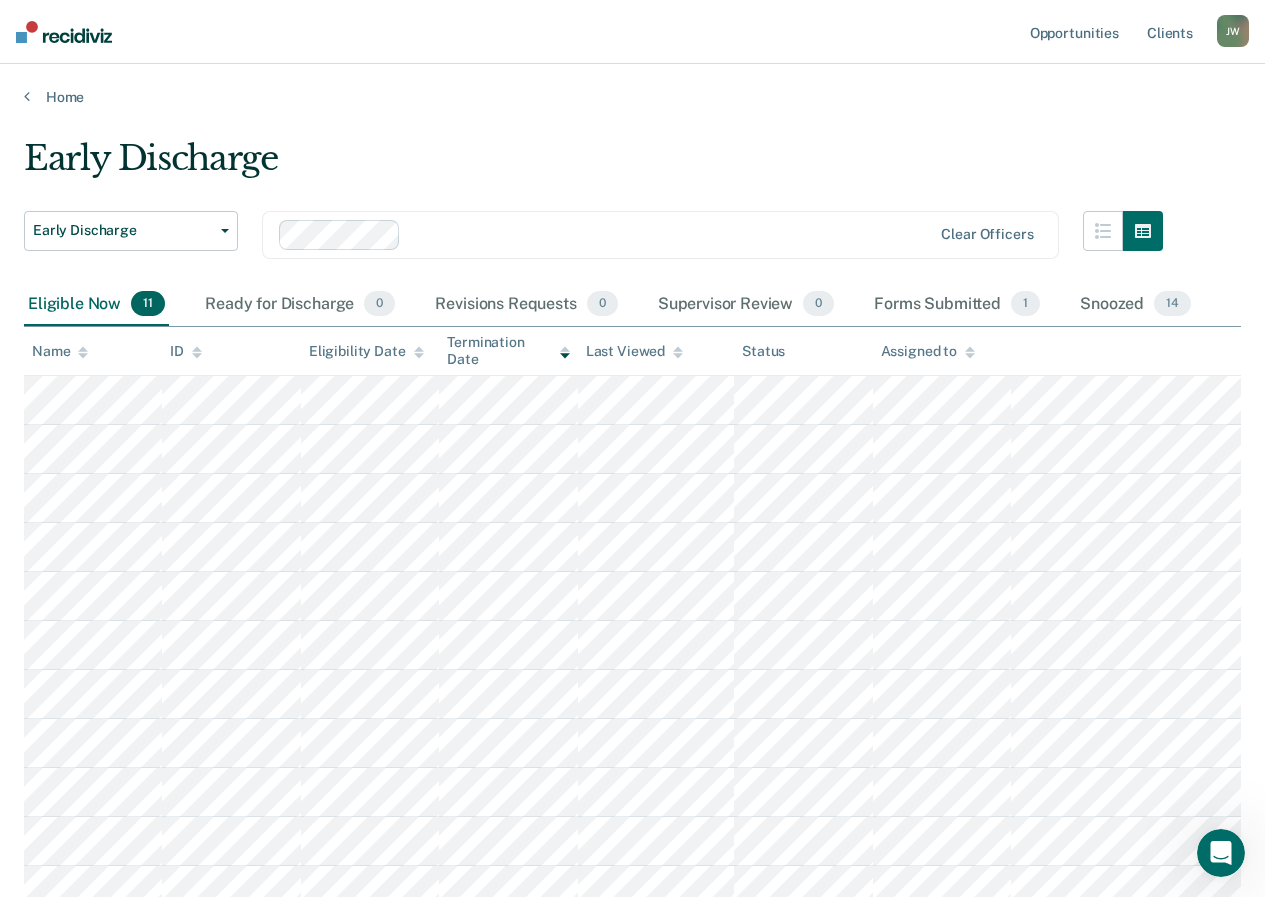 drag, startPoint x: 33, startPoint y: 121, endPoint x: 11, endPoint y: 275, distance: 155.56349 